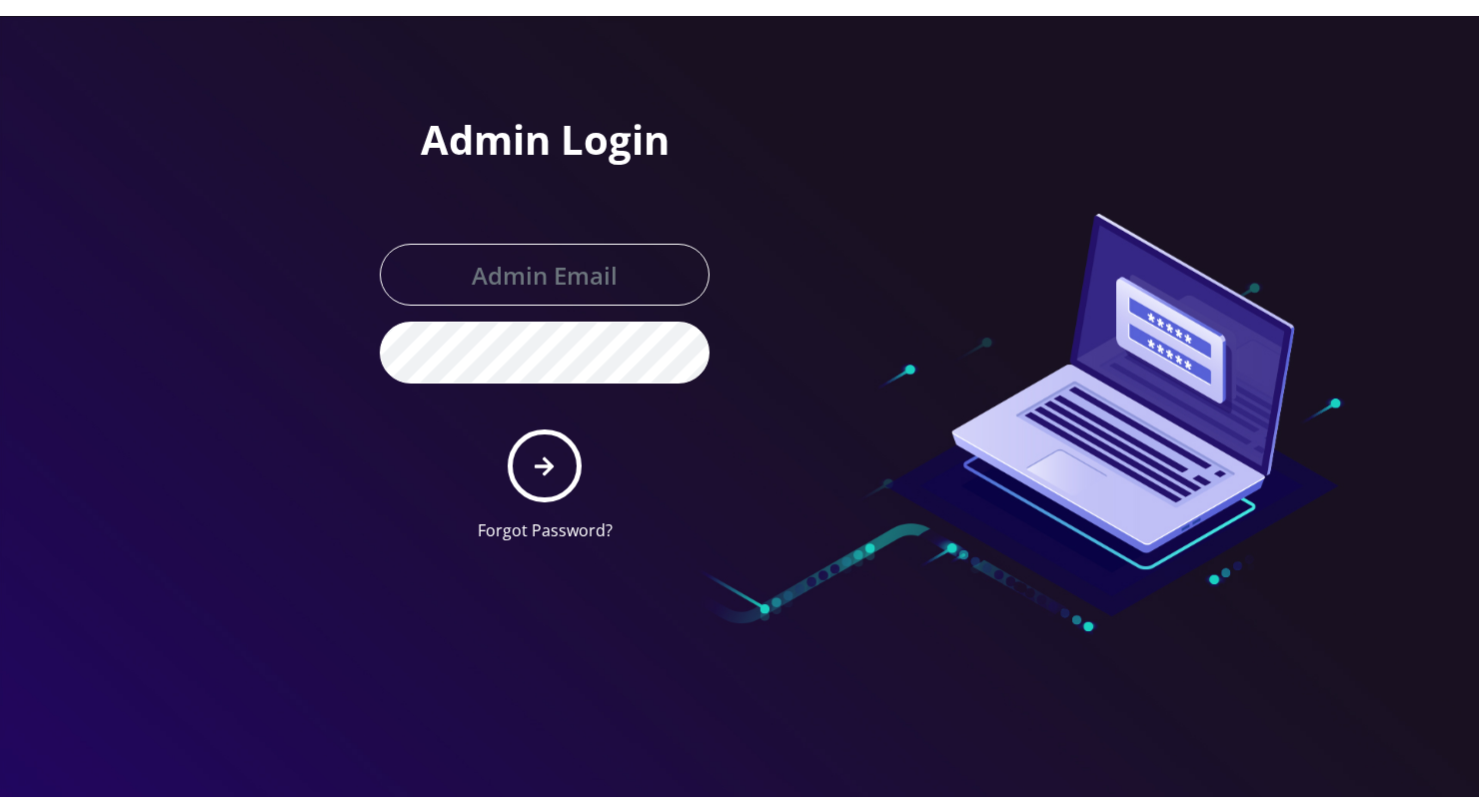 scroll, scrollTop: 0, scrollLeft: 0, axis: both 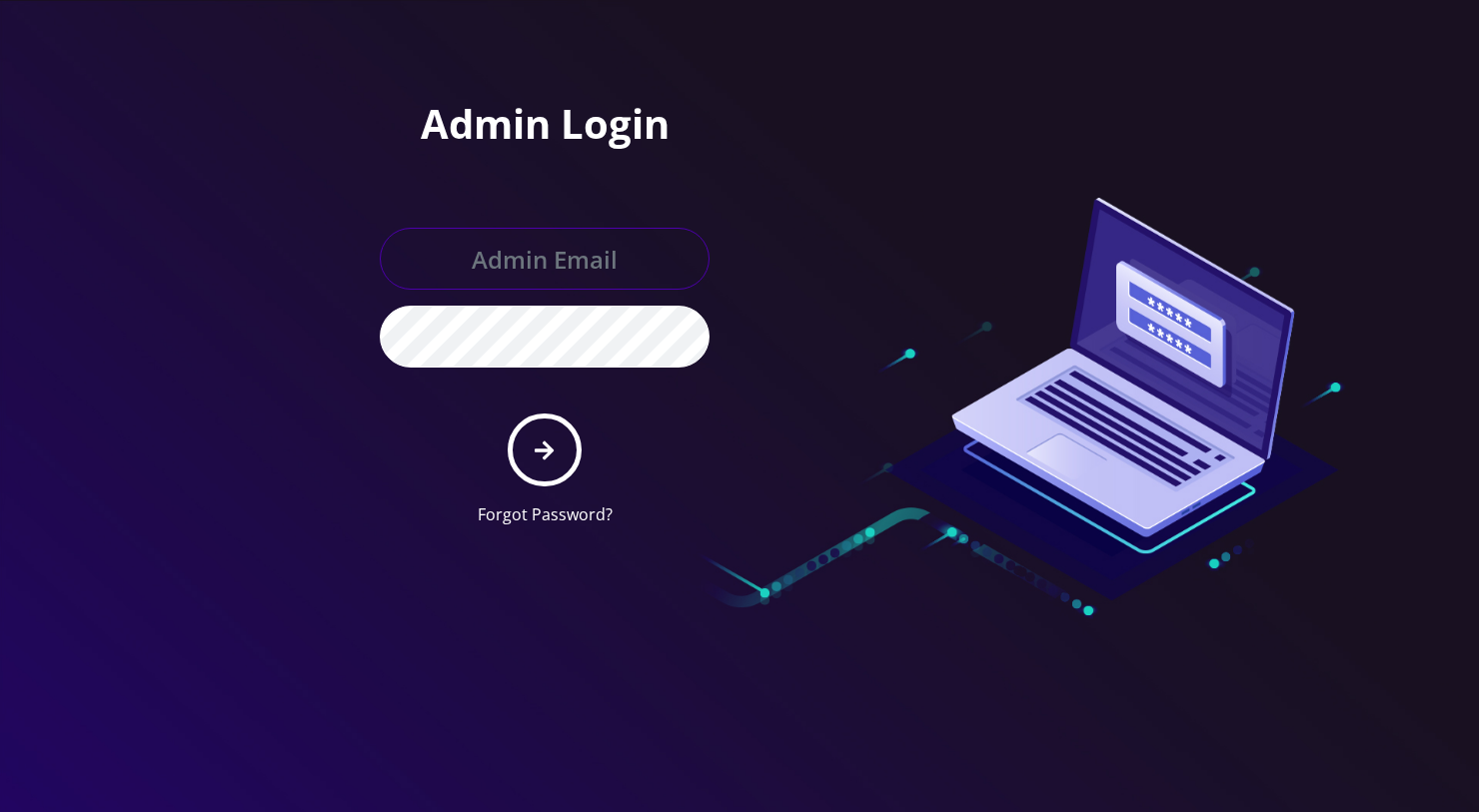 click at bounding box center (545, 259) 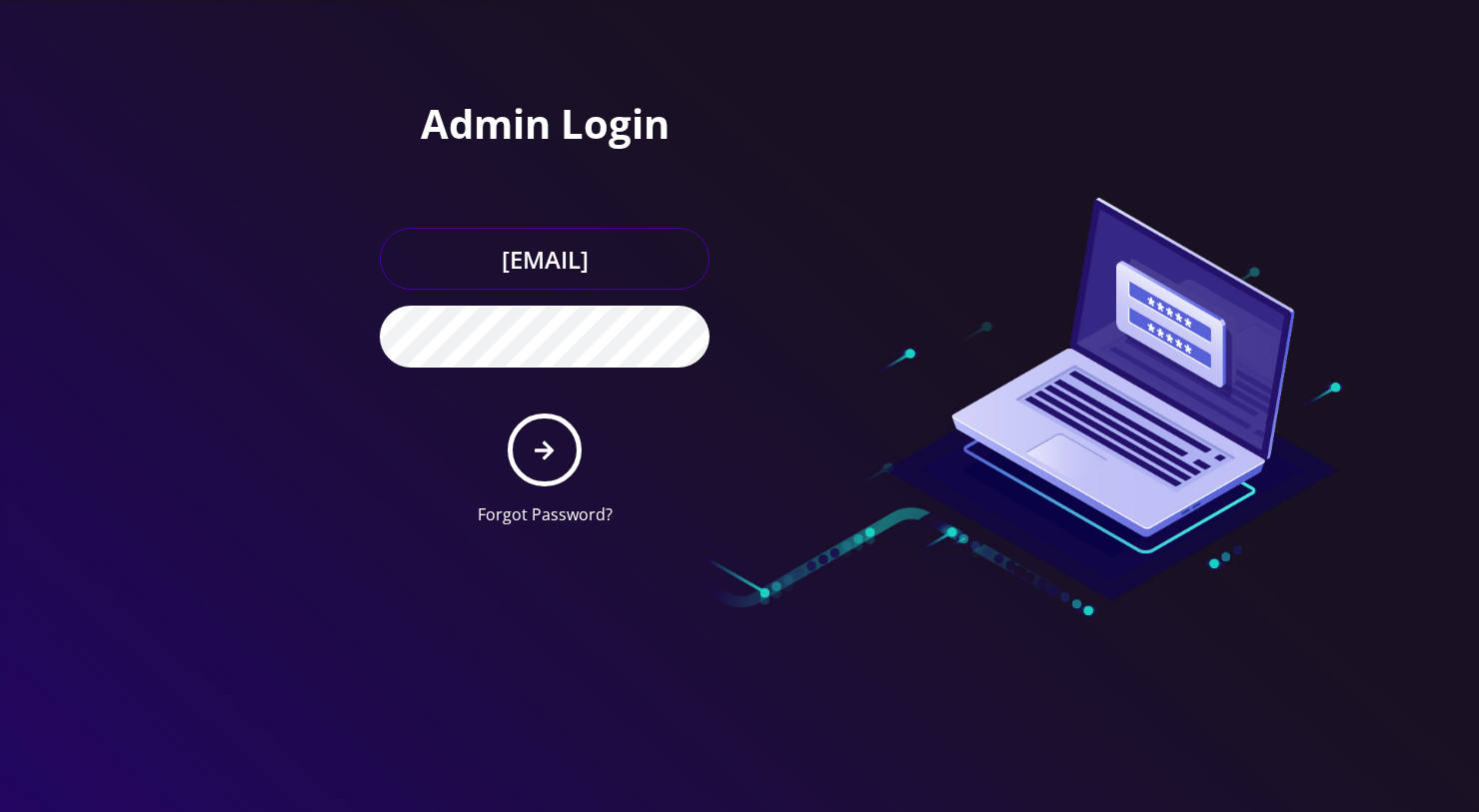 type on "[EMAIL]" 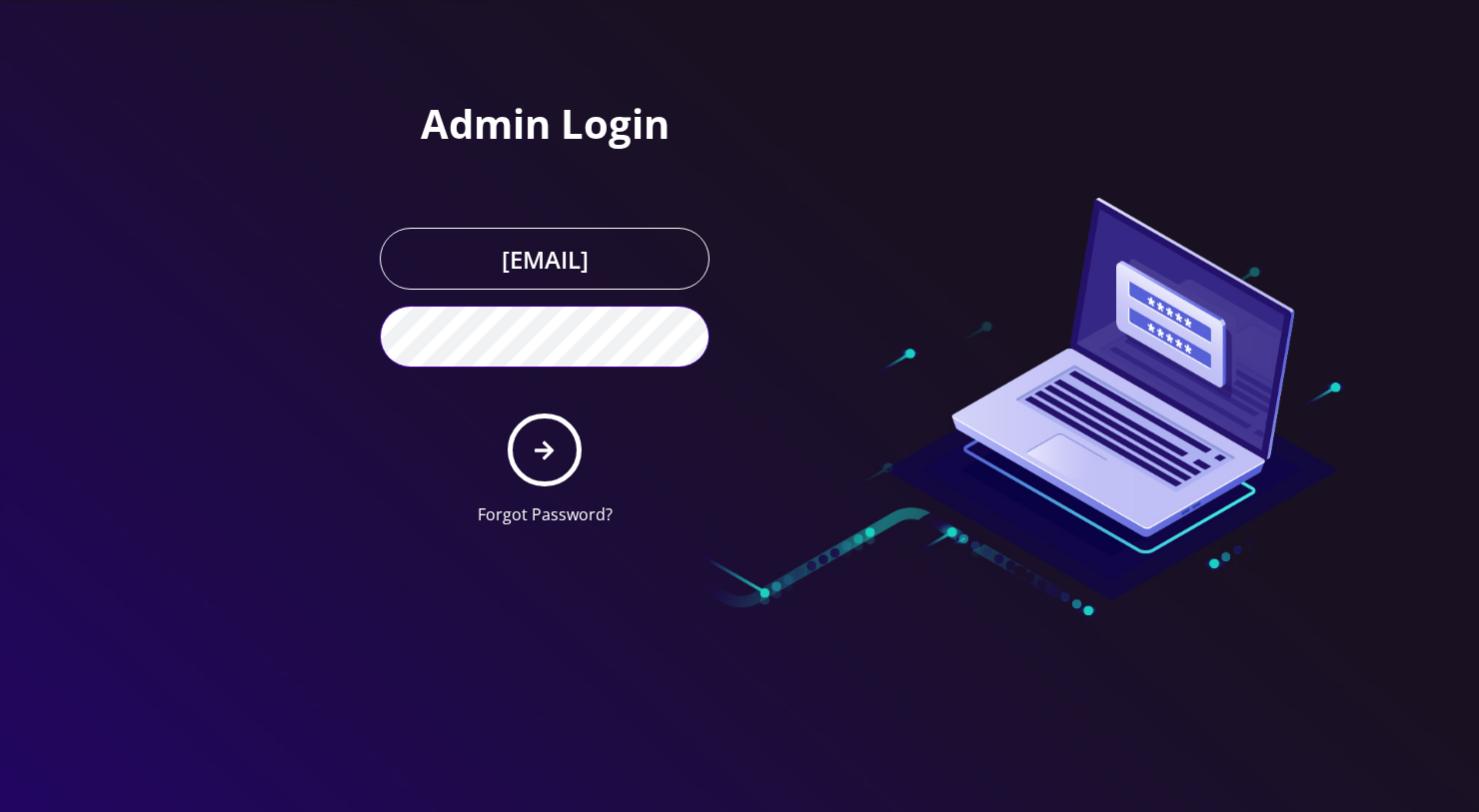 click at bounding box center (544, 449) 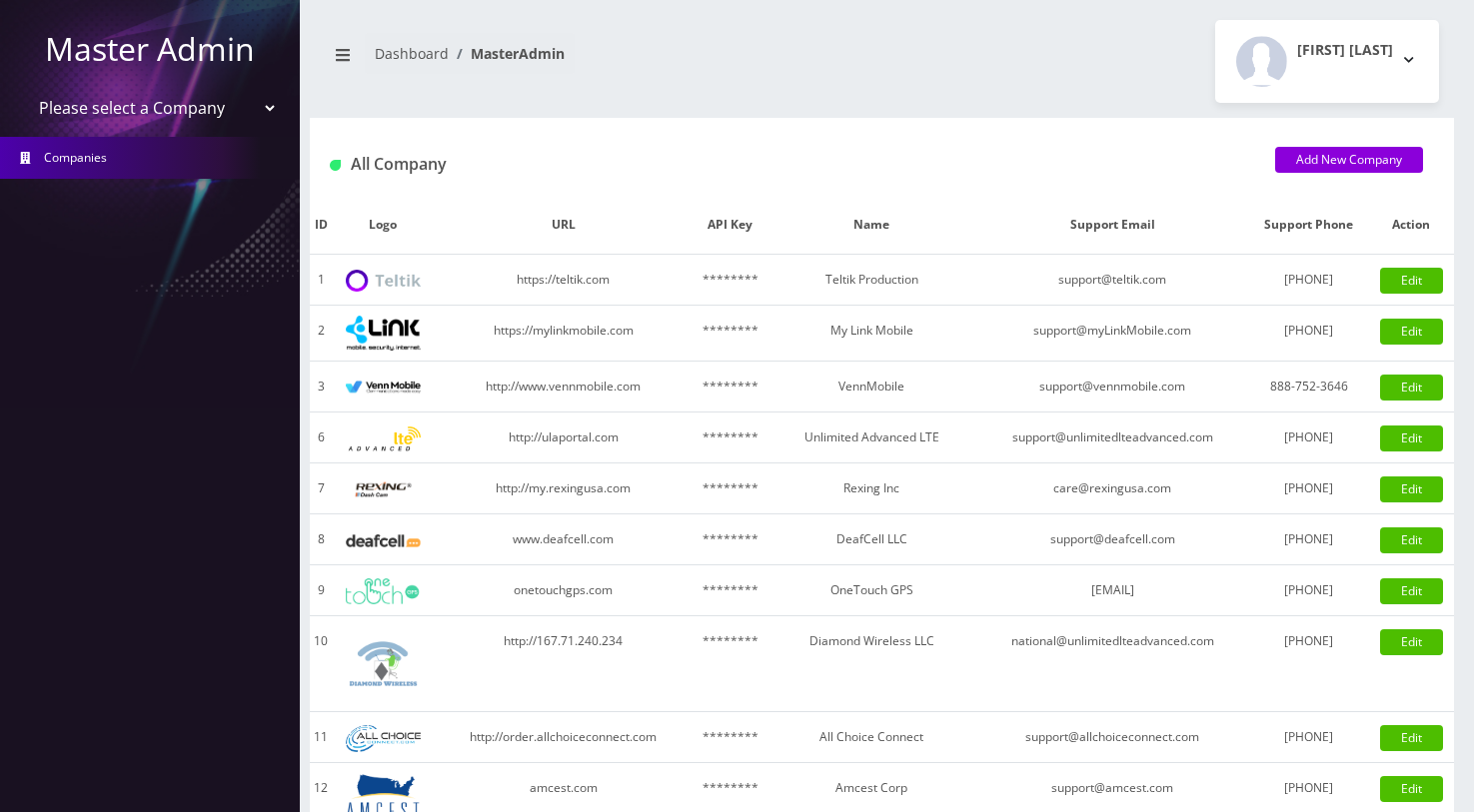 scroll, scrollTop: 0, scrollLeft: 0, axis: both 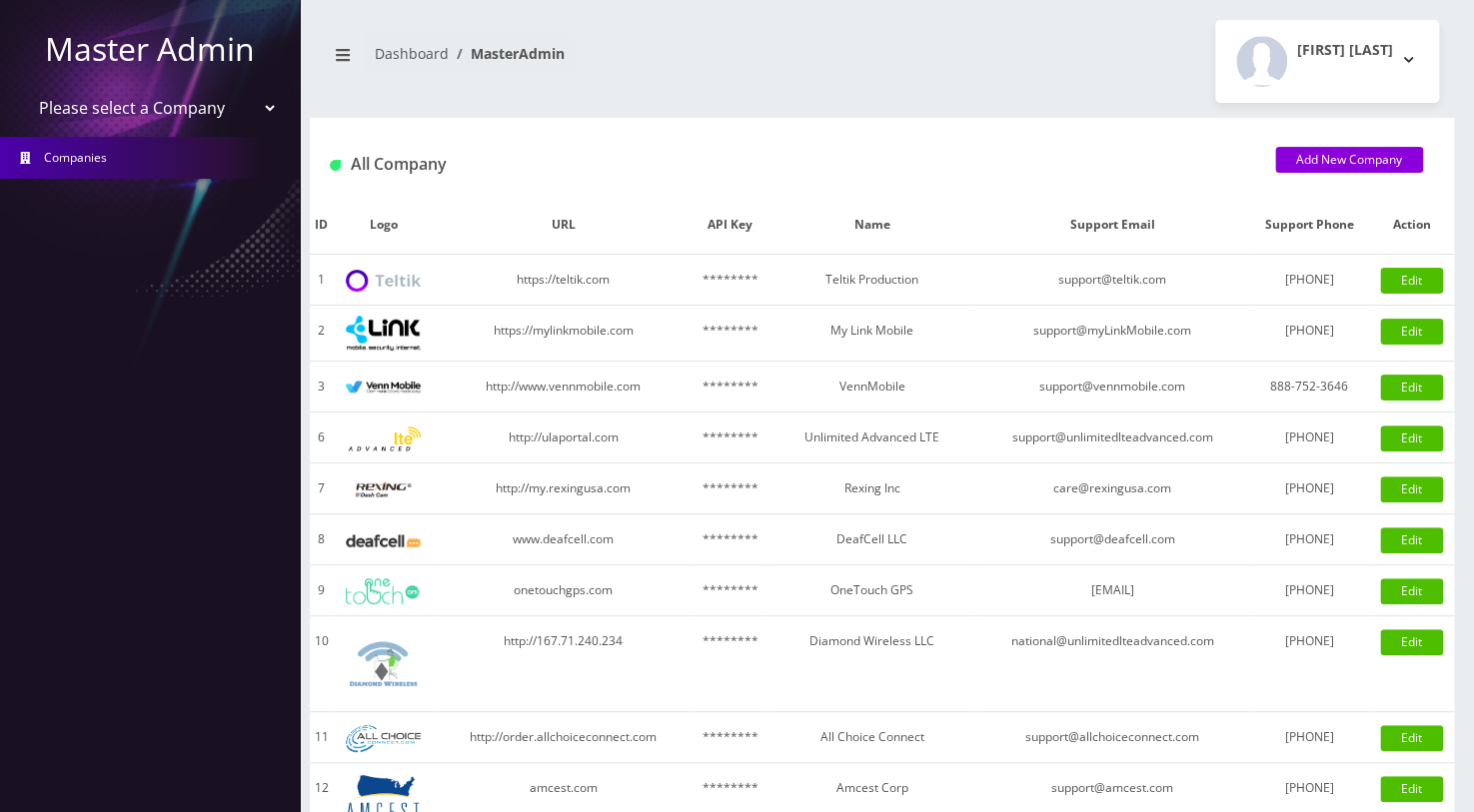 click on "Please select a Company
Teltik Production
My Link Mobile
VennMobile
Unlimited Advanced LTE
Rexing Inc
DeafCell LLC
OneTouch GPS
Diamond Wireless LLC
All Choice Connect
Amcest Corp
IoT
Shluchim Assist
ConnectED Mobile
Innovative Communications
Home Away Secure SIM Call" at bounding box center (150, 108) 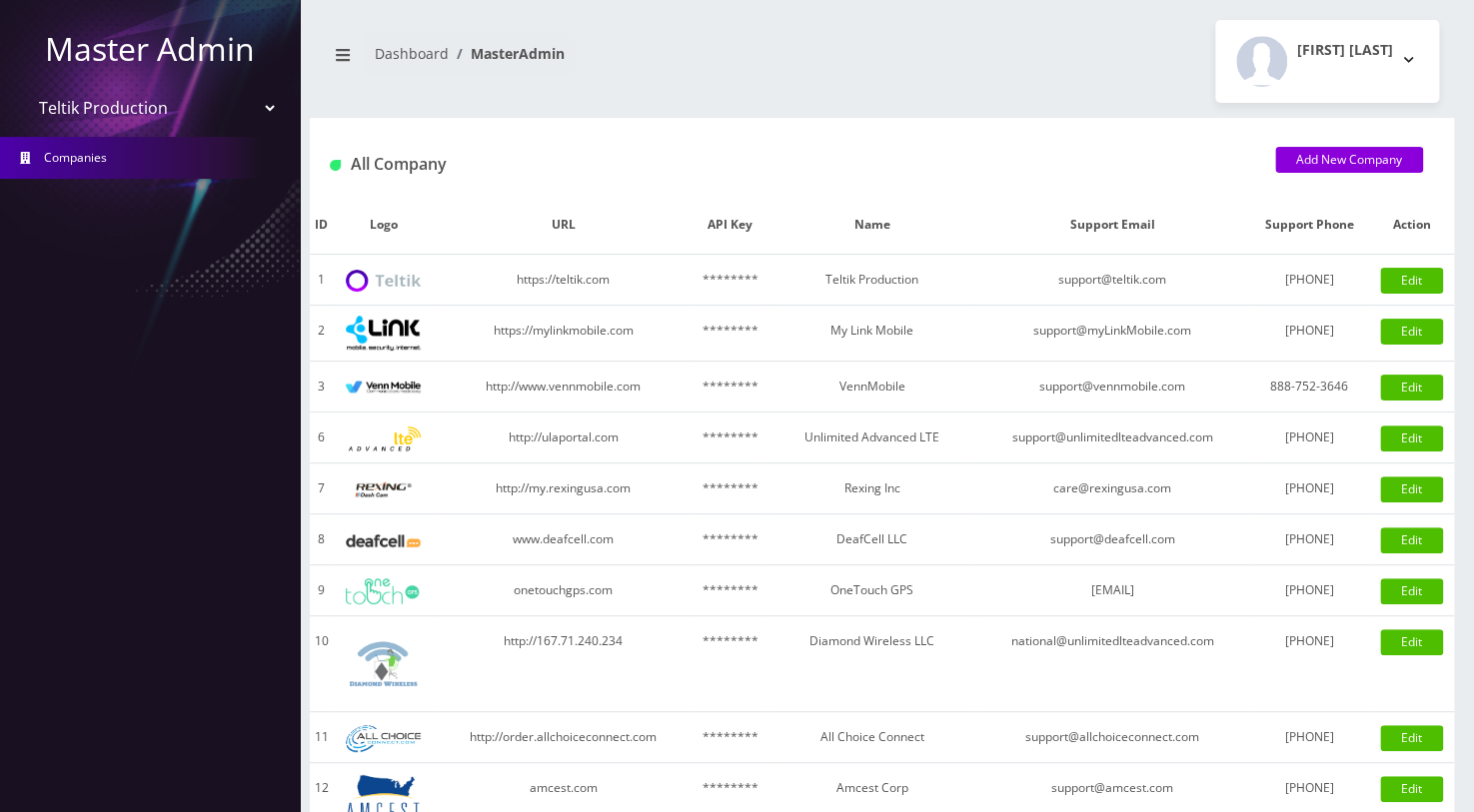 click on "Please select a Company
Teltik Production
My Link Mobile
VennMobile
Unlimited Advanced LTE
Rexing Inc
DeafCell LLC
OneTouch GPS
Diamond Wireless LLC
All Choice Connect
Amcest Corp
IoT
Shluchim Assist
ConnectED Mobile
Innovative Communications
Home Away Secure SIM Call" at bounding box center (150, 108) 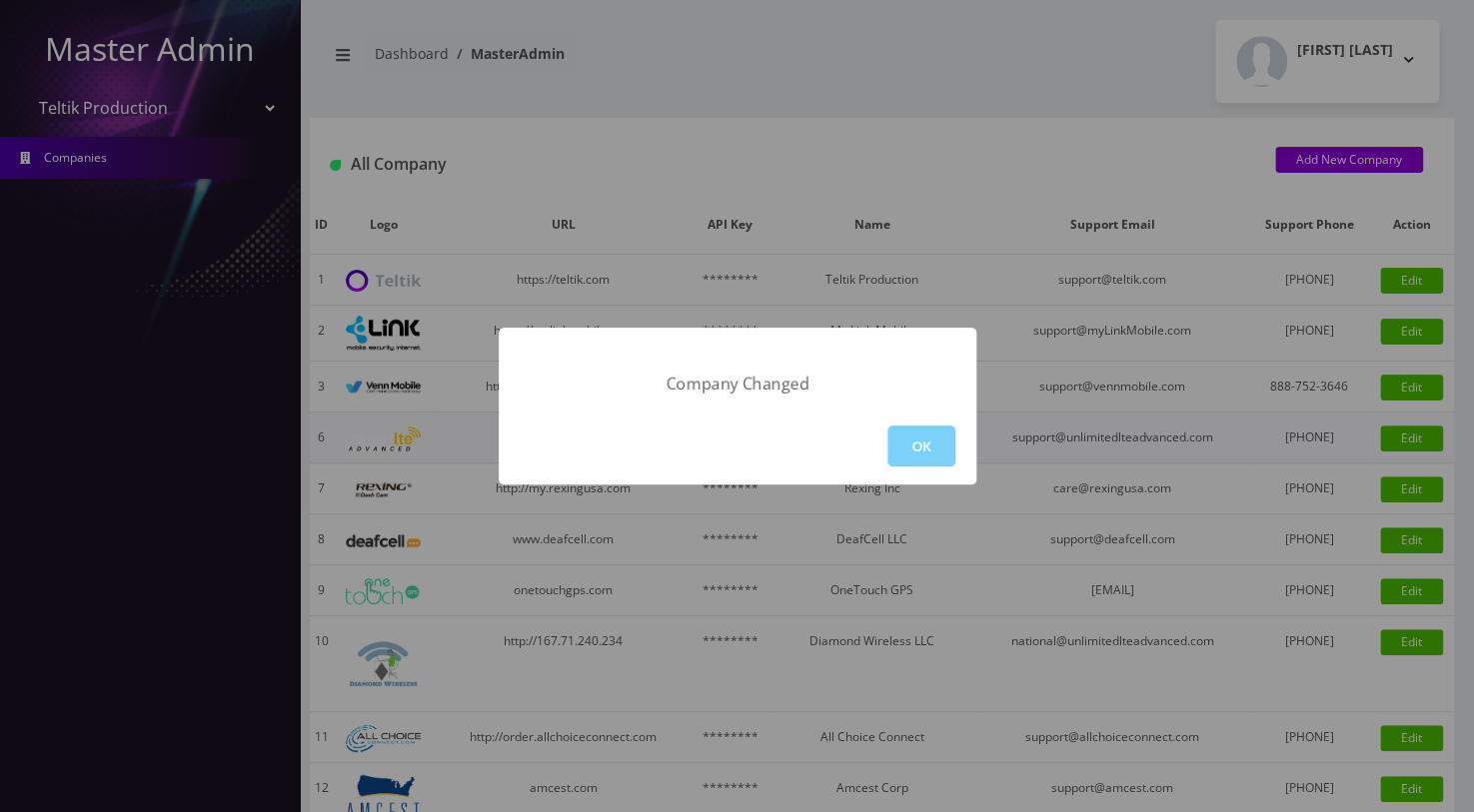click on "OK" at bounding box center [921, 445] 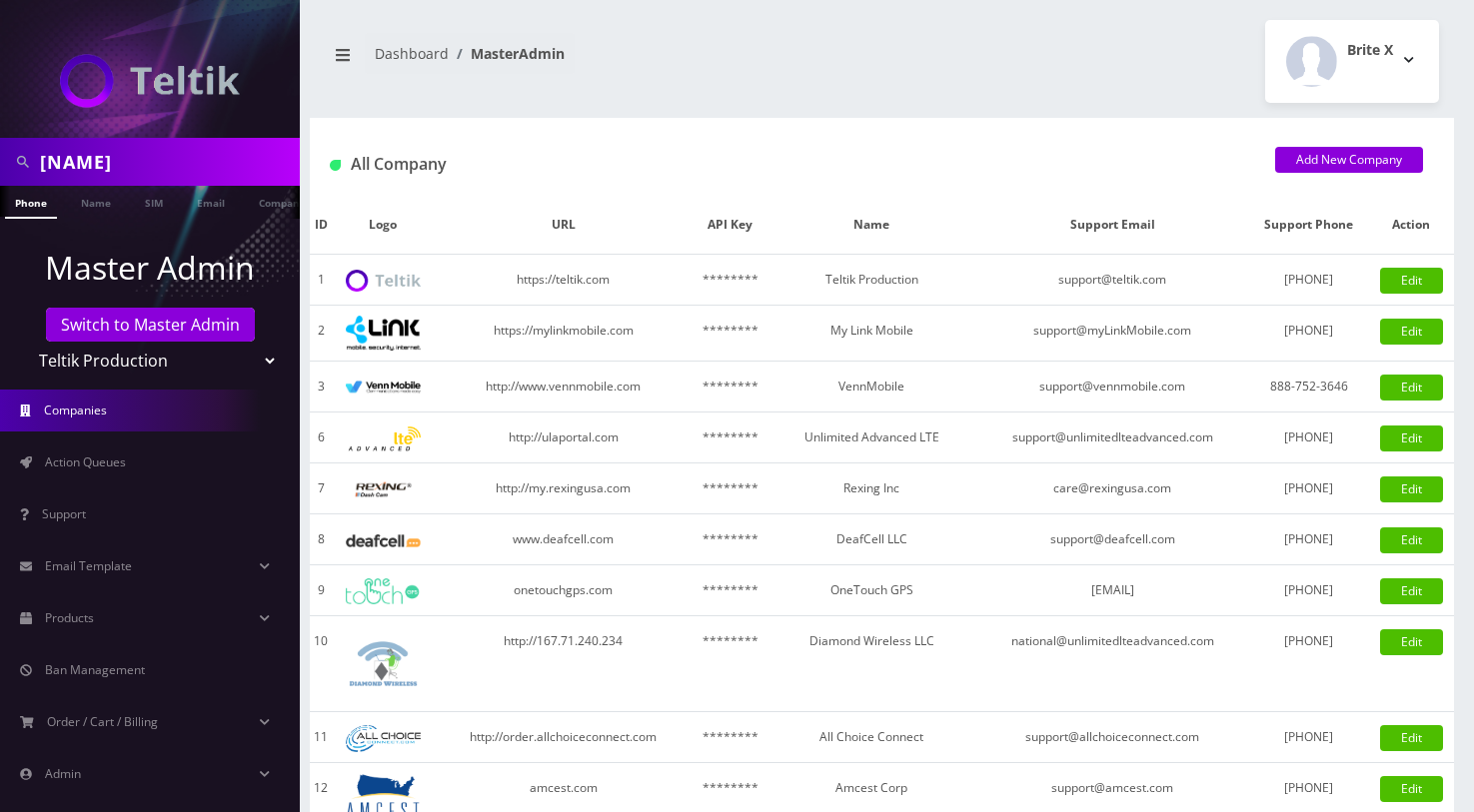 scroll, scrollTop: 0, scrollLeft: 0, axis: both 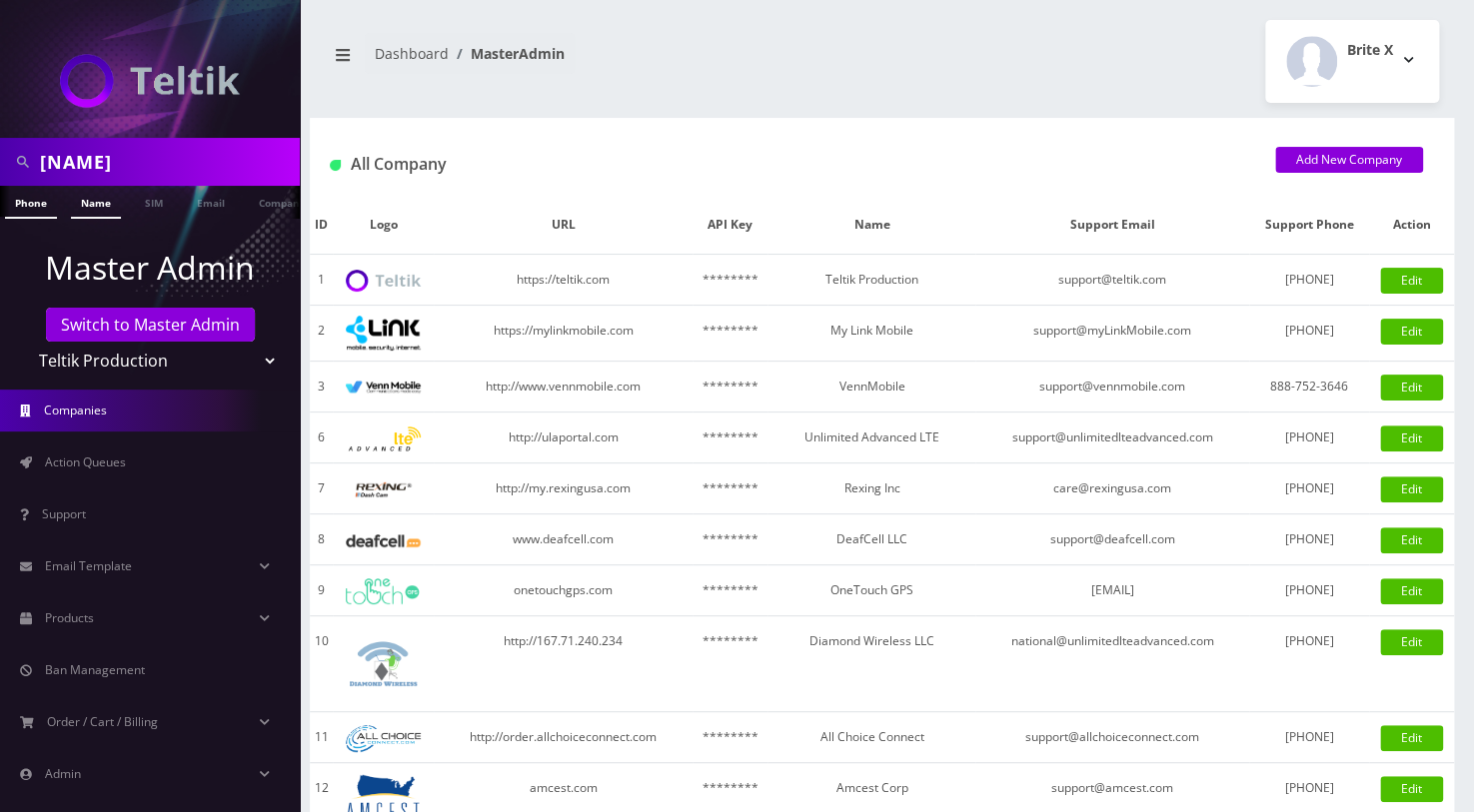 click on "Name" at bounding box center [96, 202] 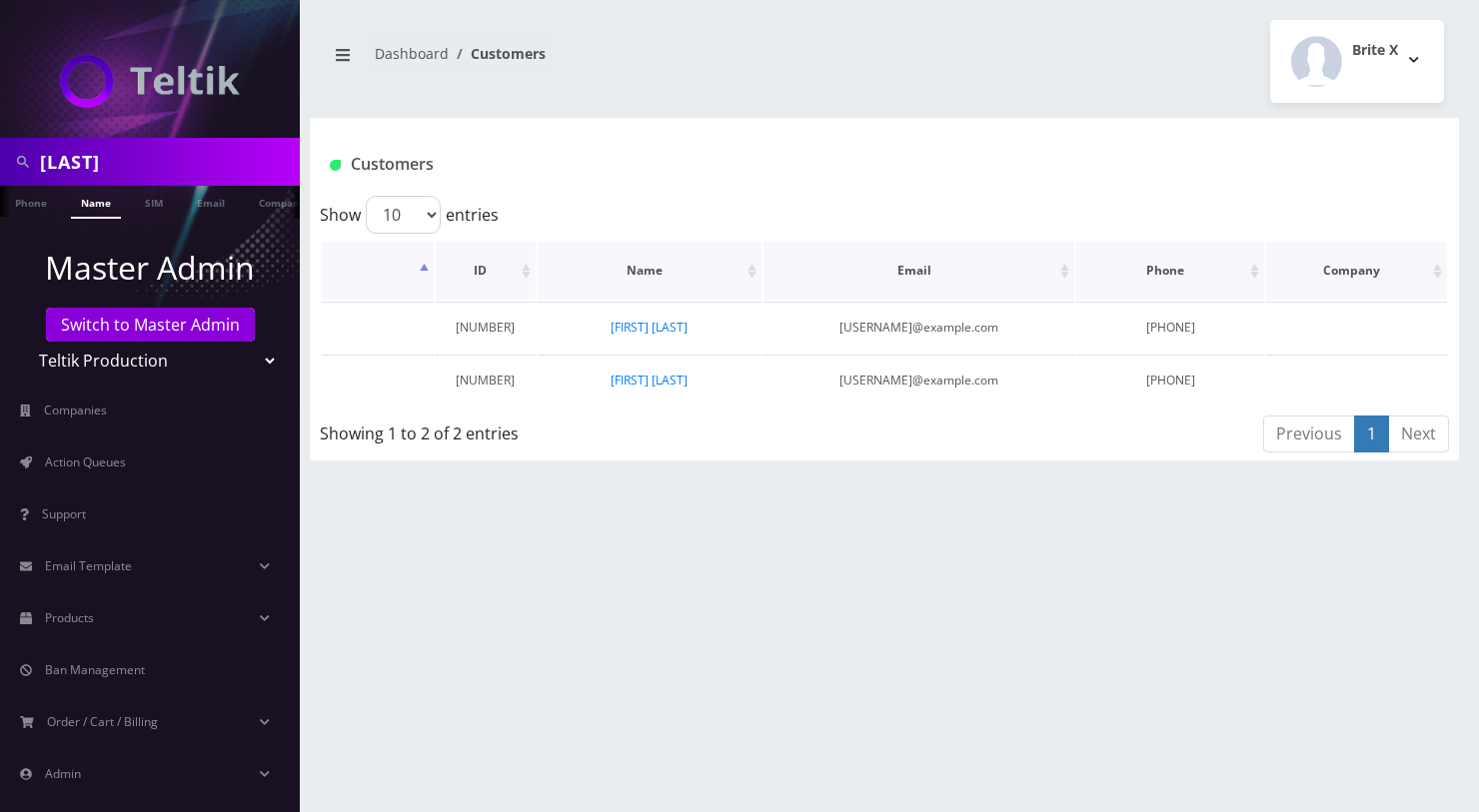 scroll, scrollTop: 0, scrollLeft: 0, axis: both 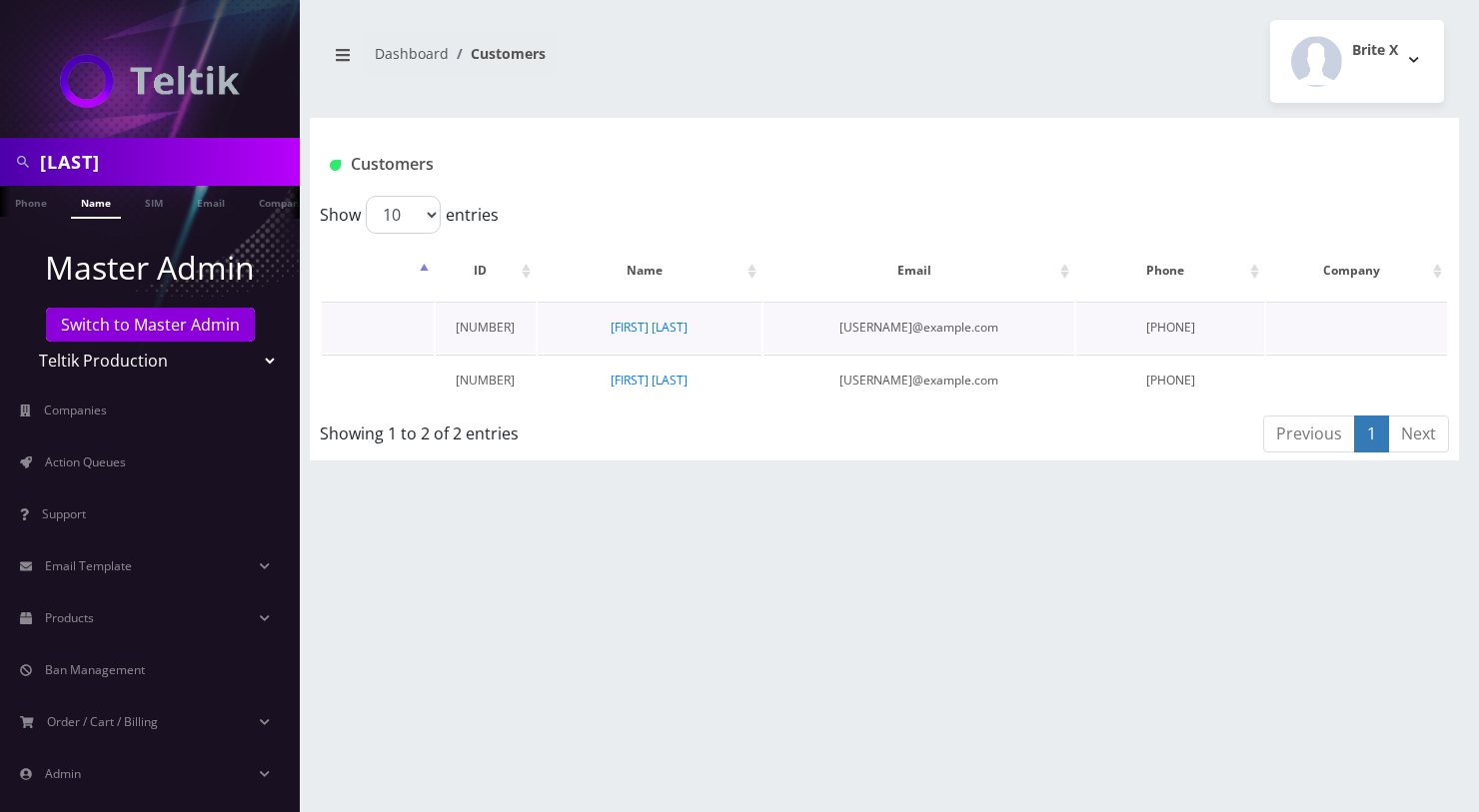 click on "Yaakov Dicker" at bounding box center [650, 327] 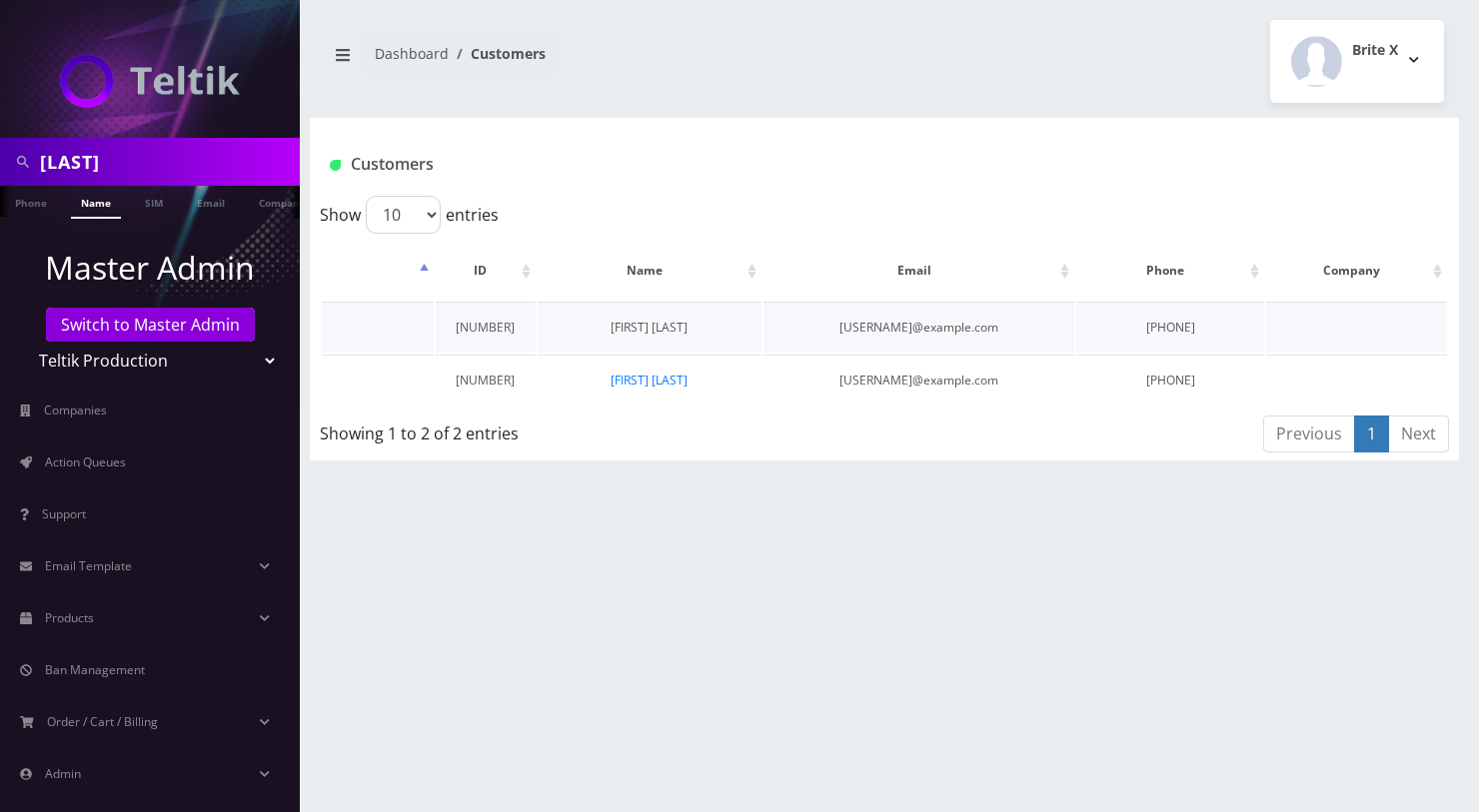 click on "Yaakov Dicker" at bounding box center (649, 327) 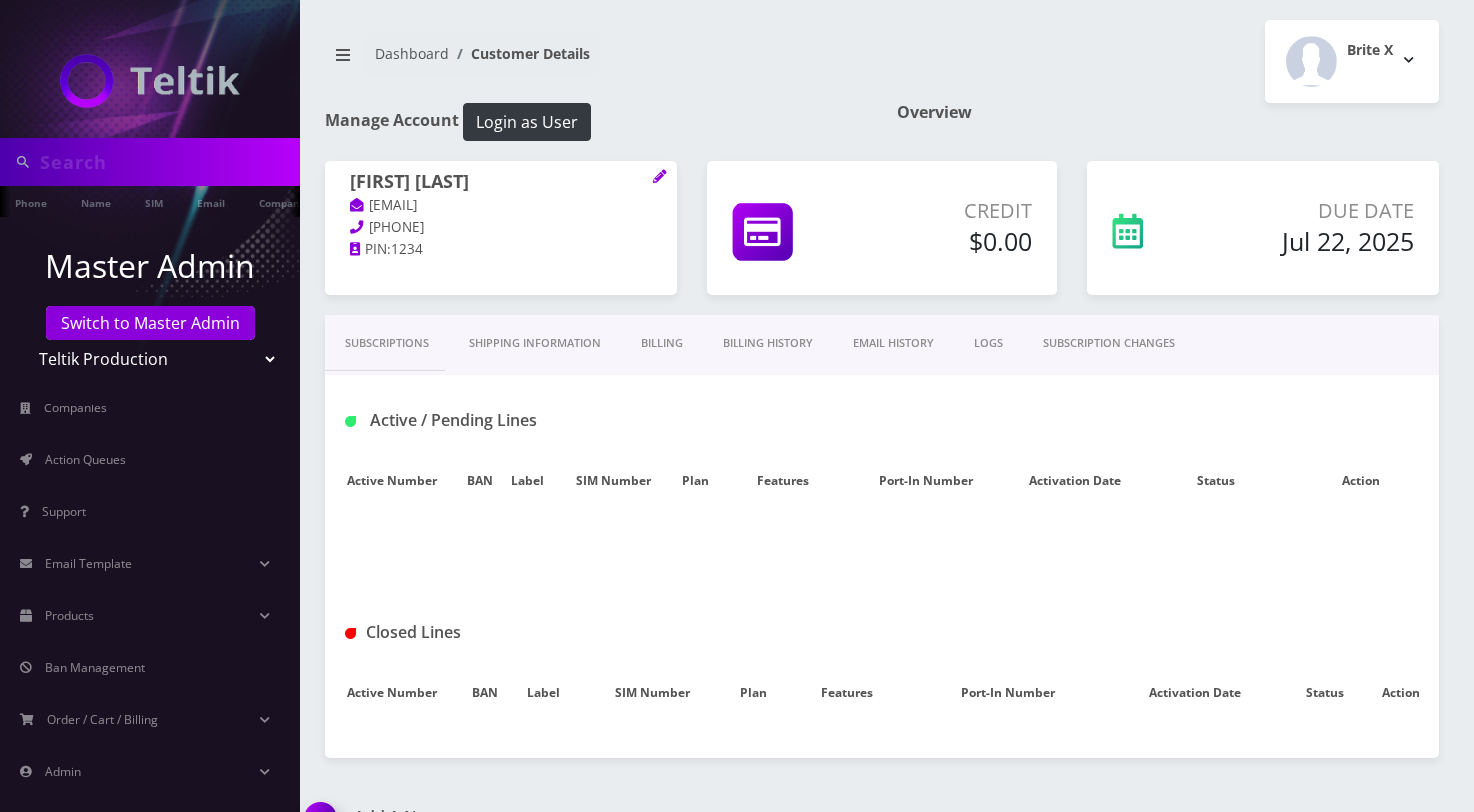 scroll, scrollTop: 0, scrollLeft: 0, axis: both 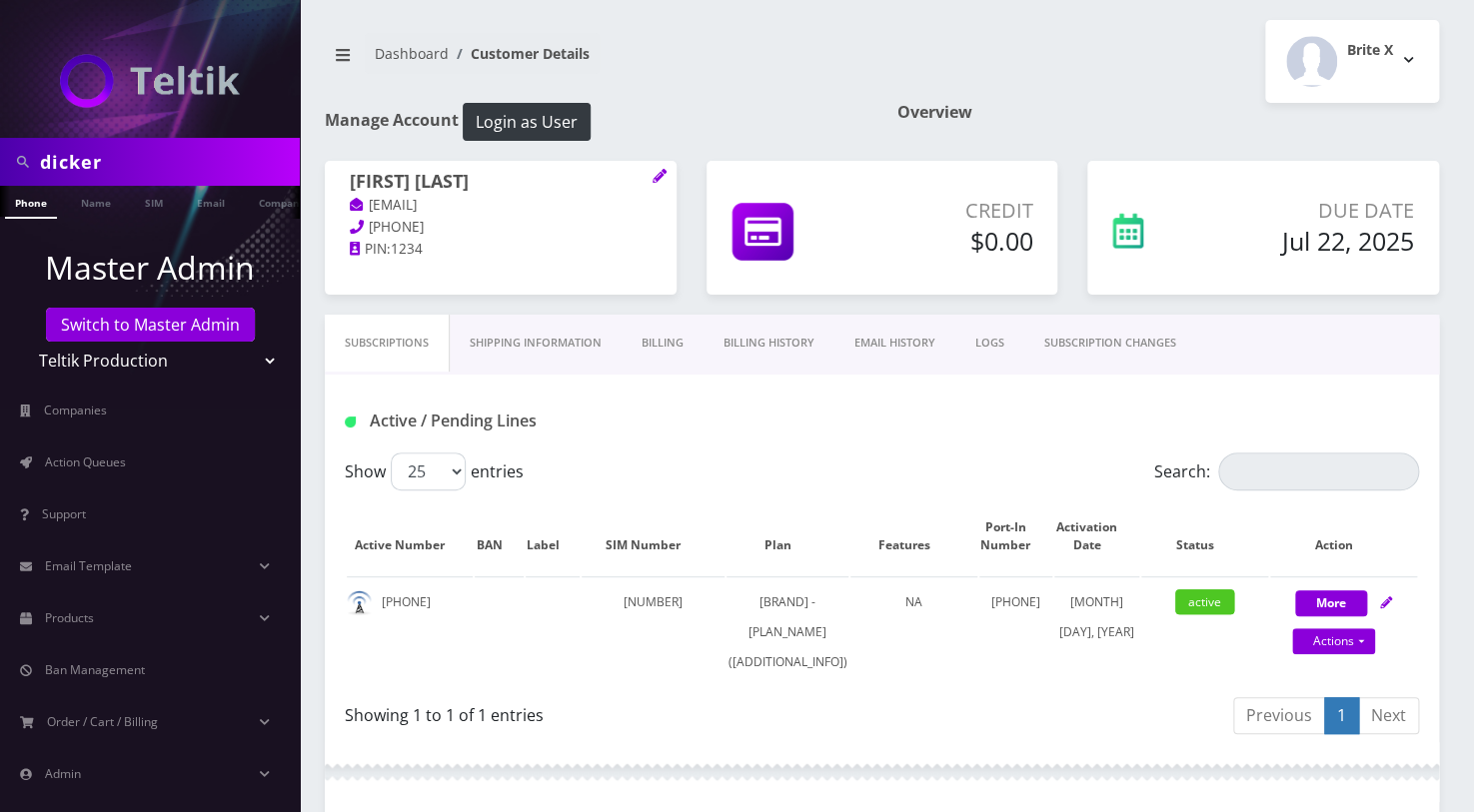 click on "Teltik Production
My Link Mobile
VennMobile
Unlimited Advanced LTE
Rexing Inc
DeafCell LLC
OneTouch GPS
Diamond Wireless LLC
All Choice Connect
Amcest Corp
IoT
Shluchim Assist
ConnectED Mobile
Innovative Communications
Home Away Secure
SIM Call Connecten Internet Rauch" at bounding box center [150, 361] 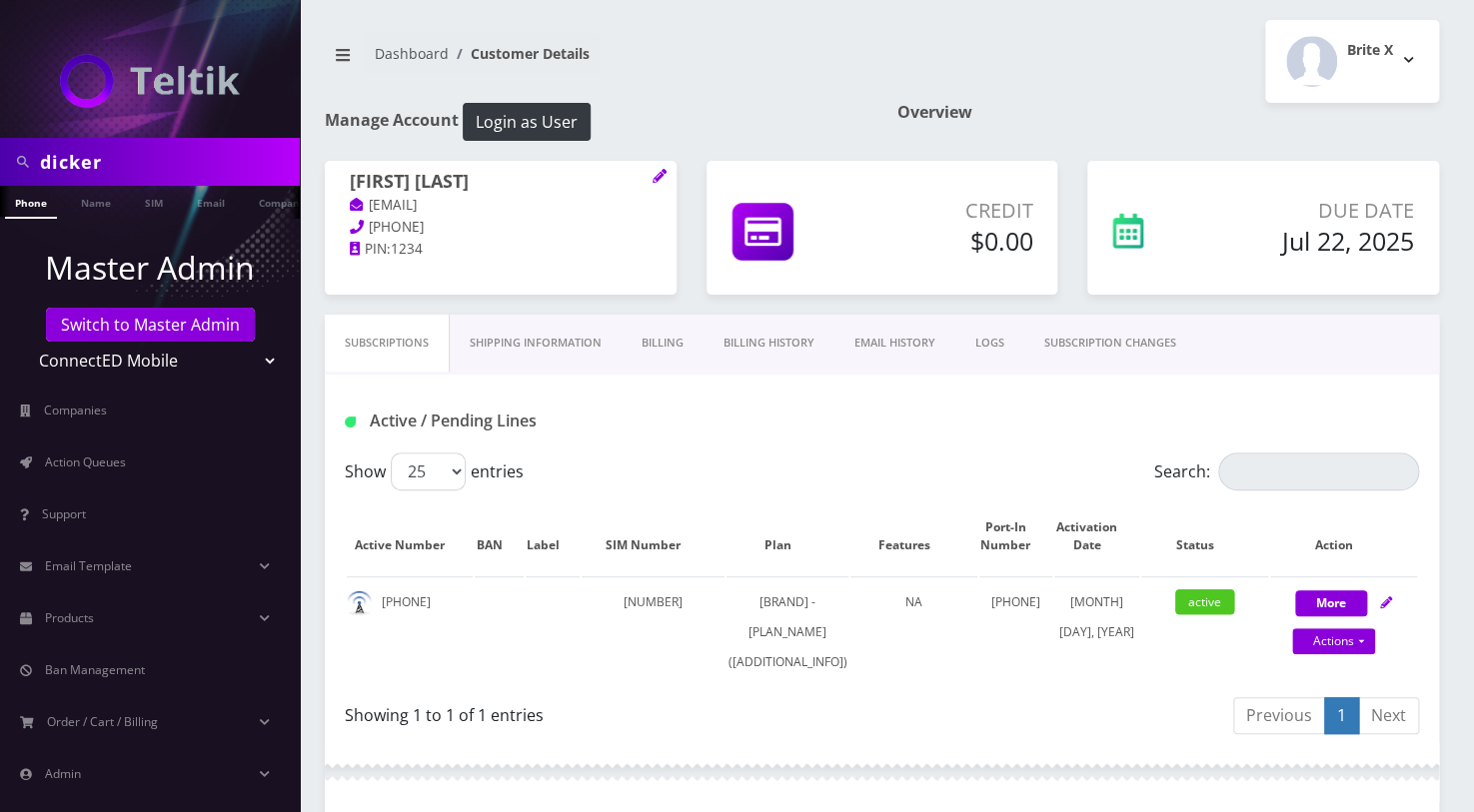 click on "Teltik Production
My Link Mobile
VennMobile
Unlimited Advanced LTE
Rexing Inc
DeafCell LLC
OneTouch GPS
Diamond Wireless LLC
All Choice Connect
Amcest Corp
IoT
Shluchim Assist
ConnectED Mobile
Innovative Communications
Home Away Secure
SIM Call Connecten Internet Rauch" at bounding box center [150, 361] 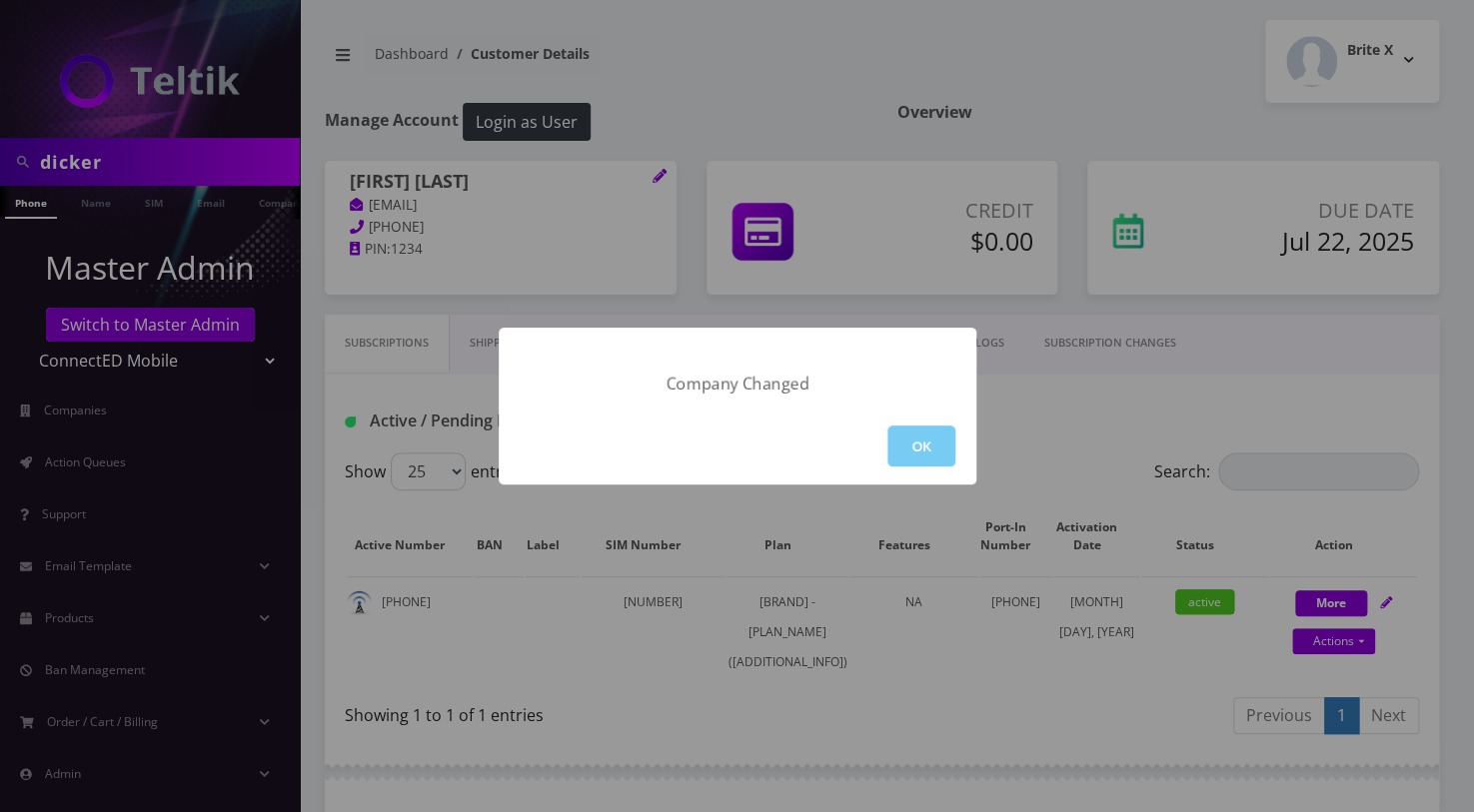 click on "OK" at bounding box center (921, 445) 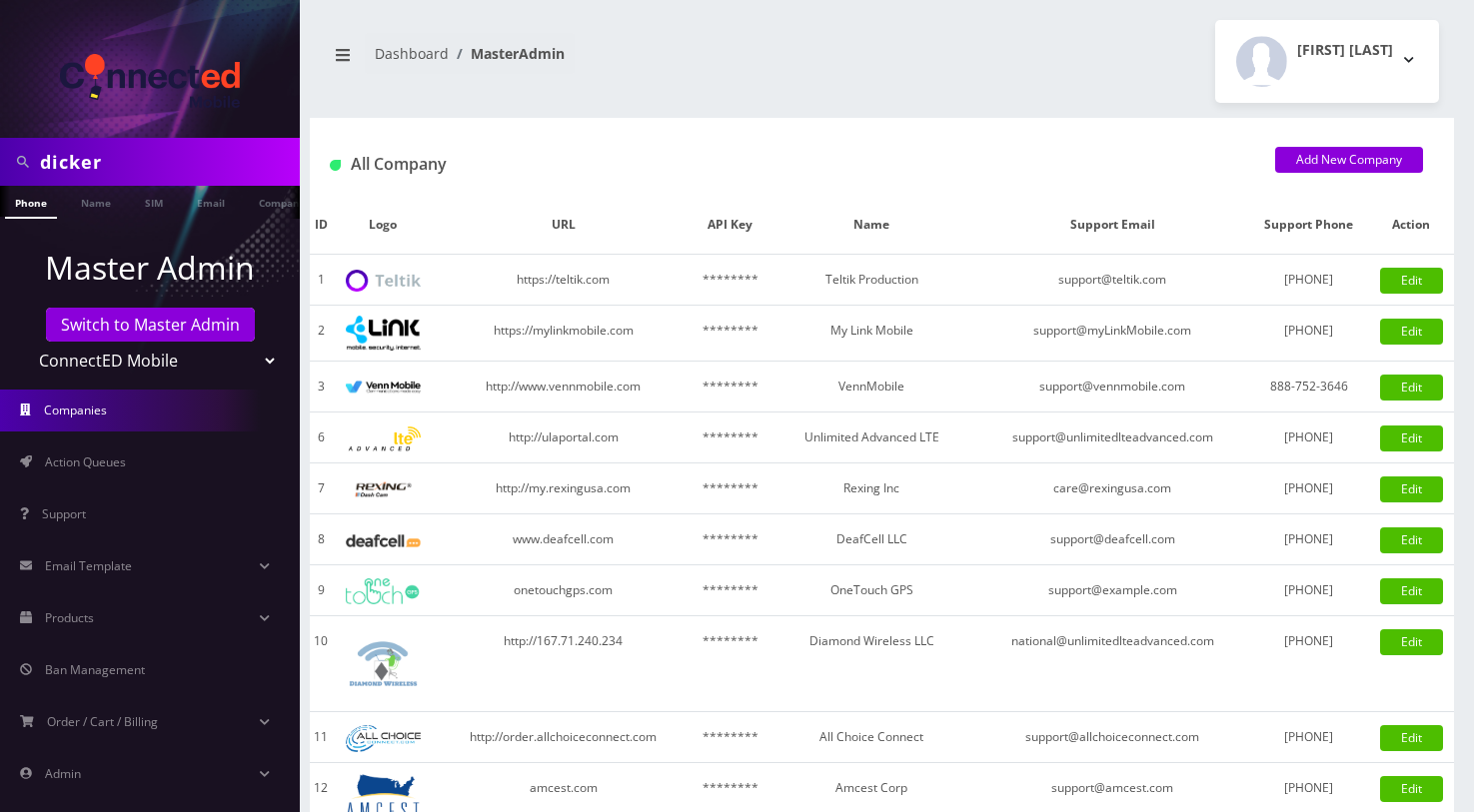 scroll, scrollTop: 0, scrollLeft: 0, axis: both 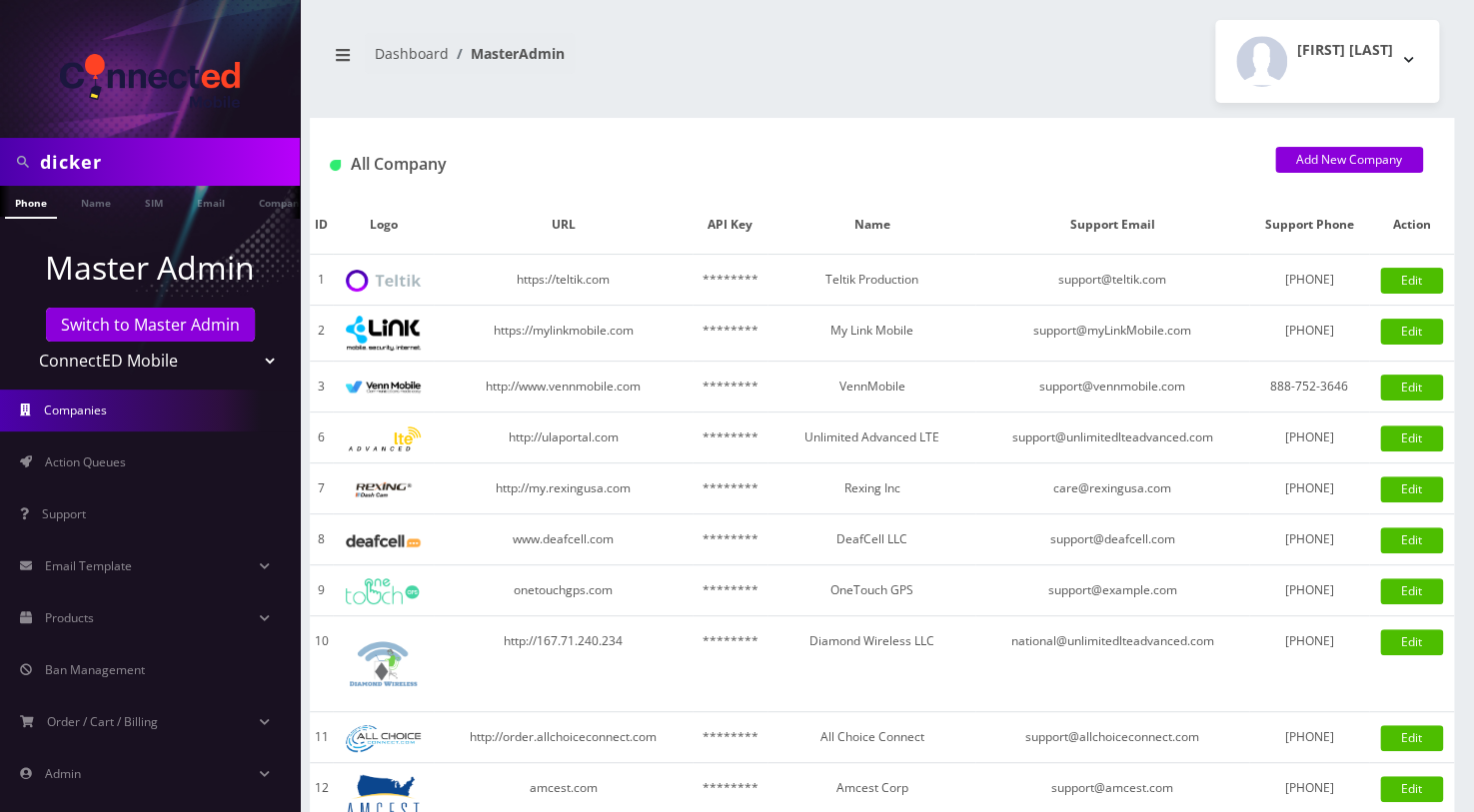 click on "dicker" at bounding box center [167, 162] 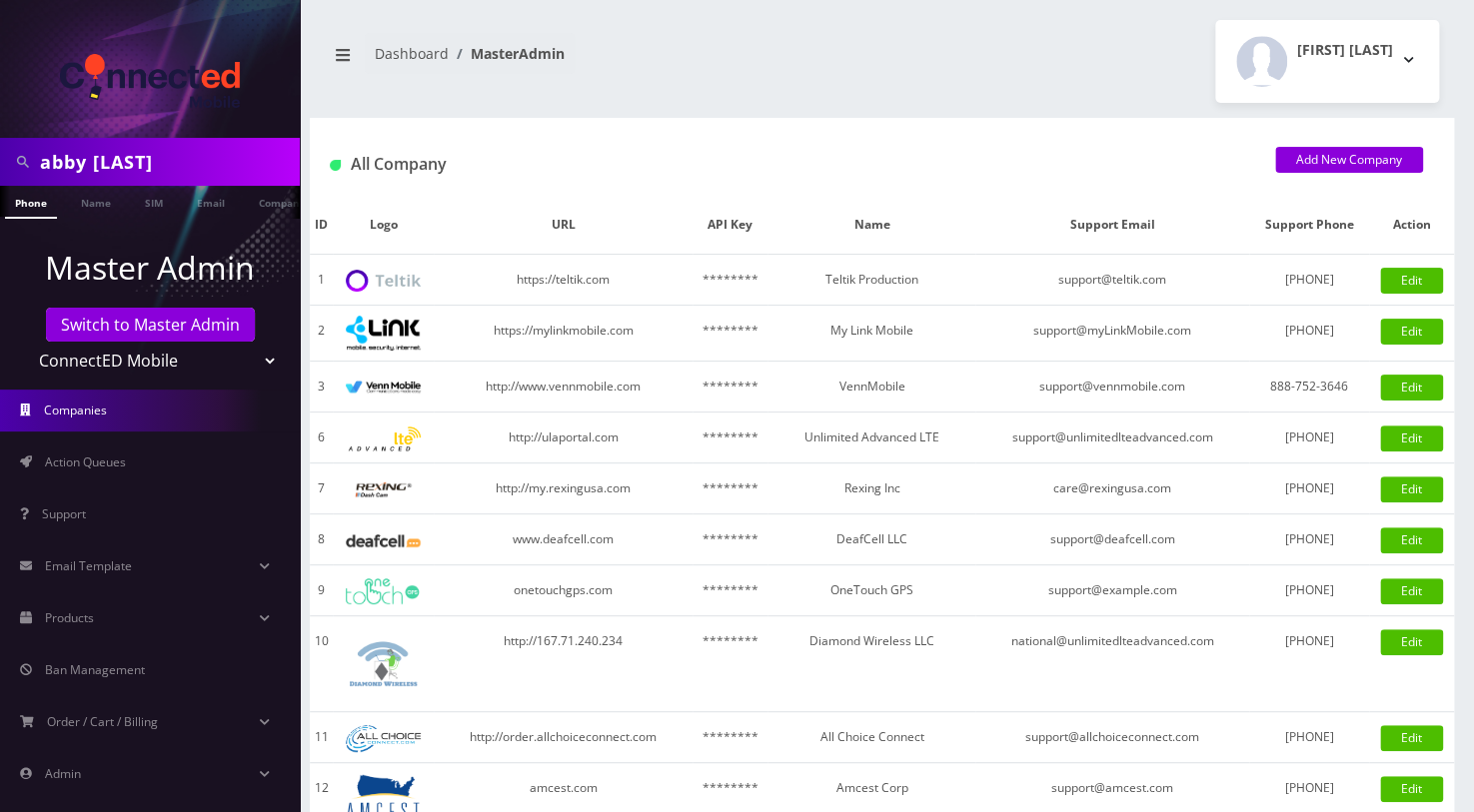 type on "[FIRST] [LAST]" 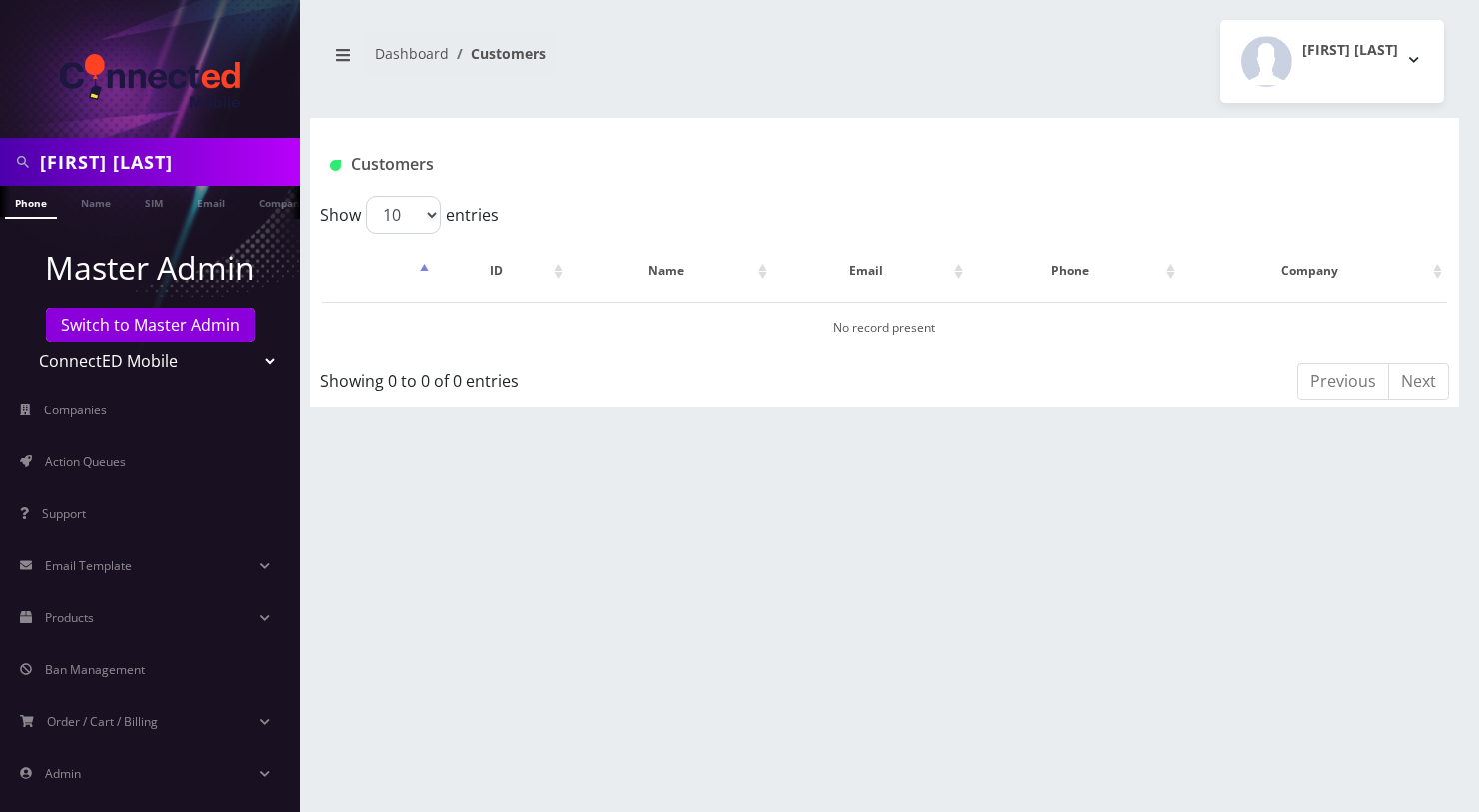 scroll, scrollTop: 0, scrollLeft: 0, axis: both 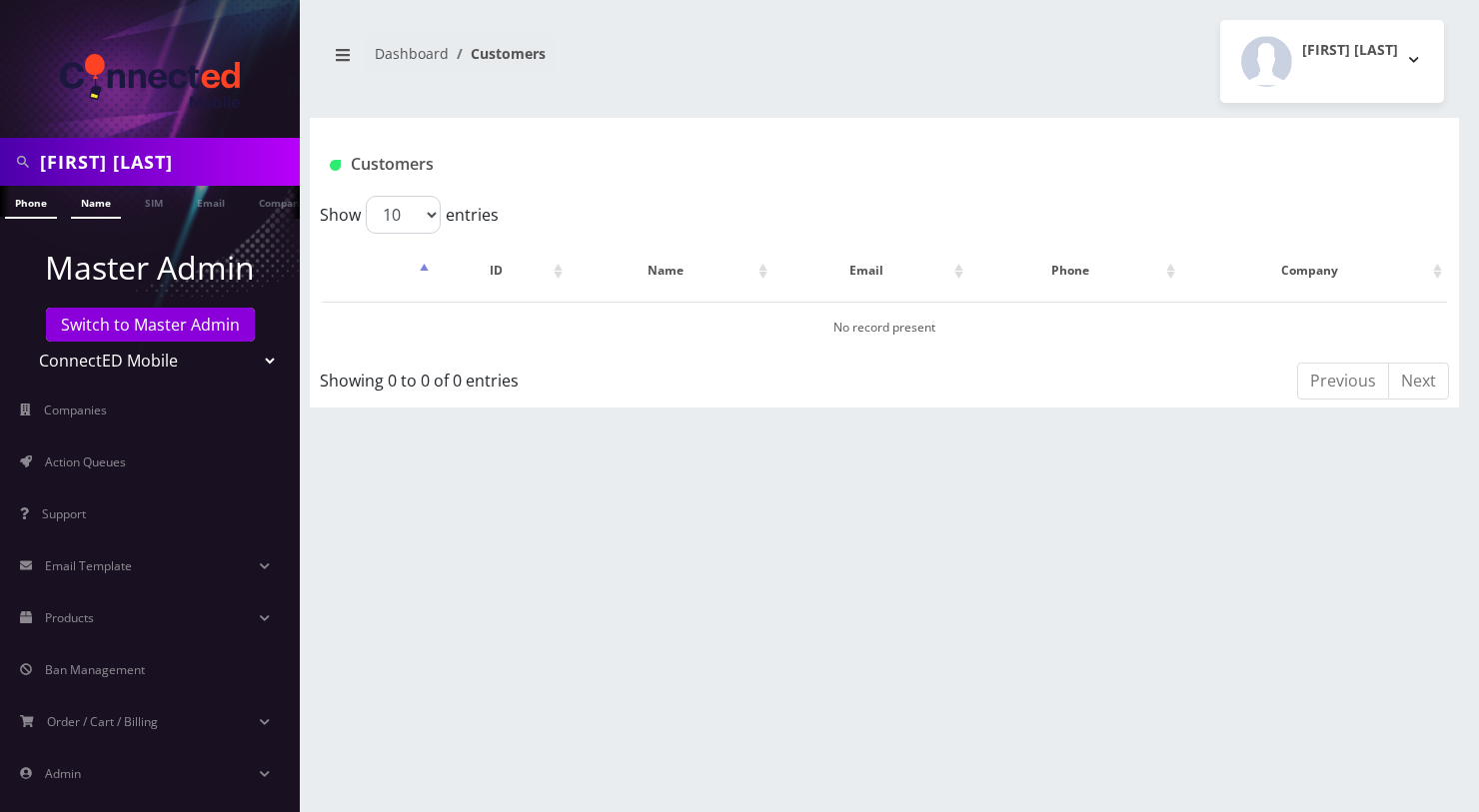click on "Name" at bounding box center (96, 202) 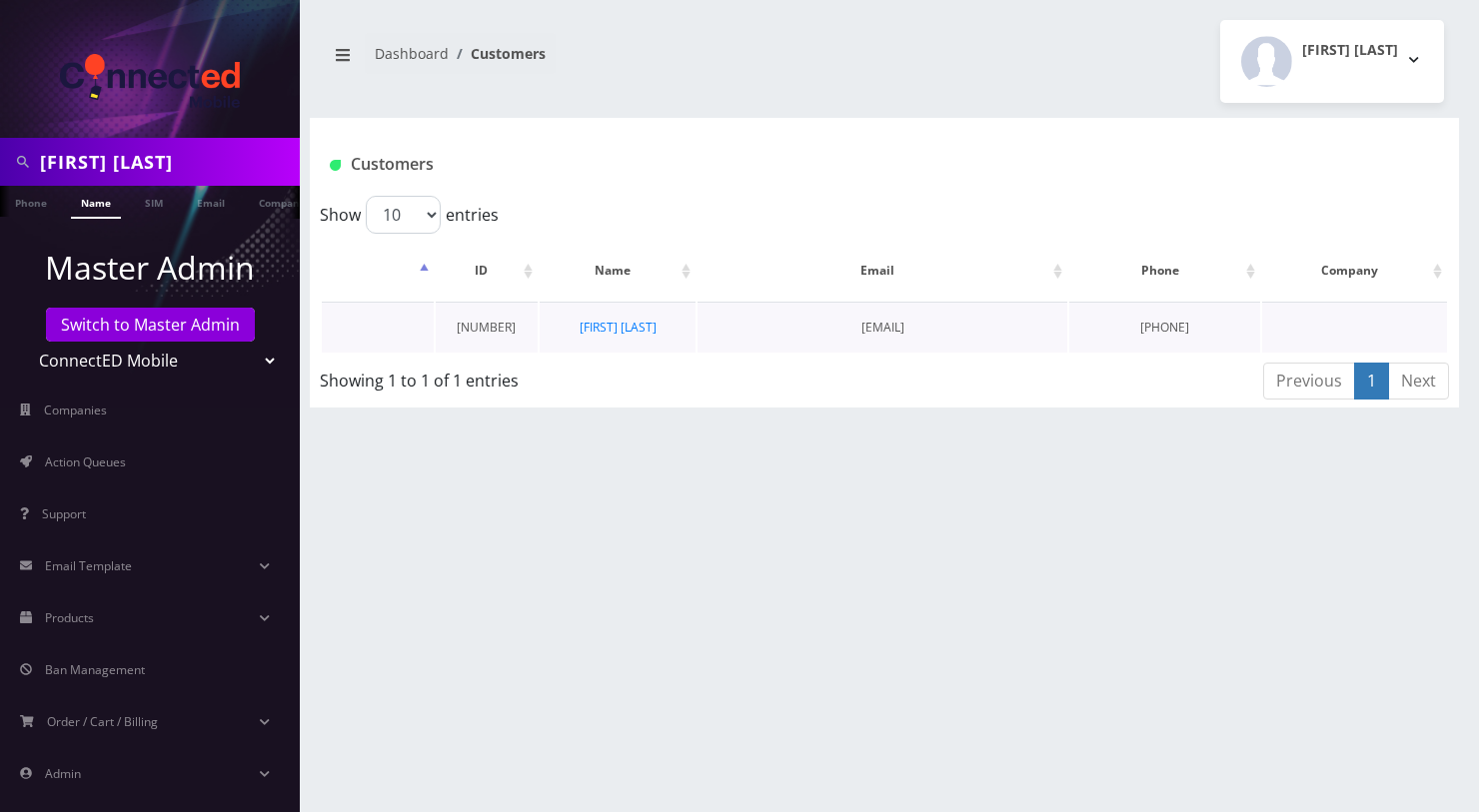 scroll, scrollTop: 0, scrollLeft: 0, axis: both 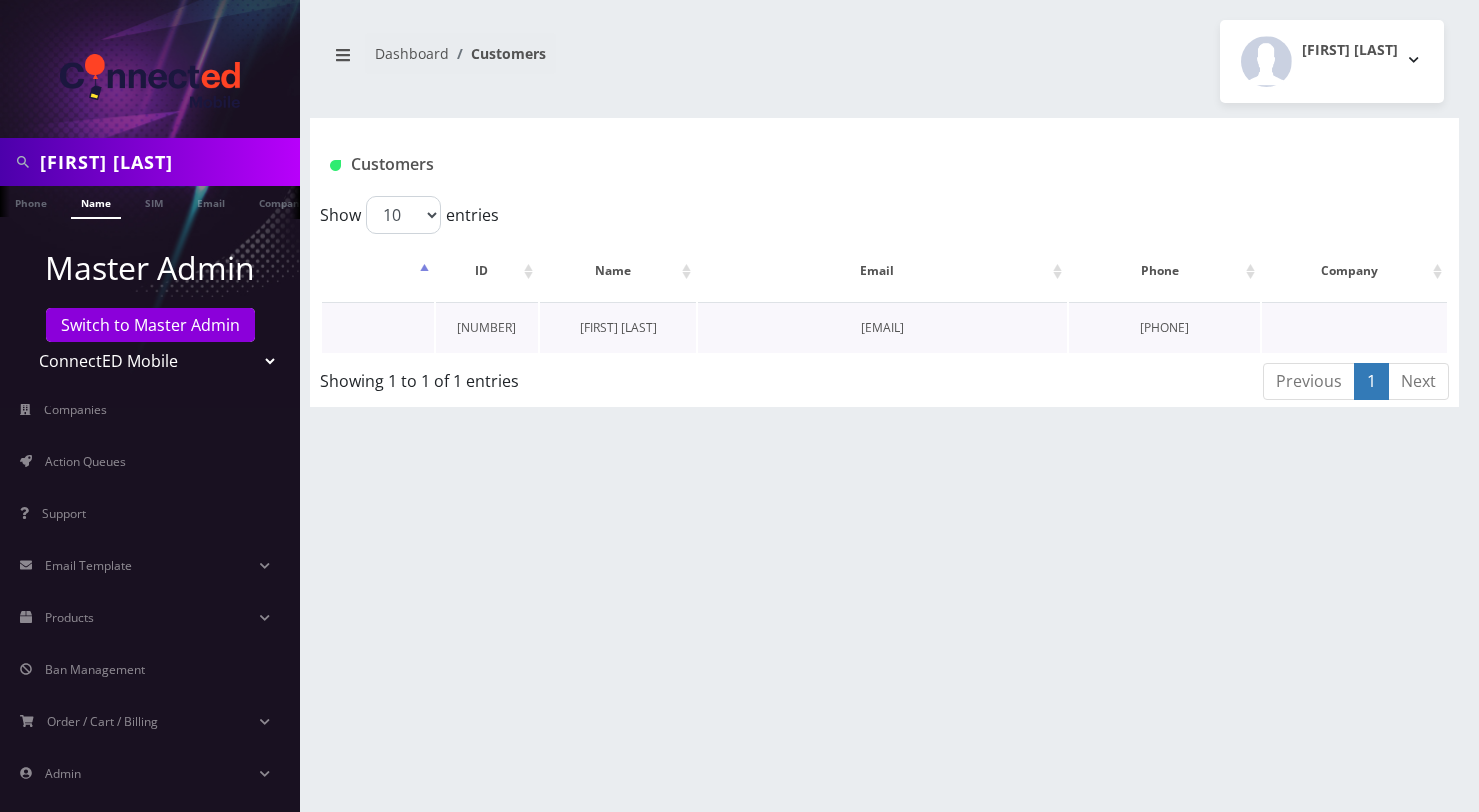 click on "[FIRST] [LAST]" at bounding box center [618, 327] 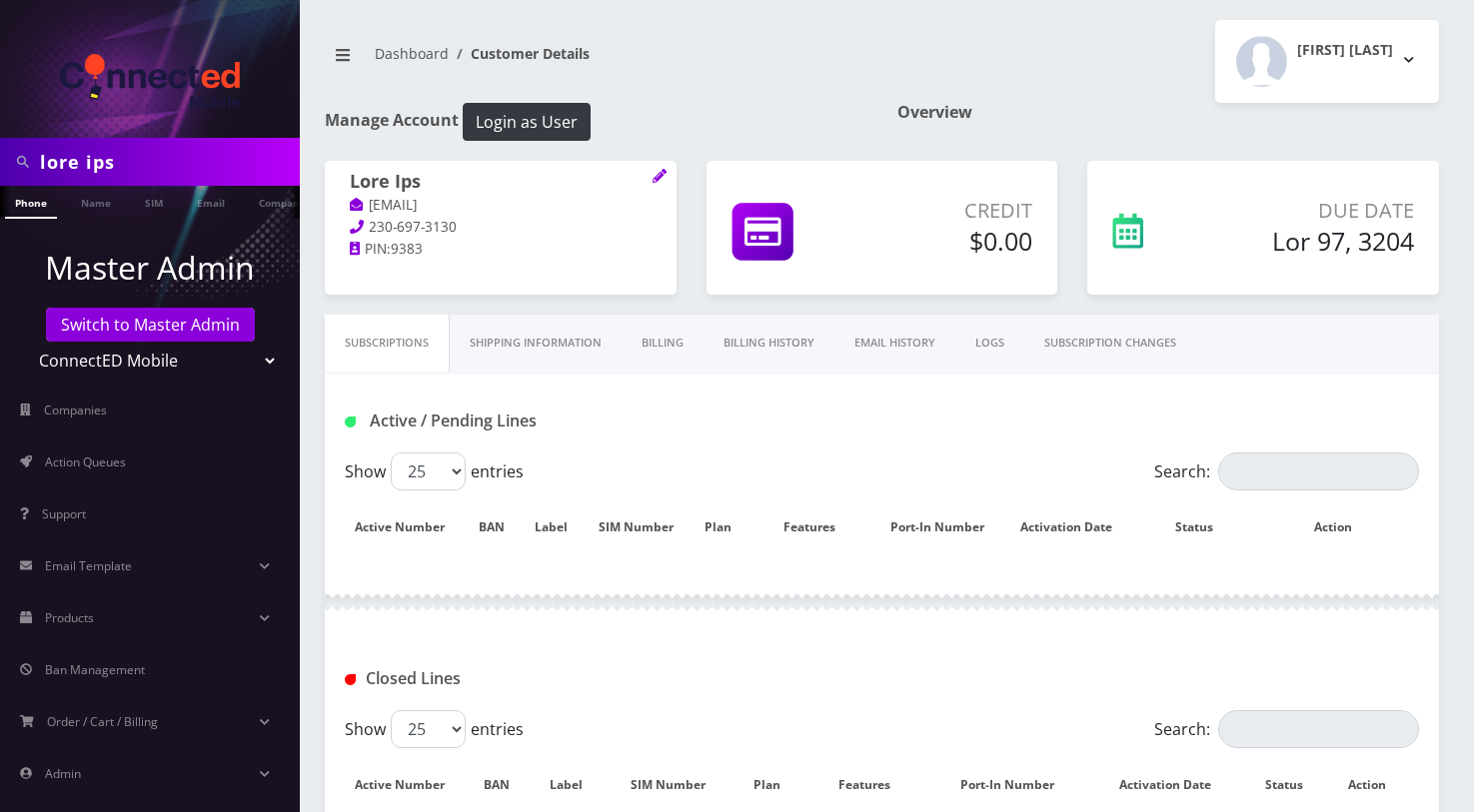 scroll, scrollTop: 0, scrollLeft: 0, axis: both 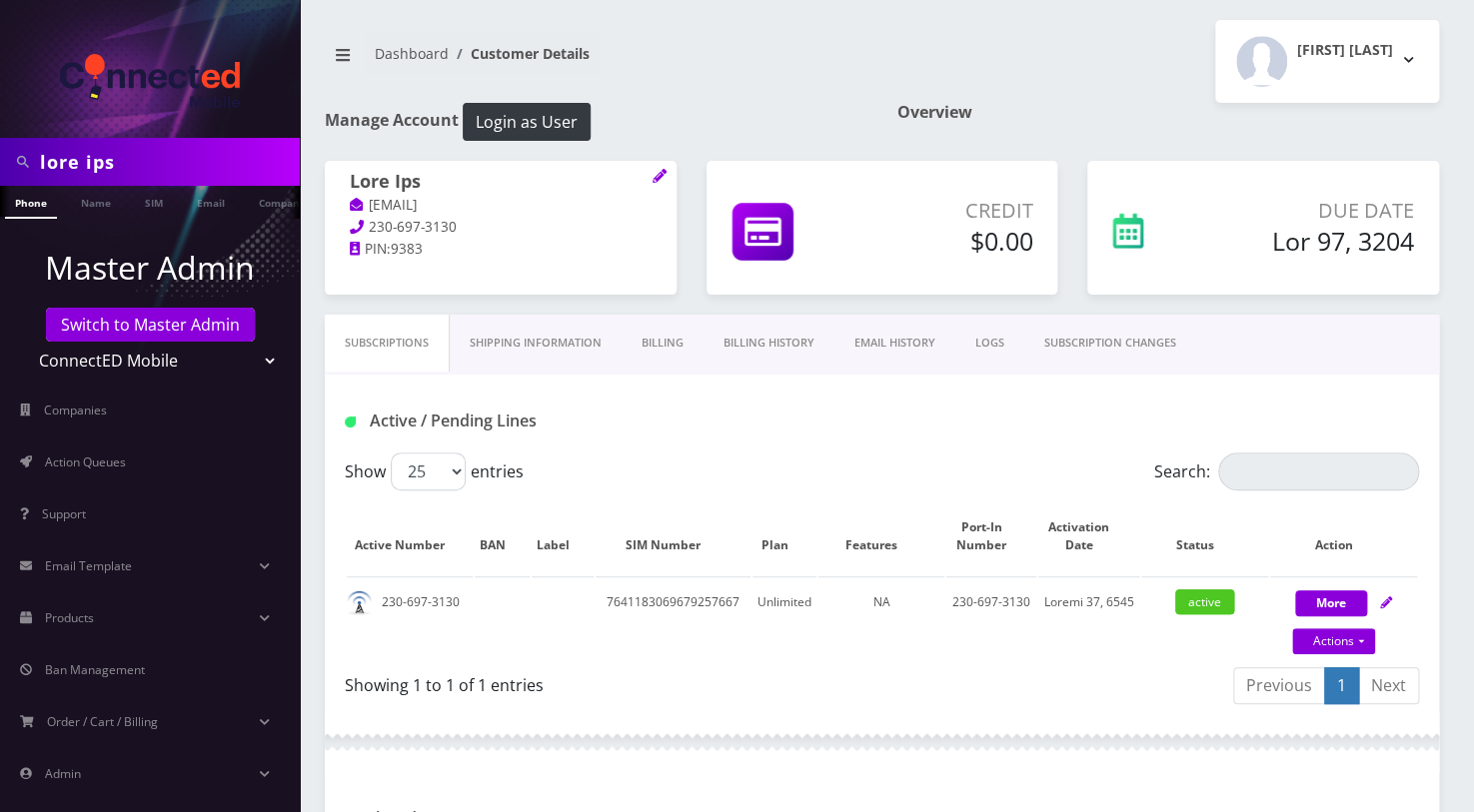 click on "Billing" at bounding box center (663, 343) 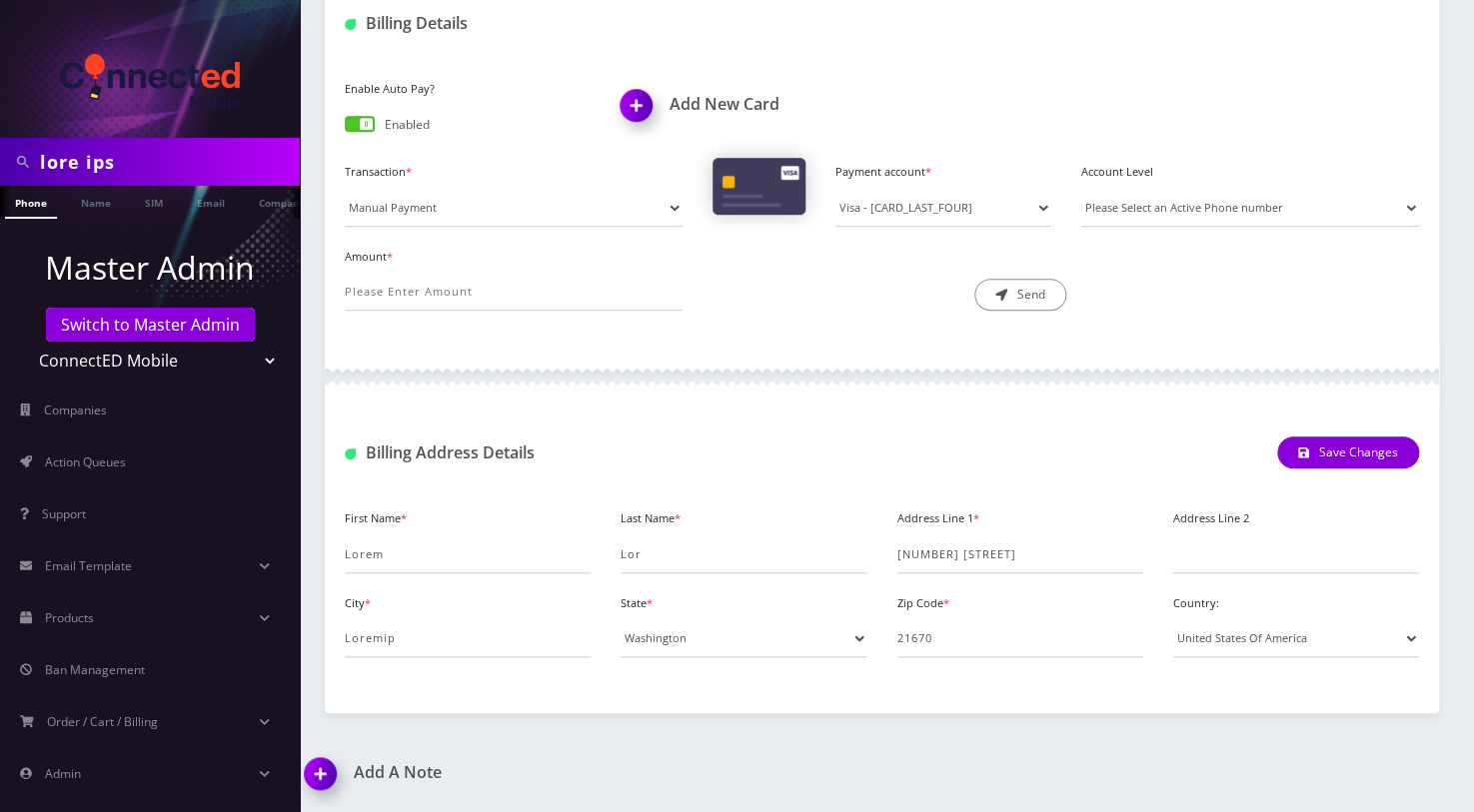 scroll, scrollTop: 90, scrollLeft: 0, axis: vertical 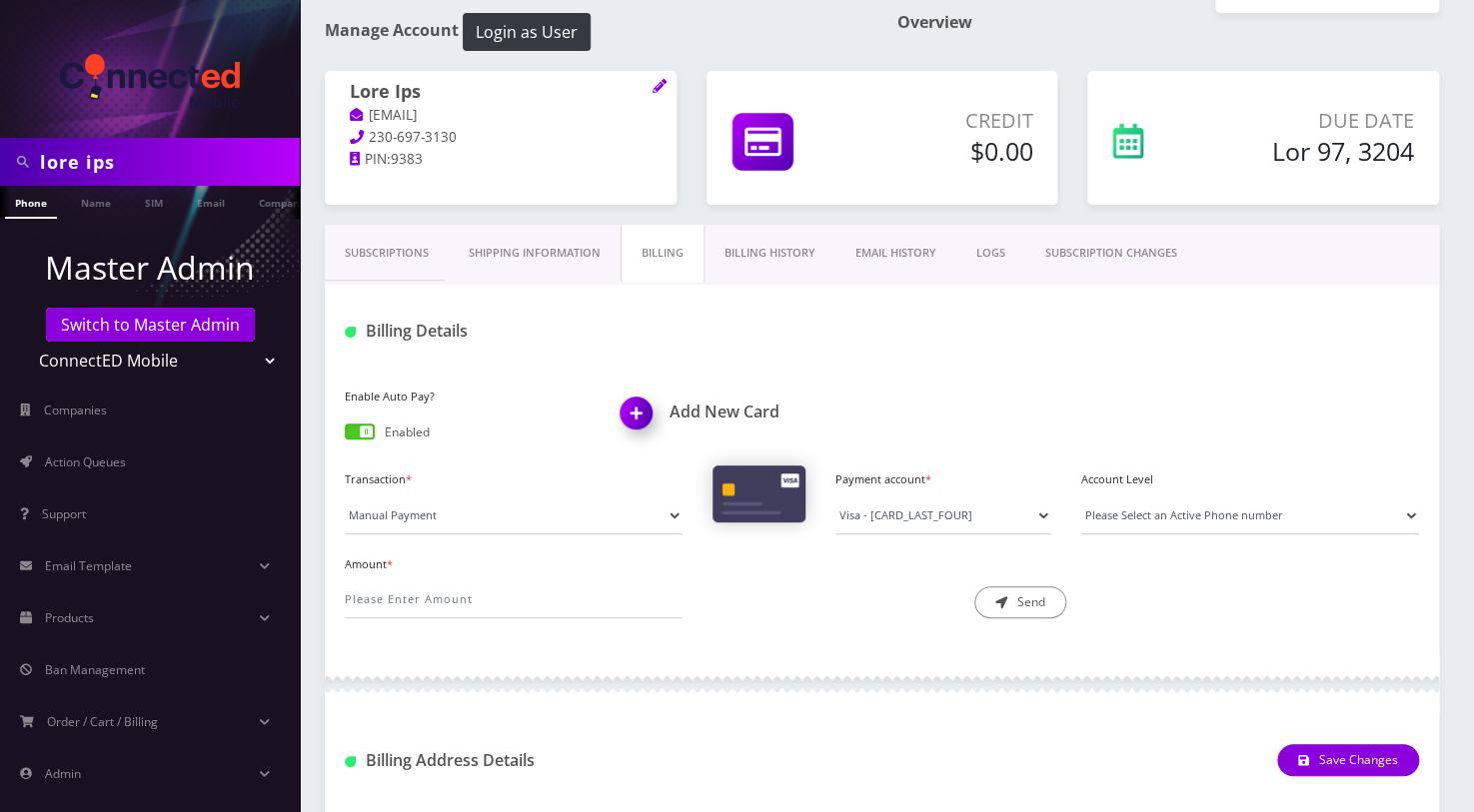 click on "Subscriptions" at bounding box center (387, 253) 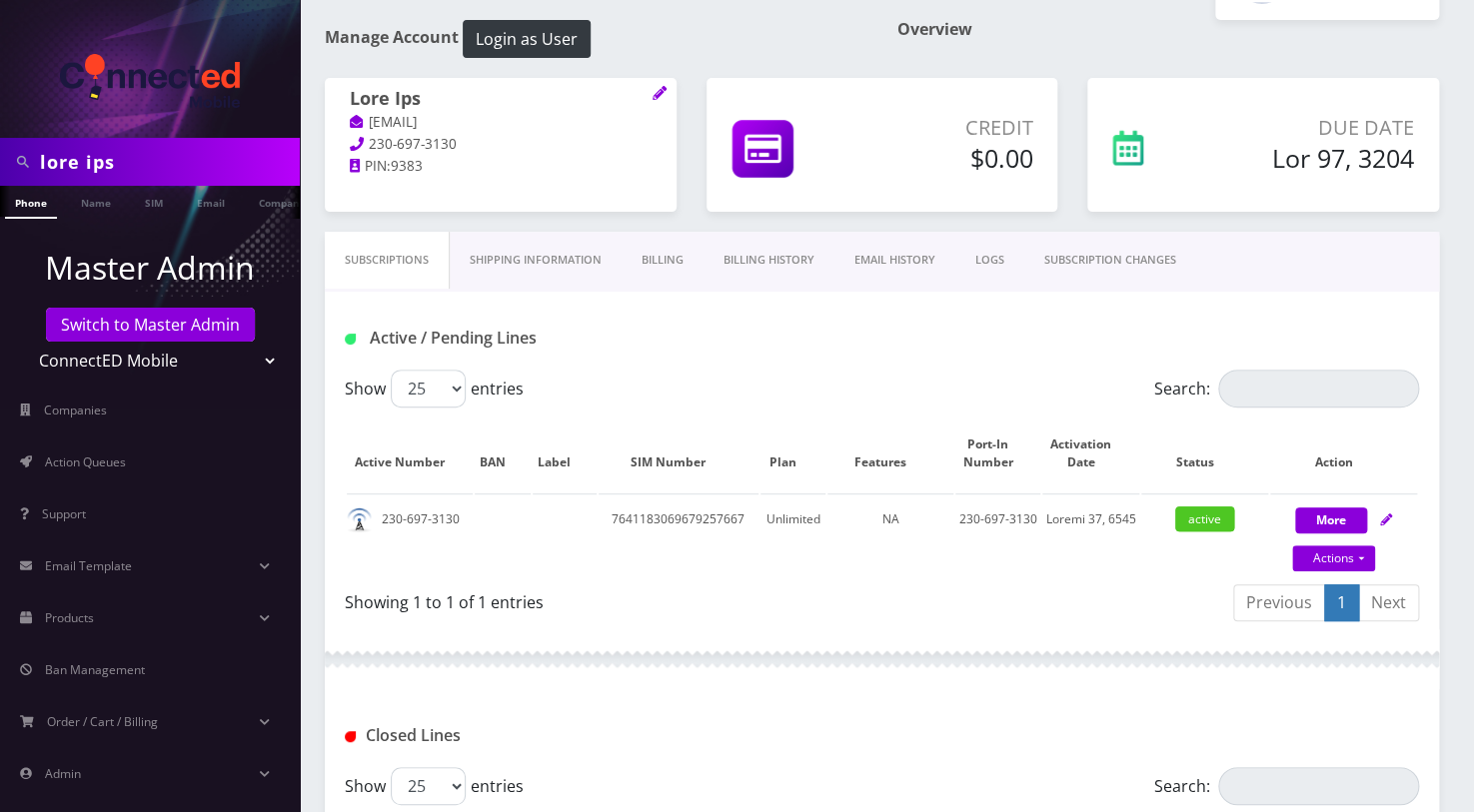 scroll, scrollTop: 0, scrollLeft: 0, axis: both 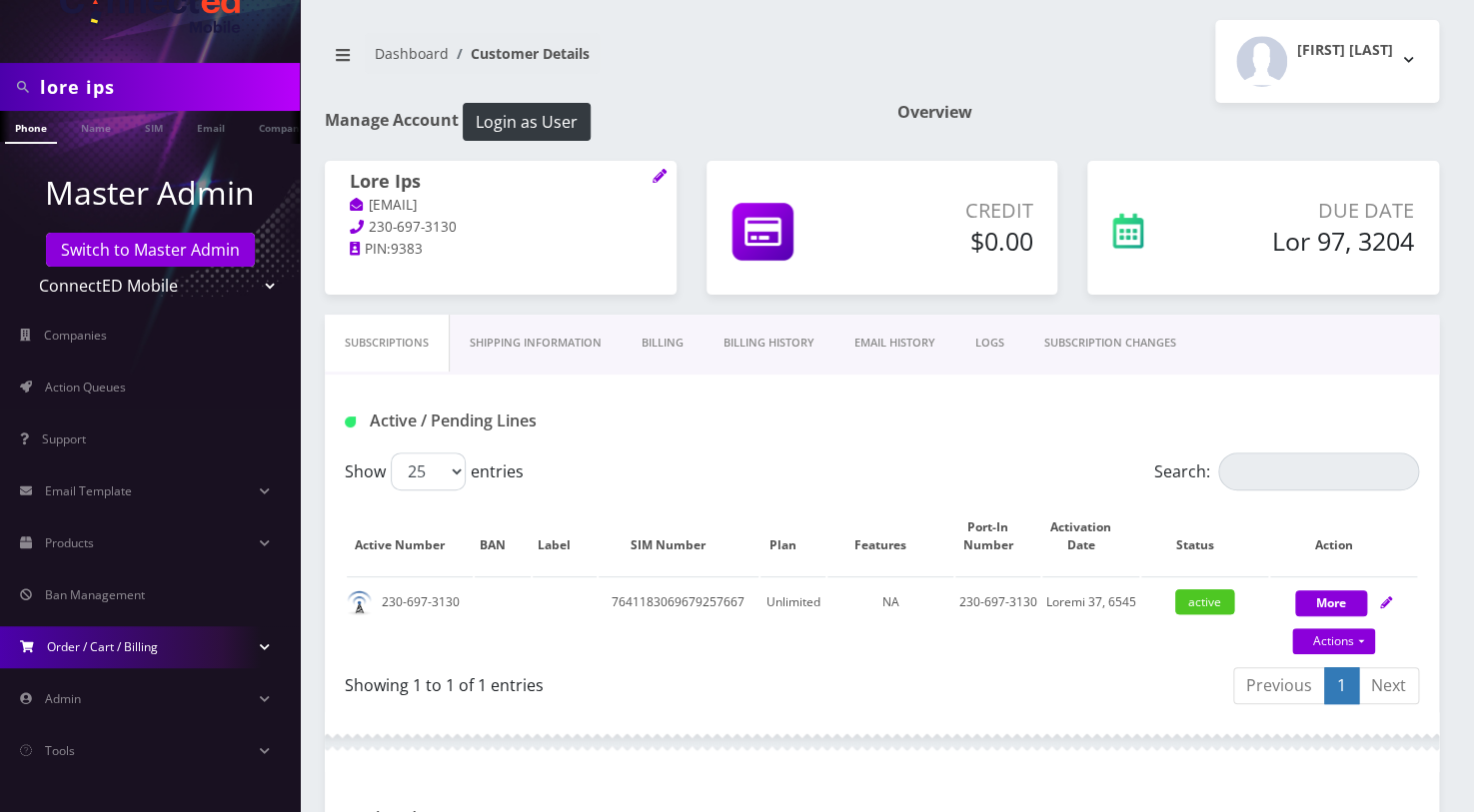 click on "Order / Cart / Billing" at bounding box center [150, 647] 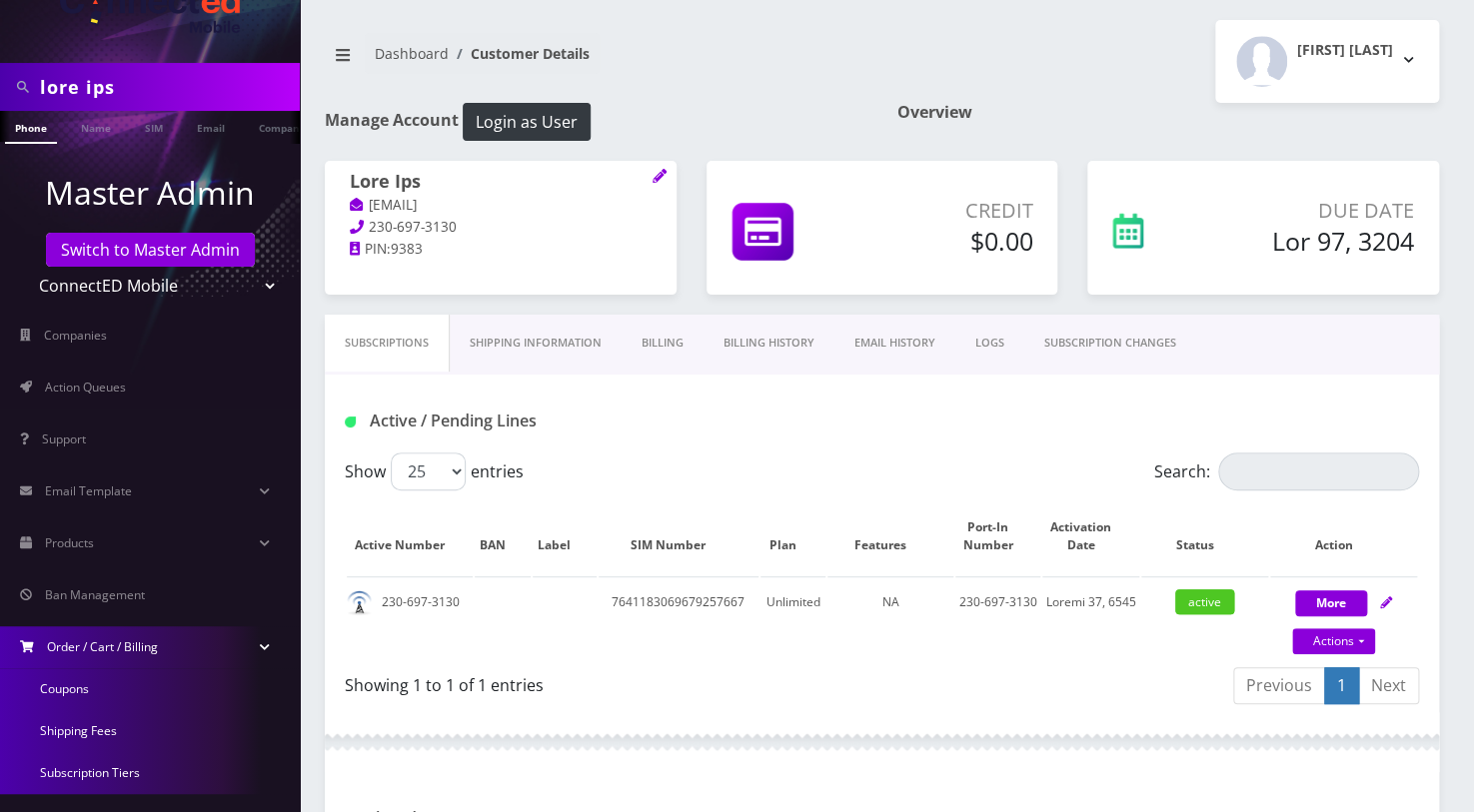 scroll, scrollTop: 201, scrollLeft: 0, axis: vertical 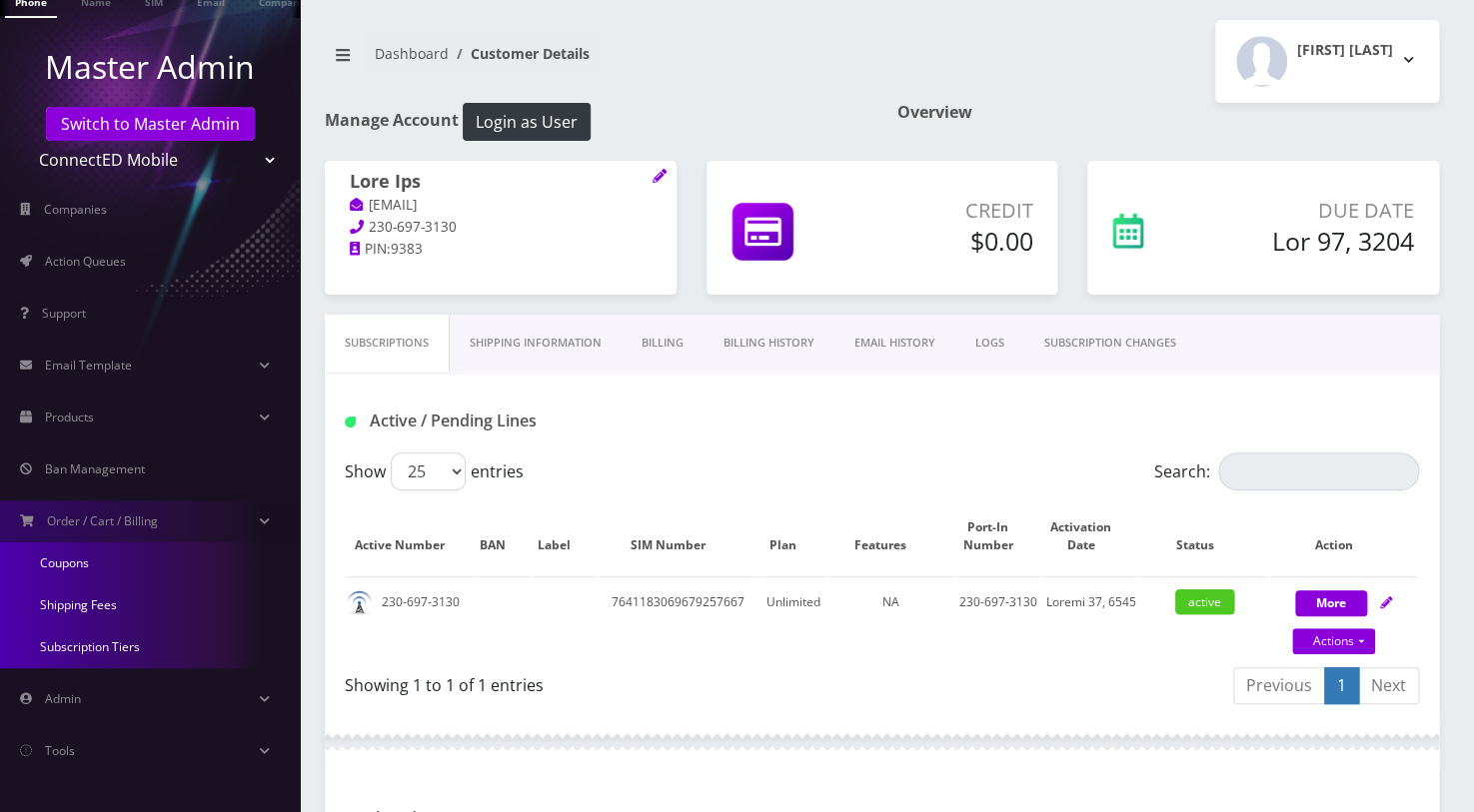 click on "Coupons" at bounding box center [150, 563] 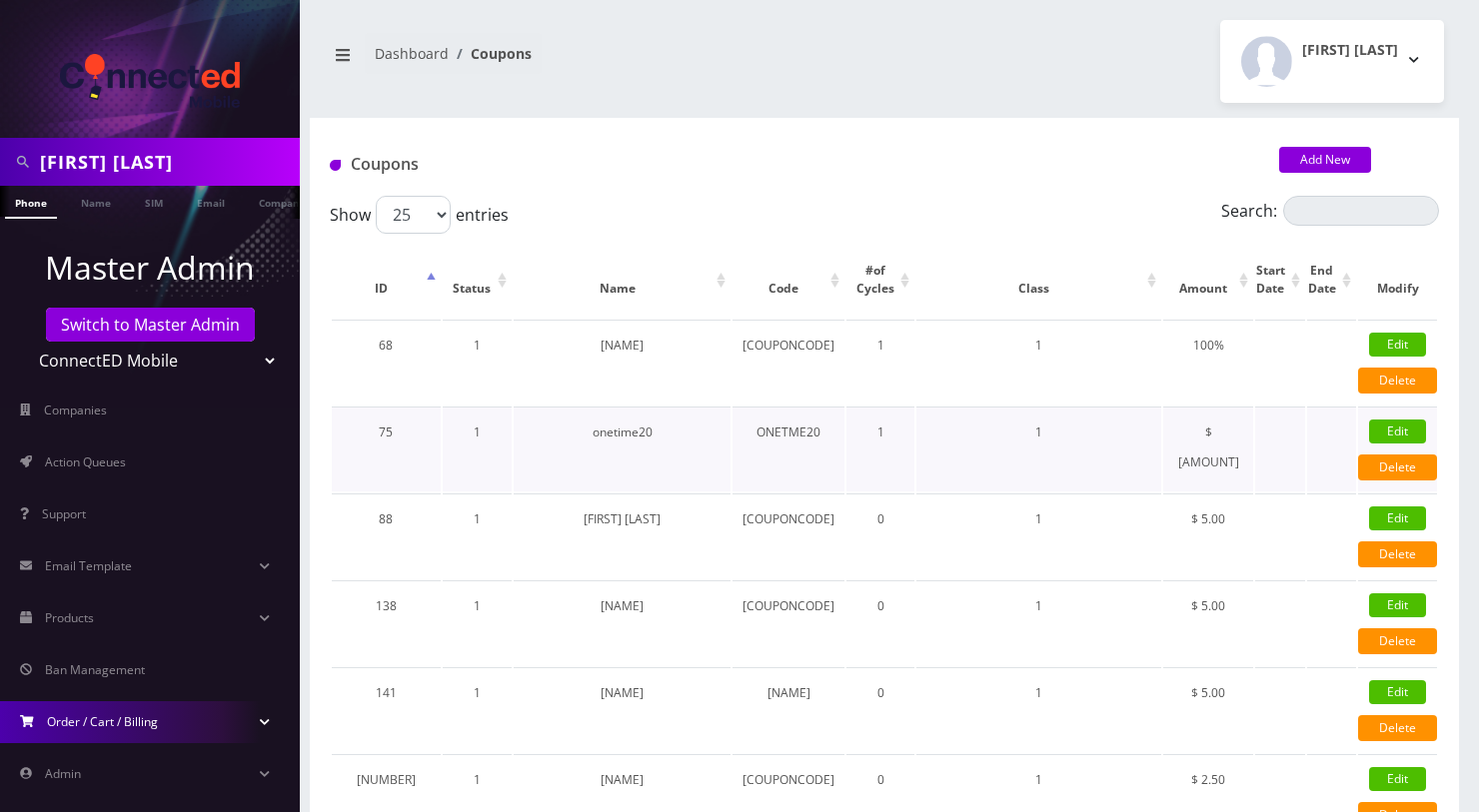 scroll, scrollTop: 0, scrollLeft: 0, axis: both 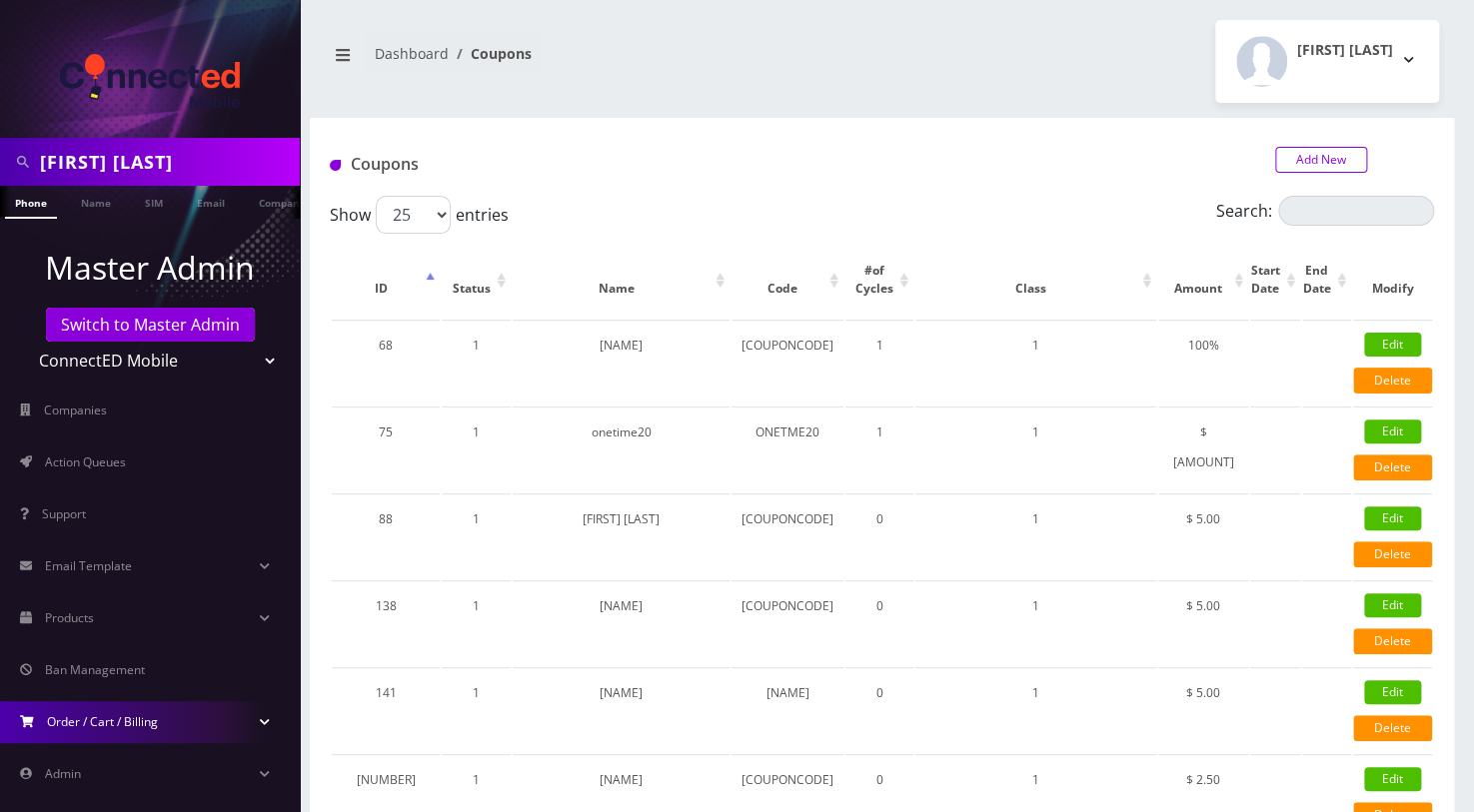 click on "Add New" at bounding box center (1321, 160) 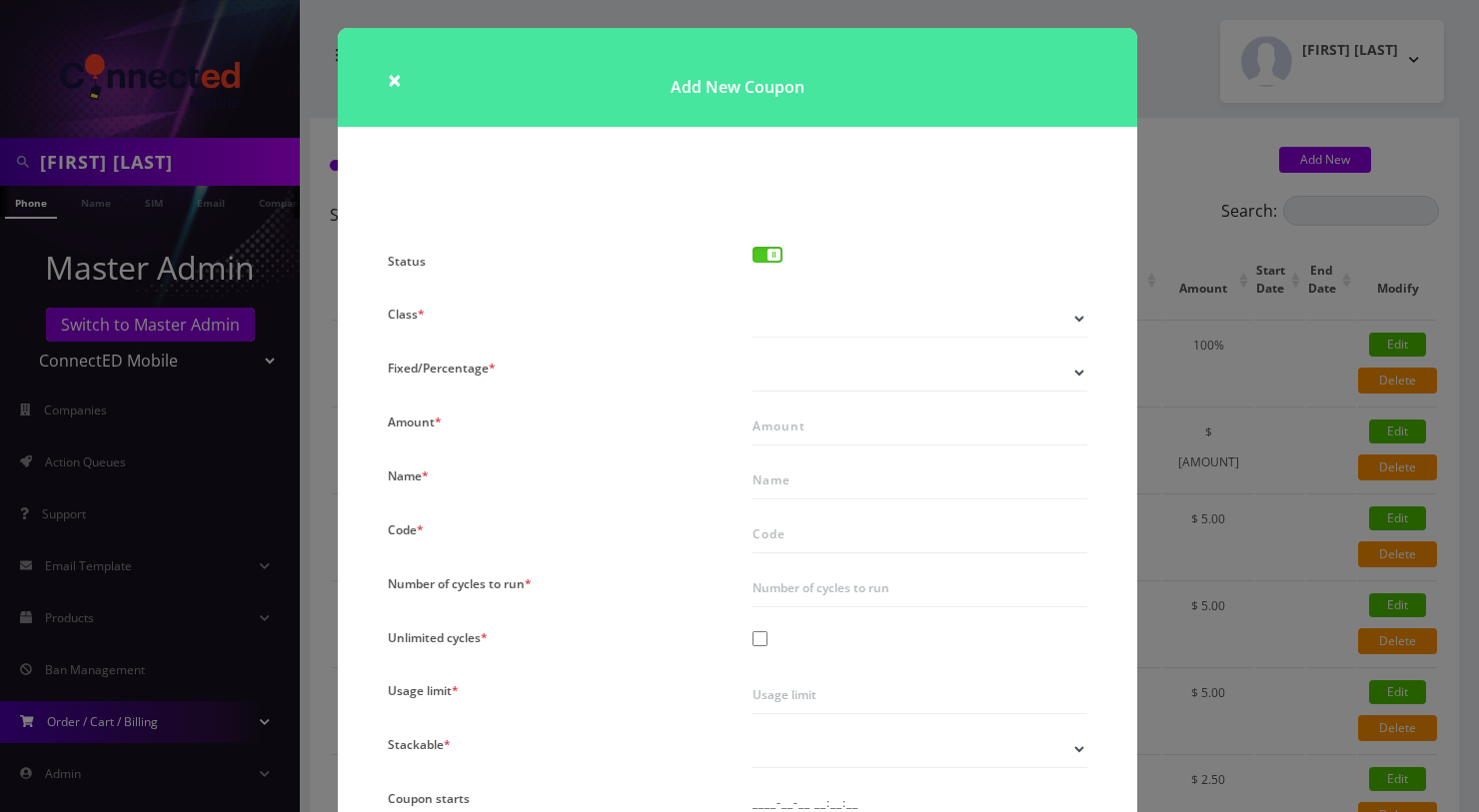 click on "All Products Specific Product Types Specific Products Only" at bounding box center [919, 319] 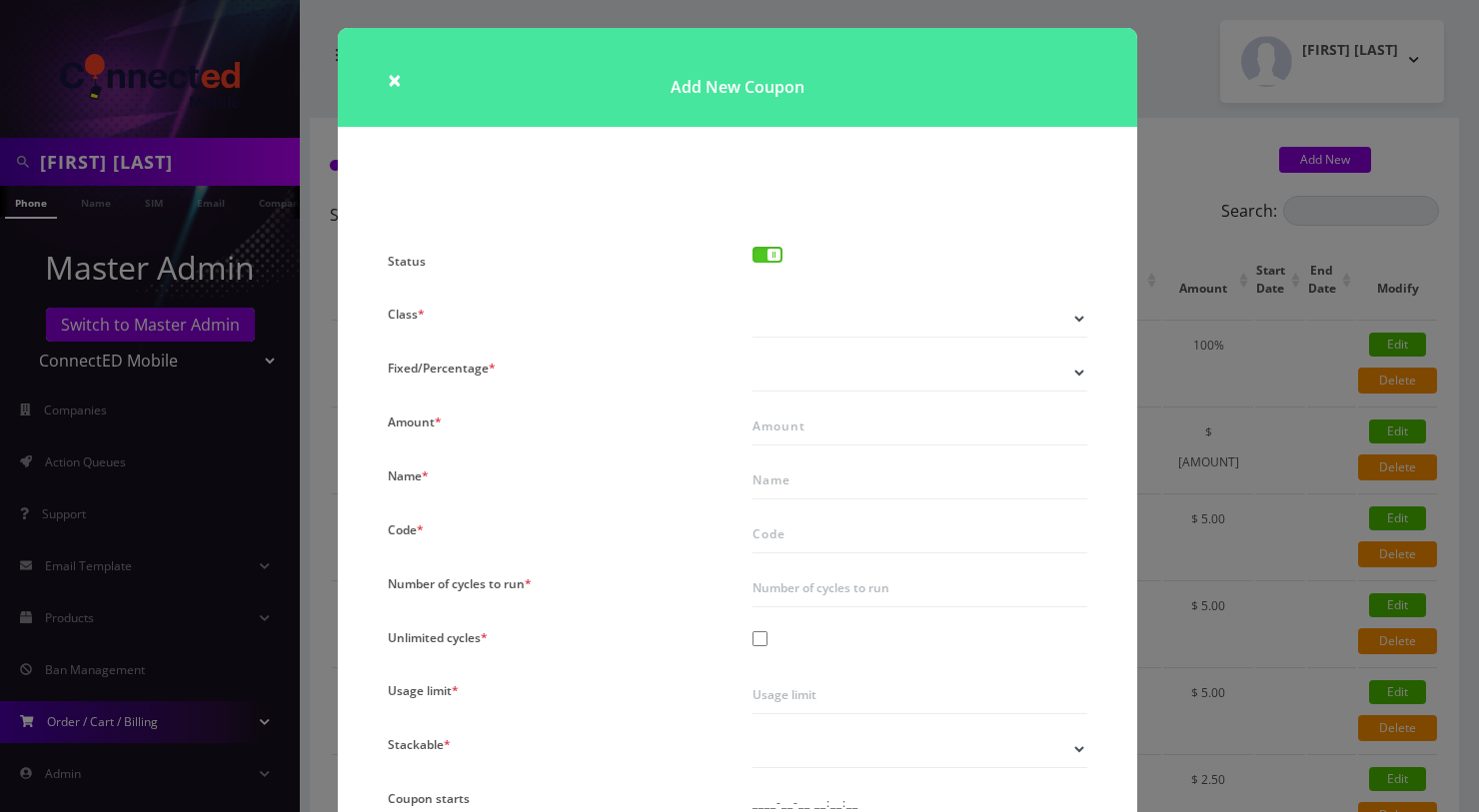 select on "1" 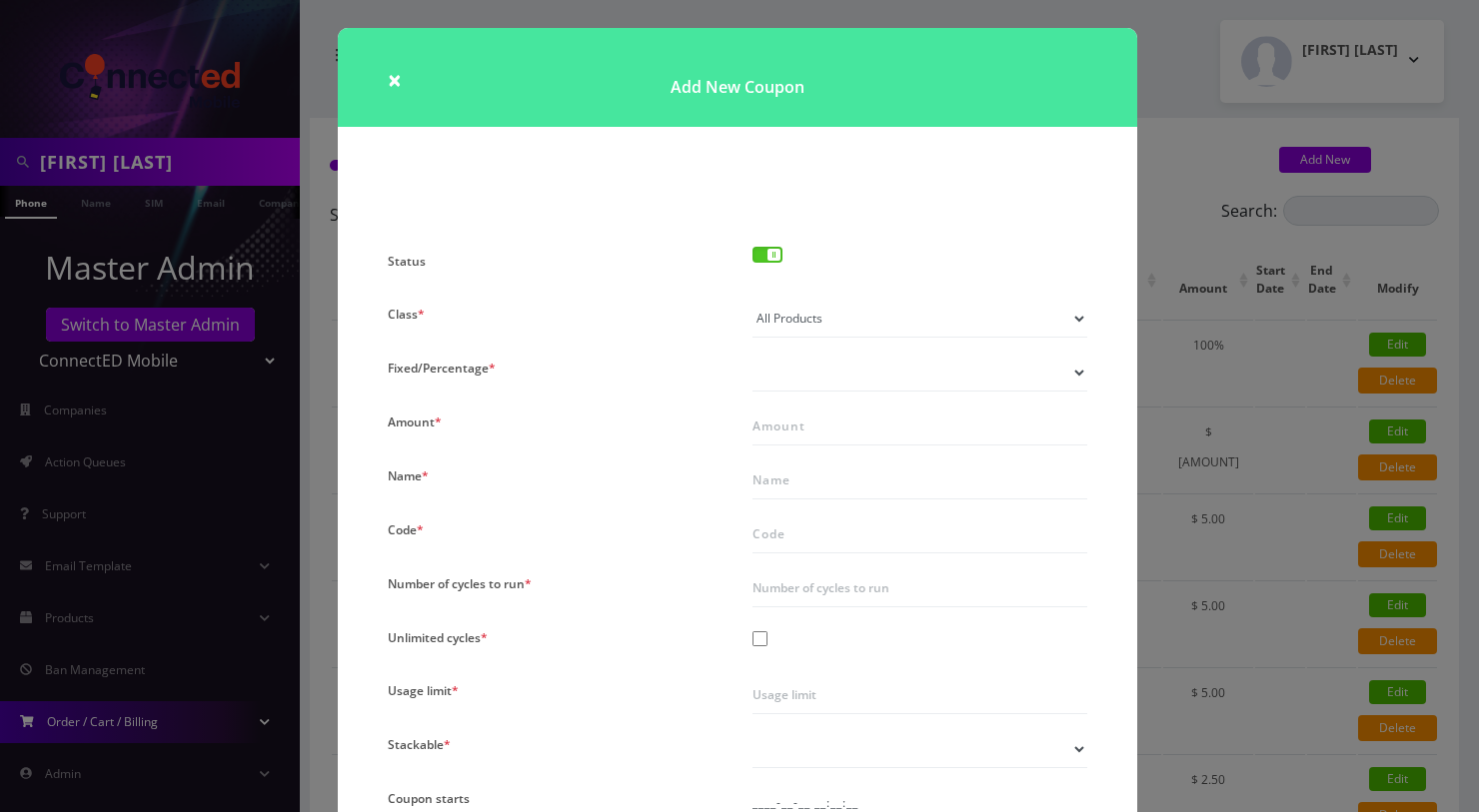 click on "All Products Specific Product Types Specific Products Only" at bounding box center [919, 319] 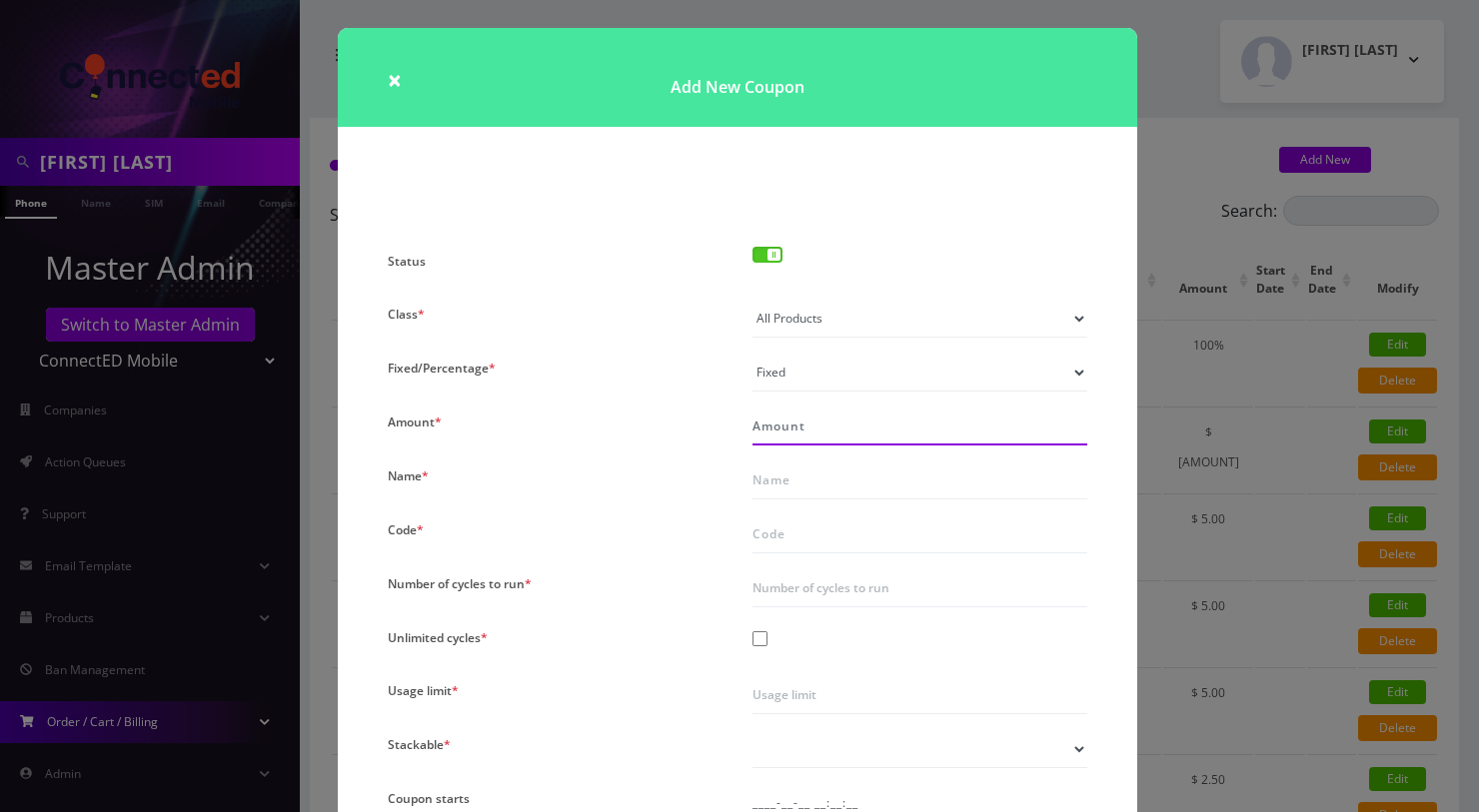 click on "Amount  *" at bounding box center (919, 426) 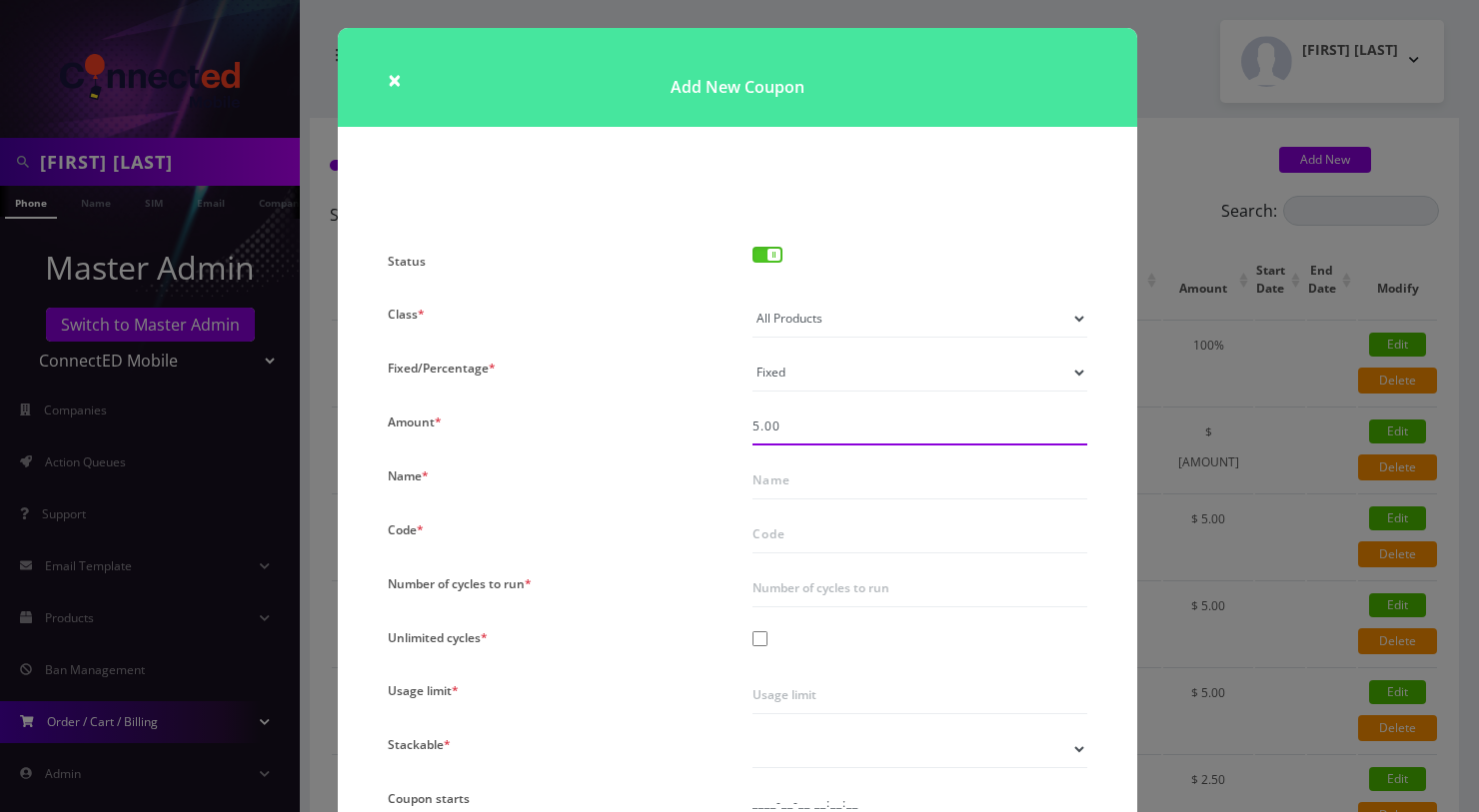 type on "5.00" 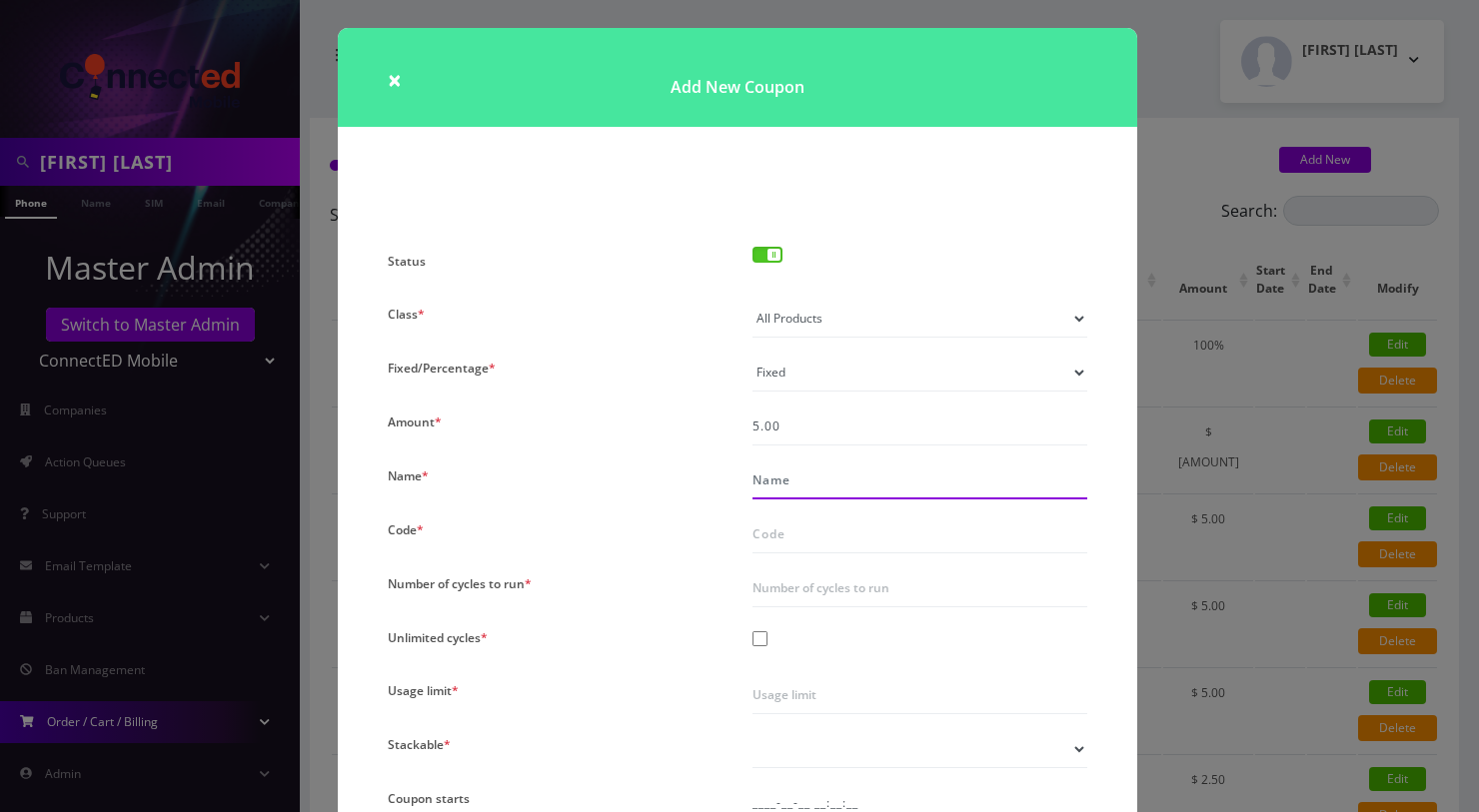 click on "Name  *" at bounding box center (919, 480) 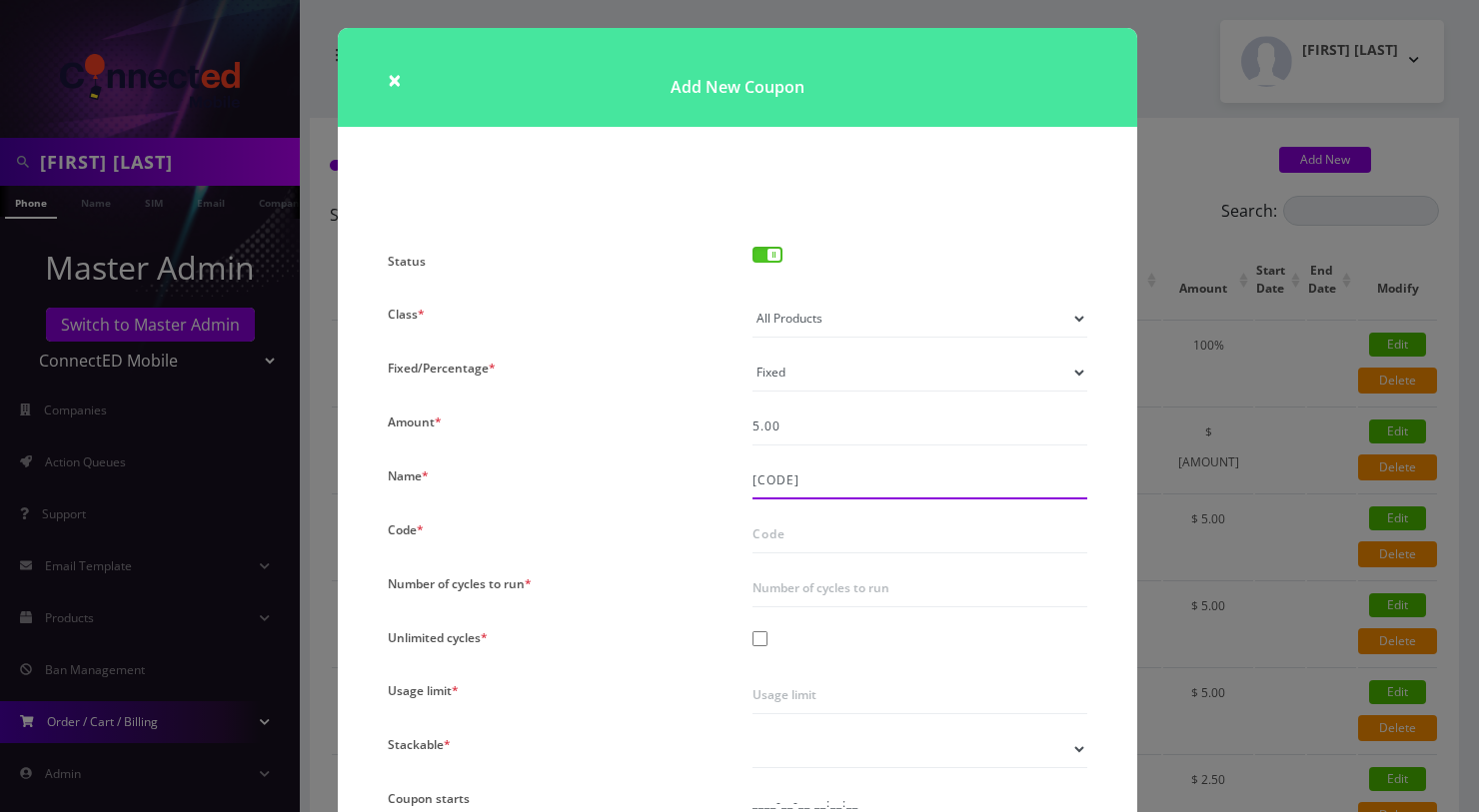type on "DAY5" 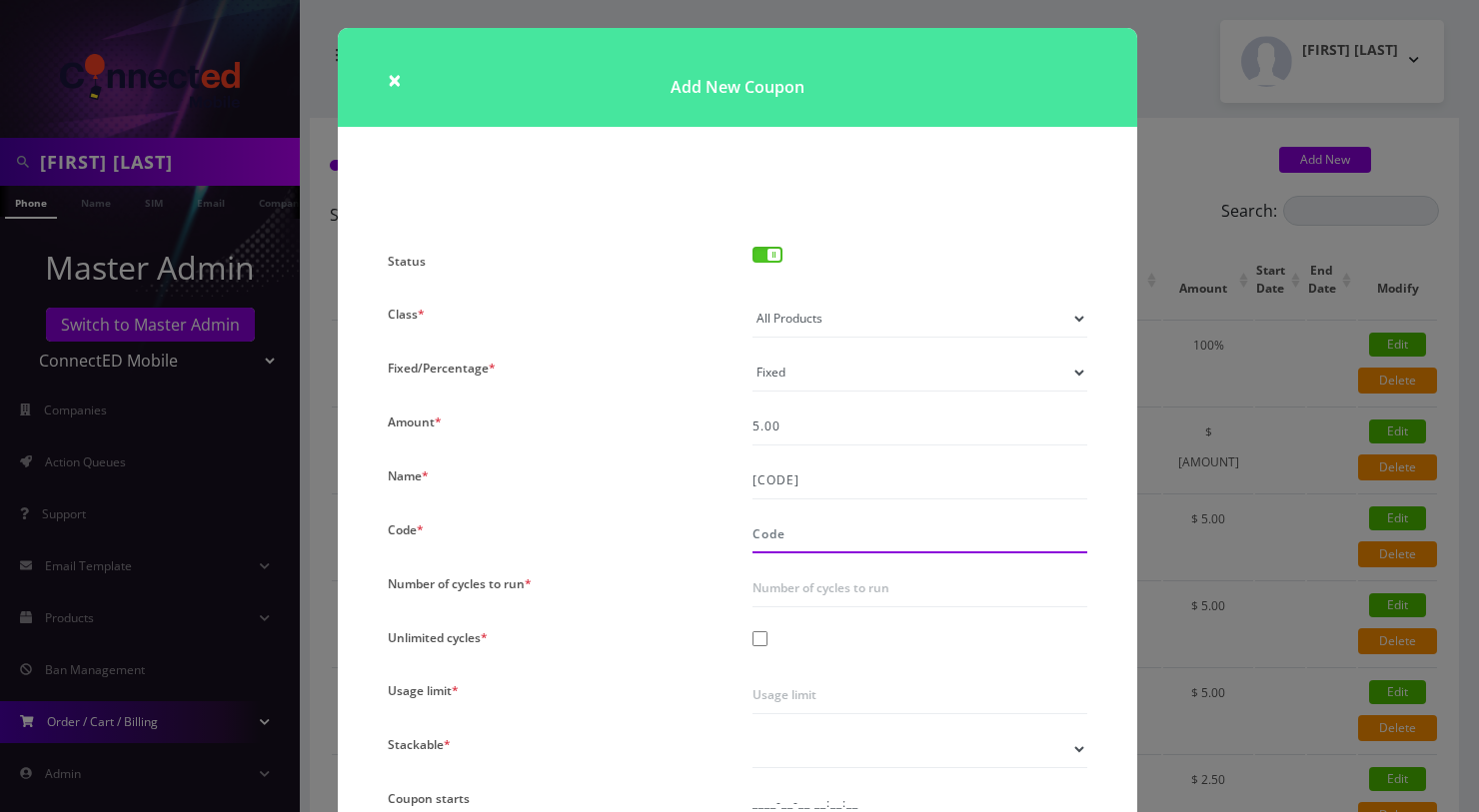 click on "Code  *" at bounding box center (919, 534) 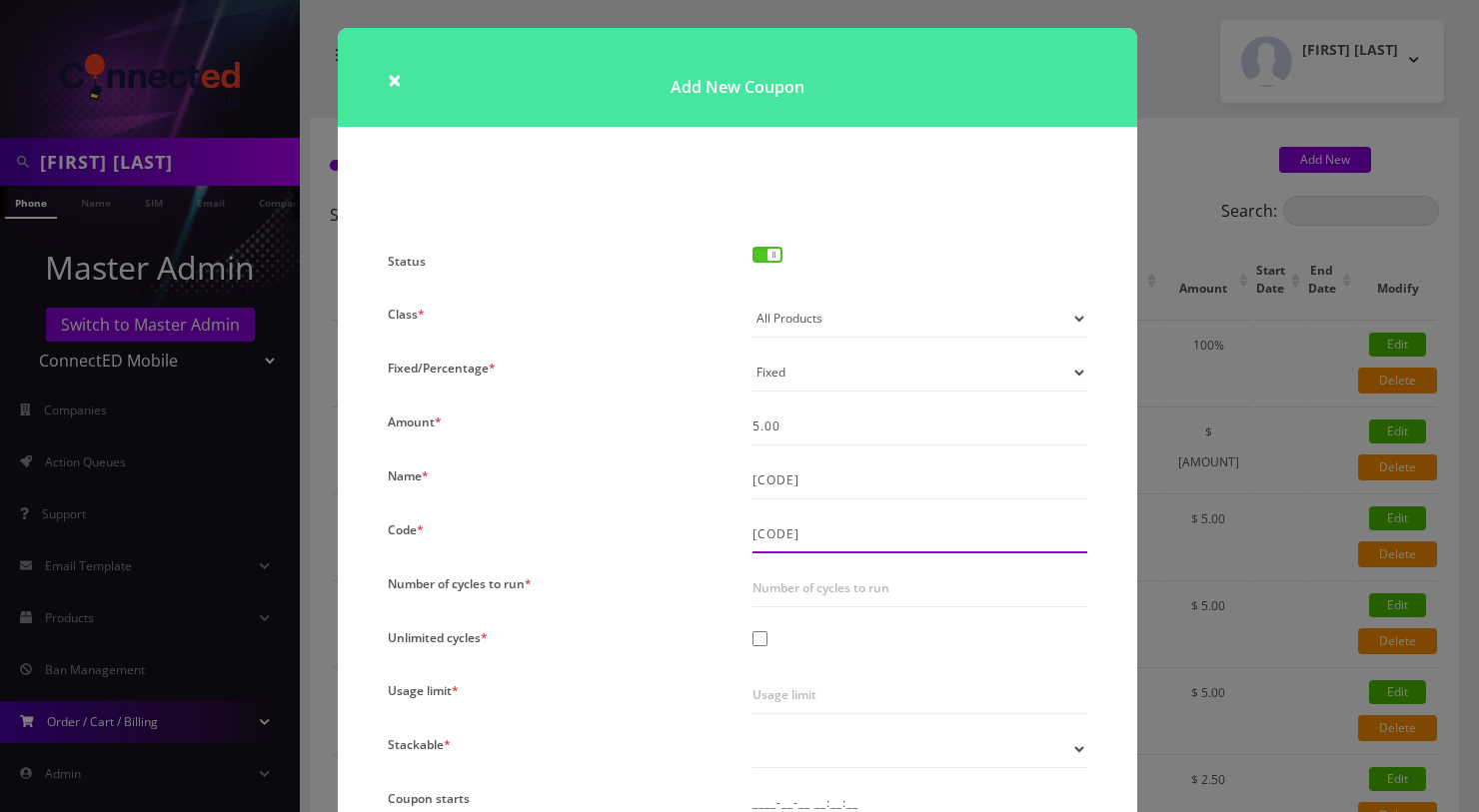 type on "DAY5" 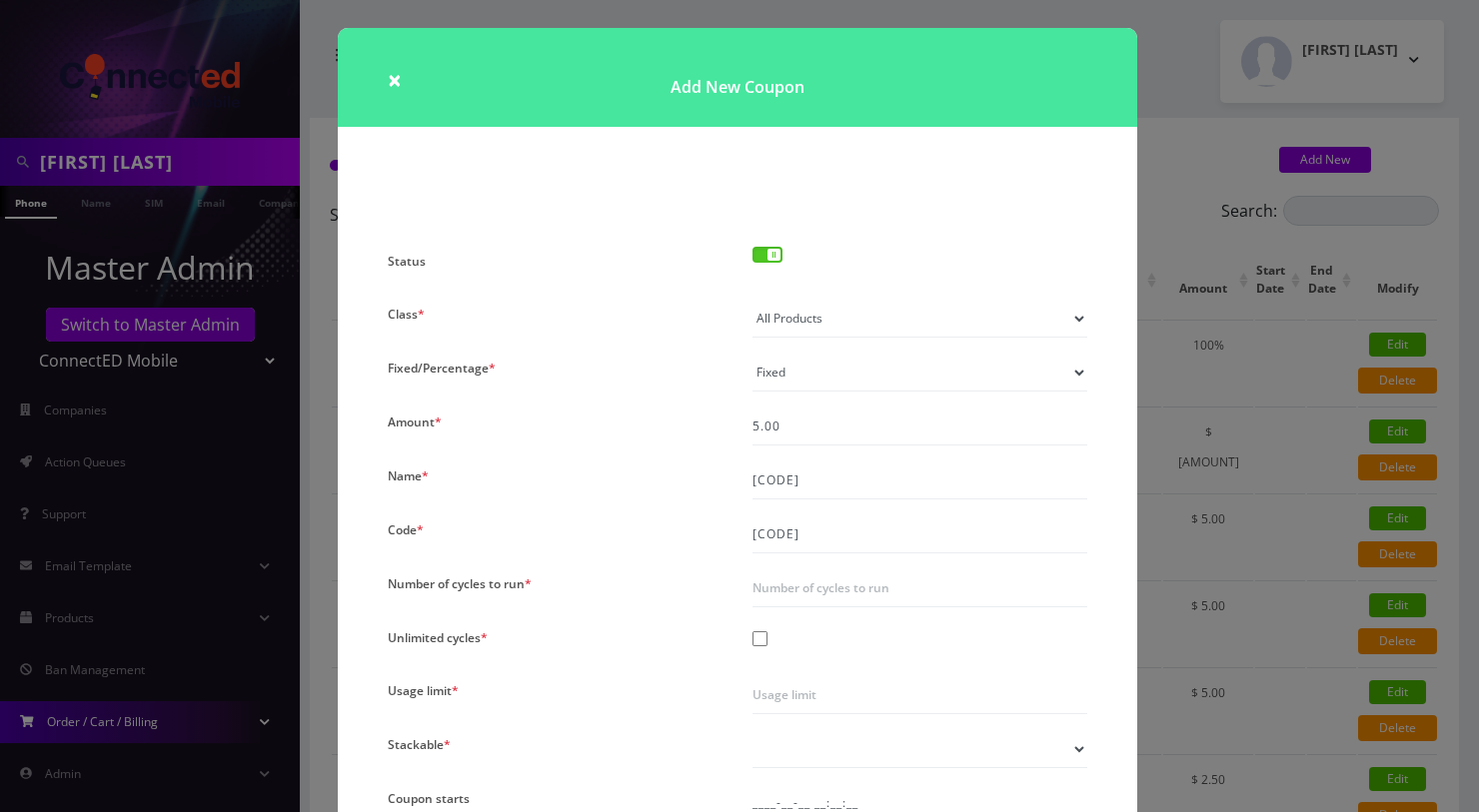 click at bounding box center [919, 641] 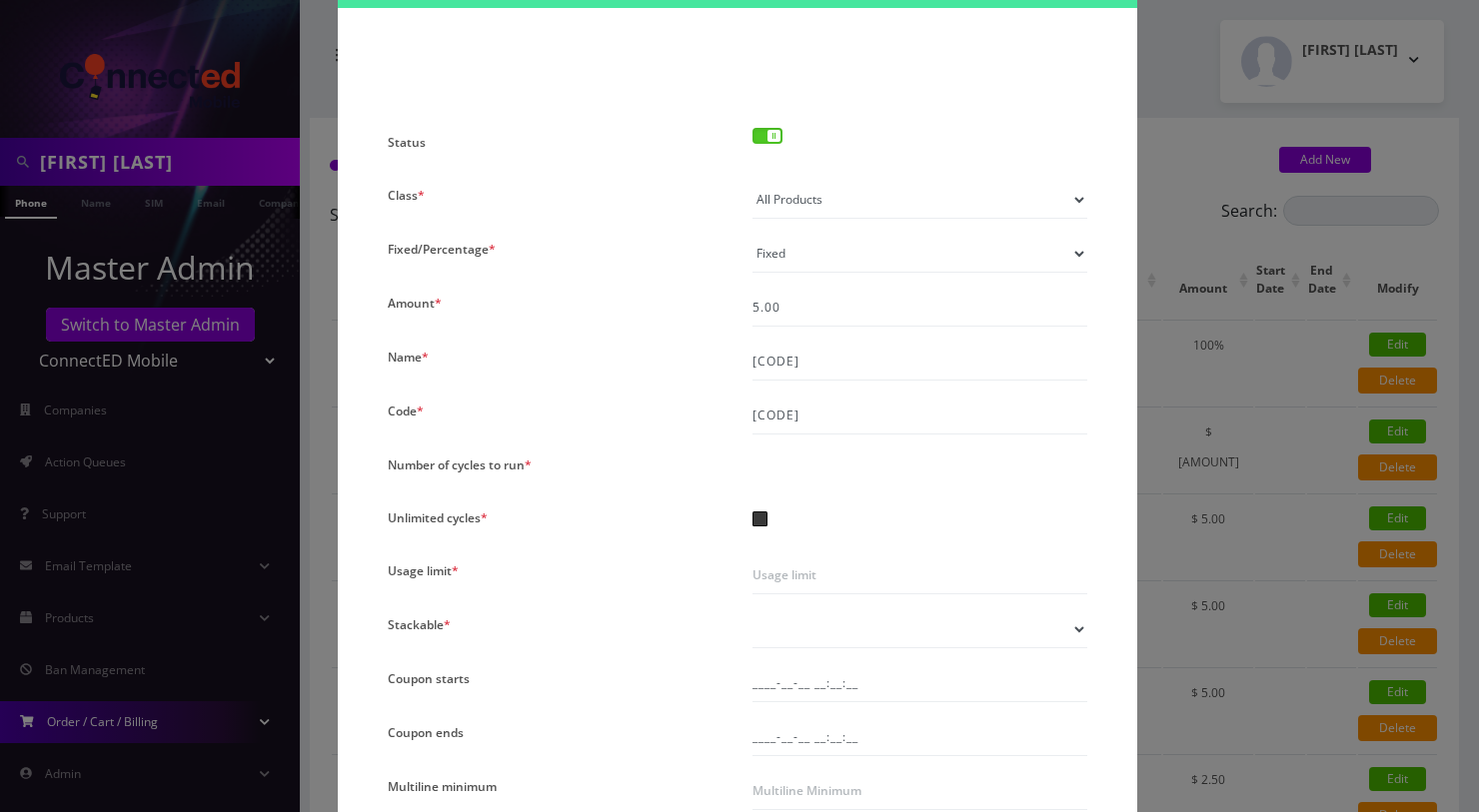 scroll, scrollTop: 272, scrollLeft: 0, axis: vertical 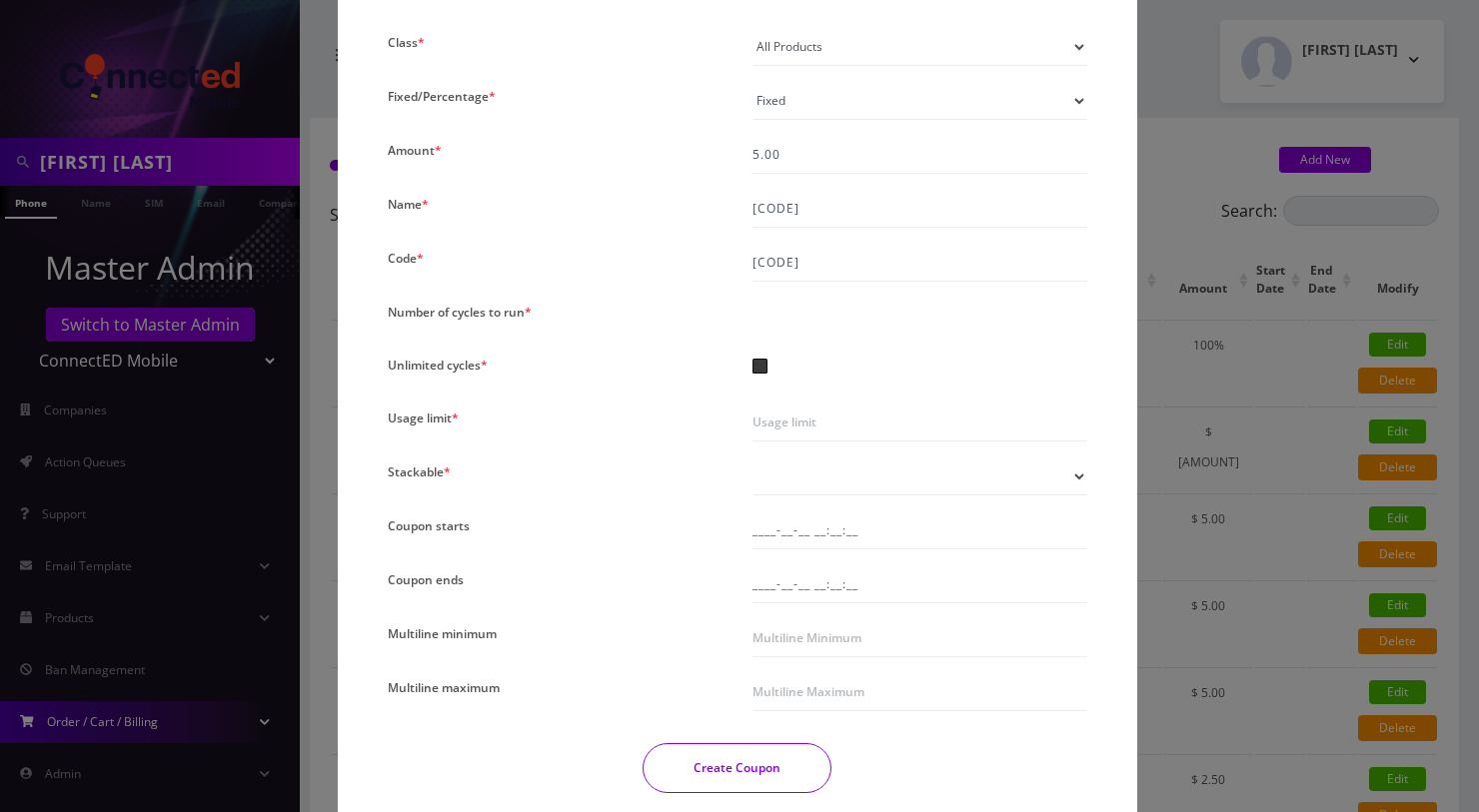 click on "Status
Class  *
All Products Specific Product Types Specific Products Only
Product Type  *
plan device sim addon
Plan Type  *
not limited by sub_type voice data wearable membership digits cloud iot
Product Type  *
Plan Device Sim Addon
Product Name  *
Fixed/Percentage  *
Fixed Percentage
Amount  *
5.00
Name  *
DAY5
Code  *
DAY5
Number of cycles to run  *
0
Unlimited cycles  *
Usage limit  *
Number of uses  *
0
Stackable  *
Yes No
Coupon starts
____-__-__ __:__:__
Coupon ends
____-__-__ __:__:__
Multiline minimum" at bounding box center [738, 392] 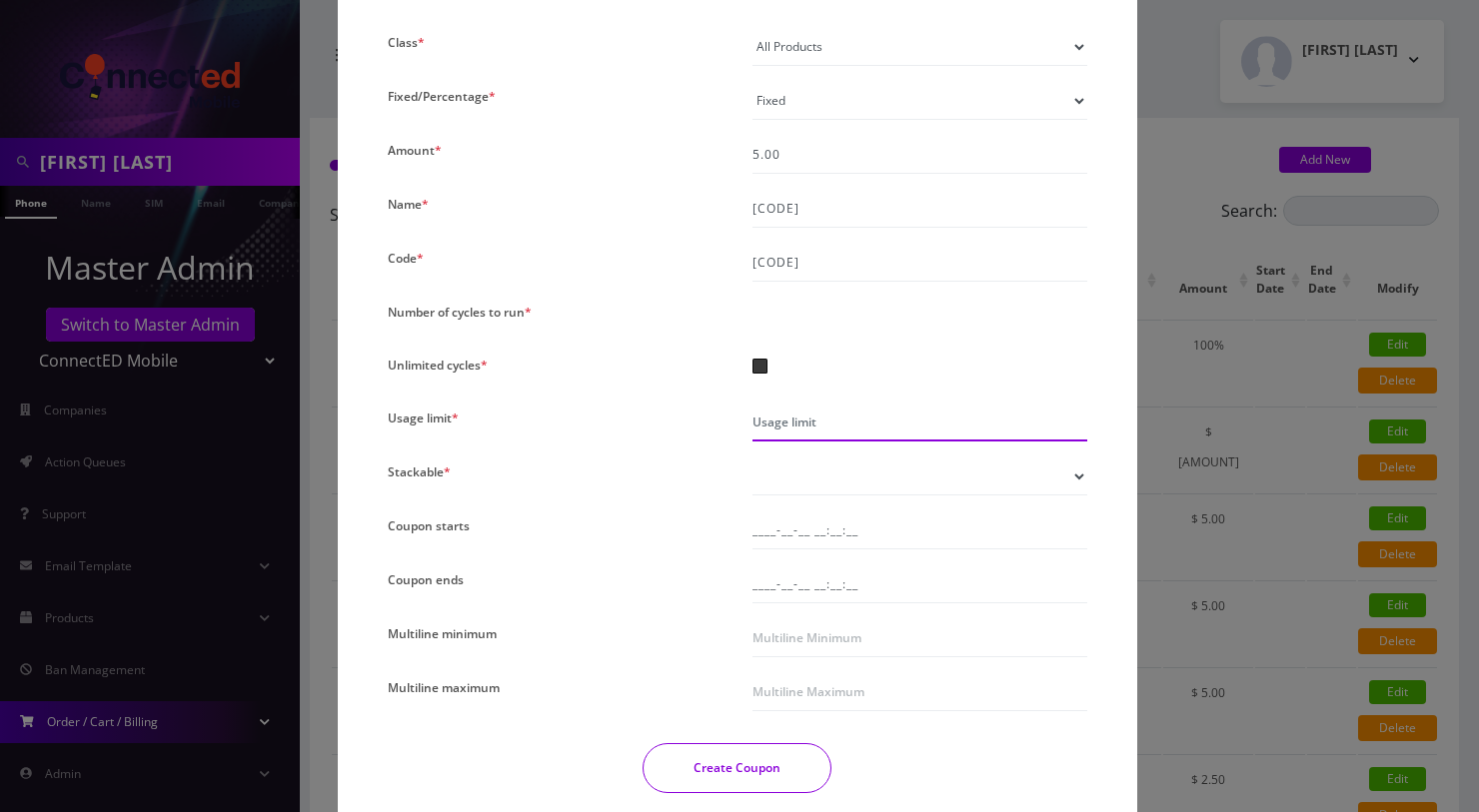click on "Usage limit  *" at bounding box center (919, 422) 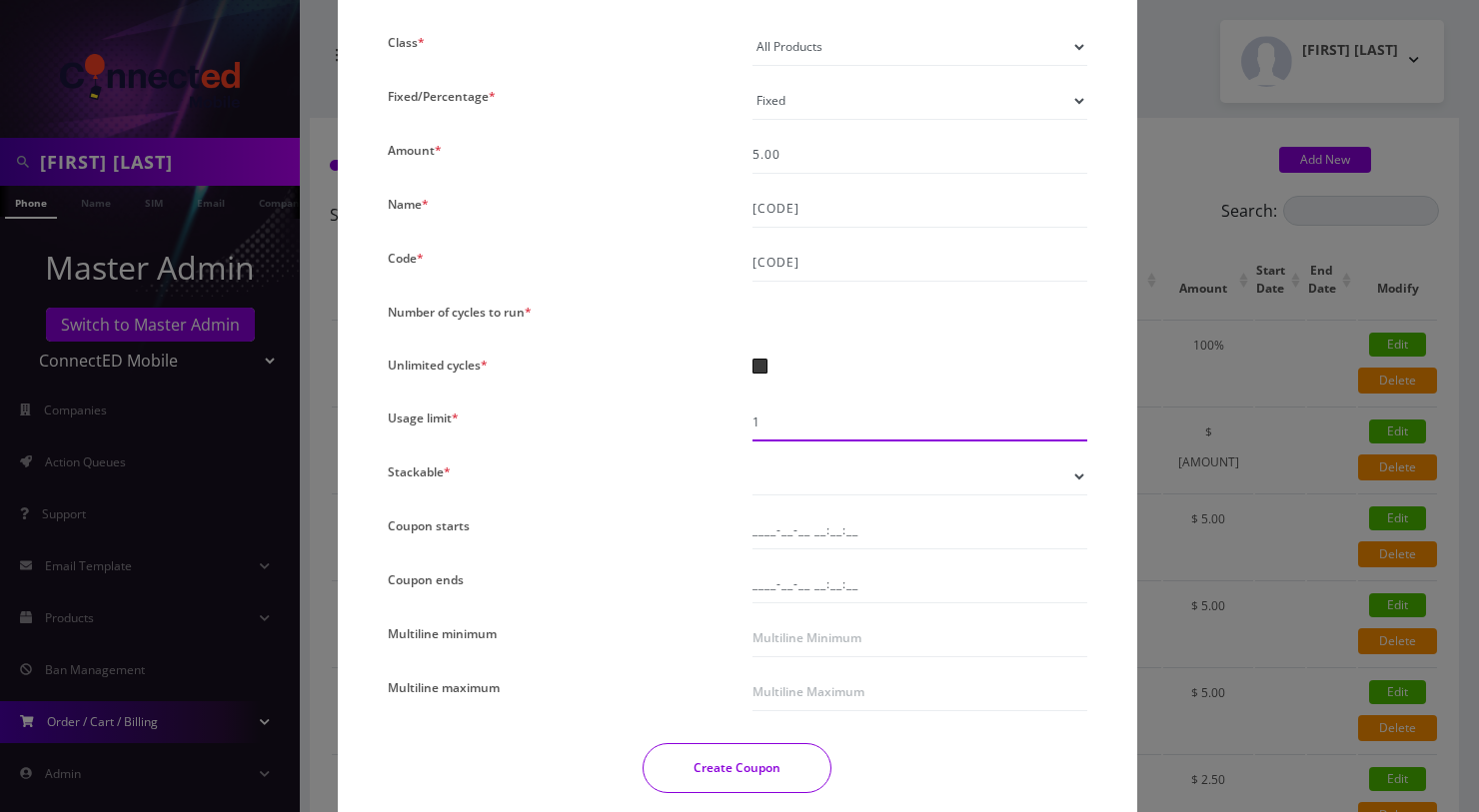 type on "1" 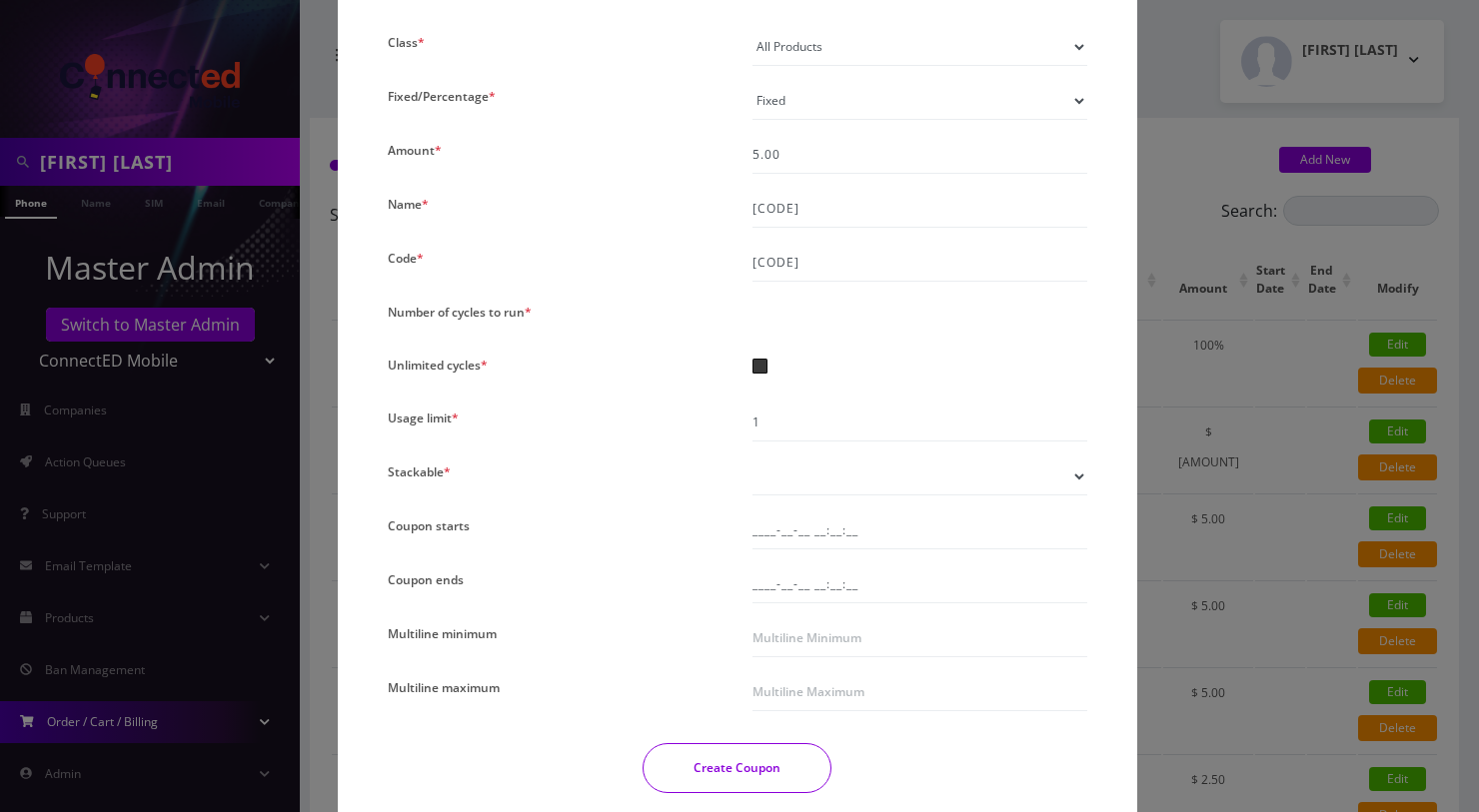 click on "Yes No" at bounding box center (919, 476) 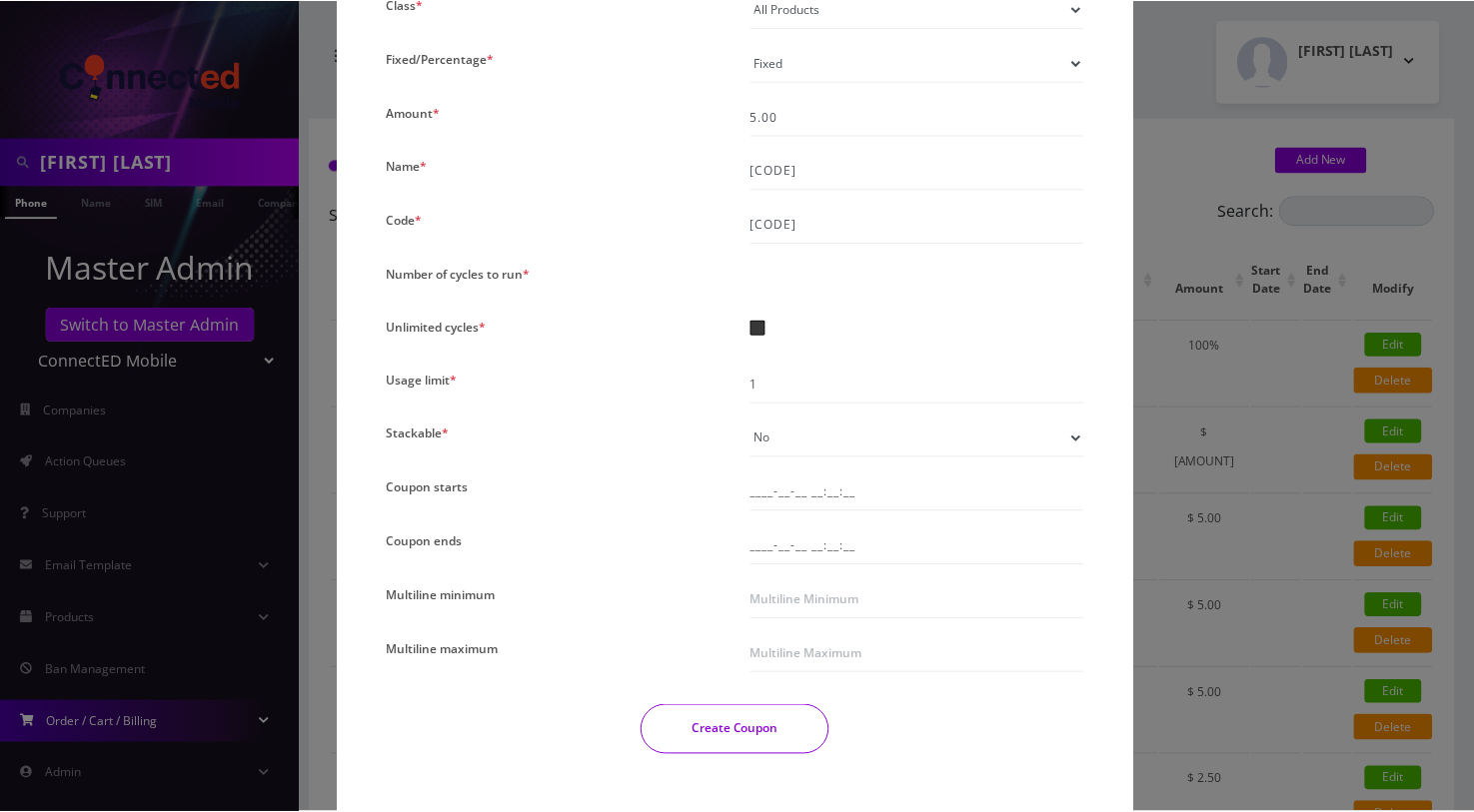 scroll, scrollTop: 347, scrollLeft: 0, axis: vertical 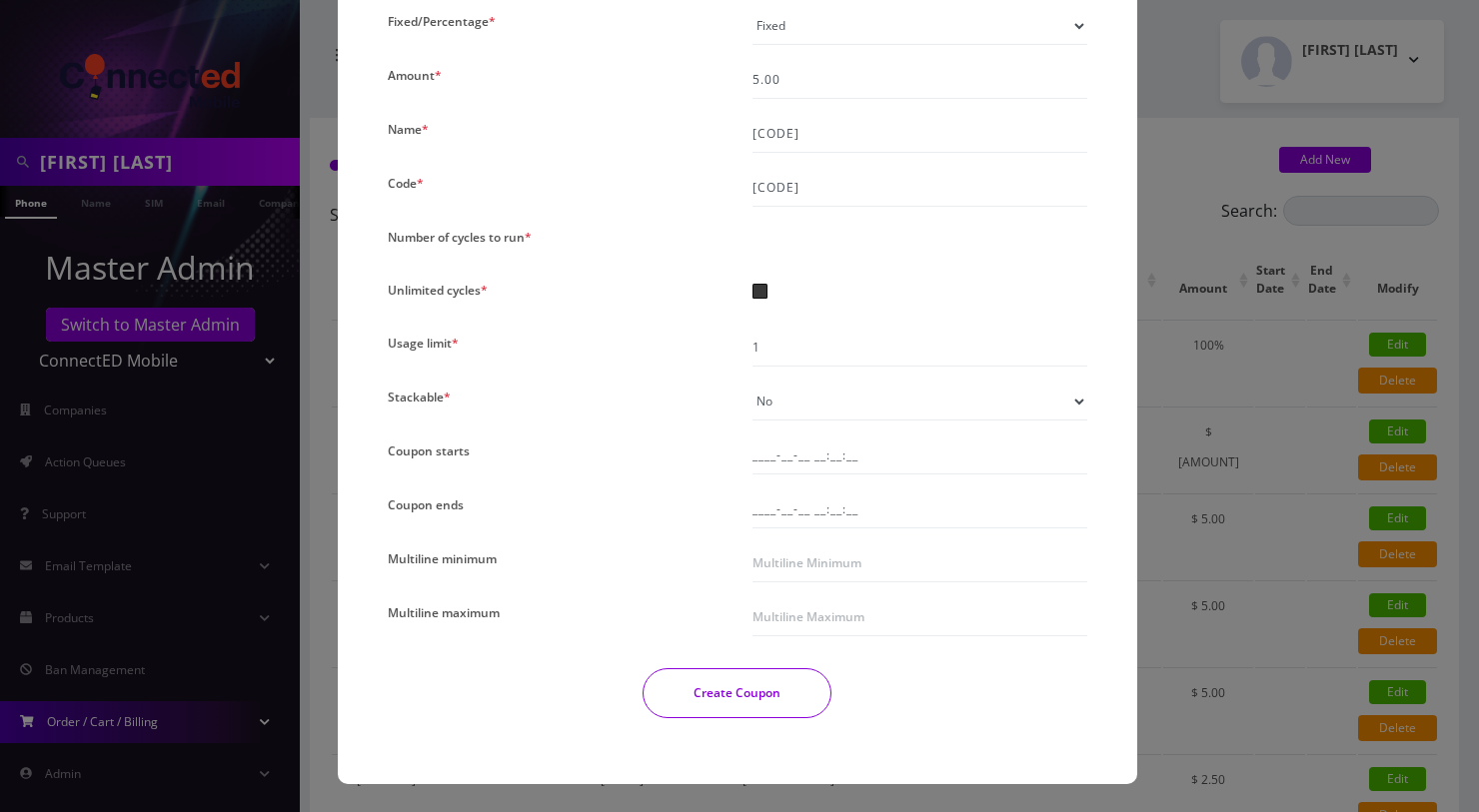 click on "Create Coupon" at bounding box center (737, 693) 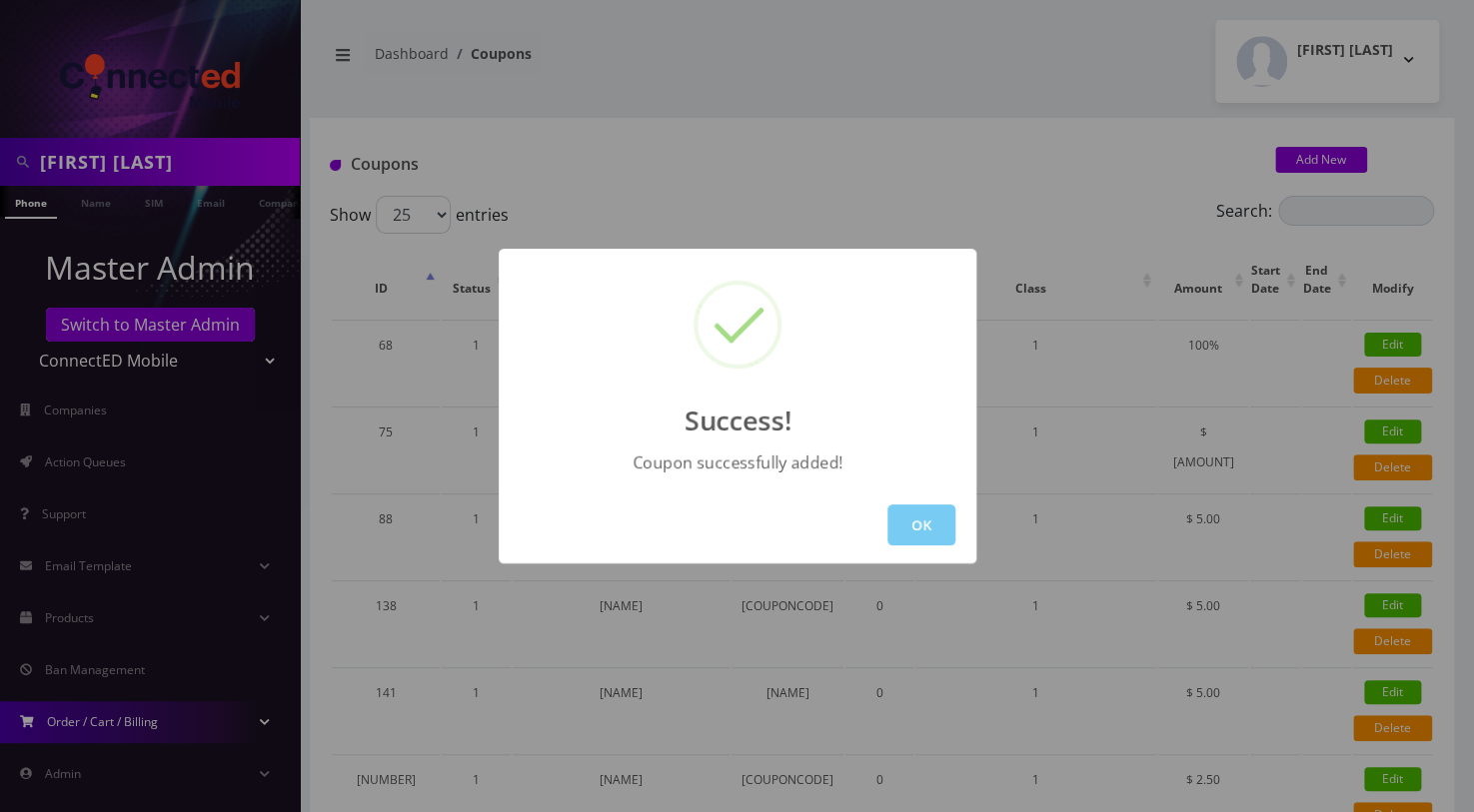 click on "OK" at bounding box center [921, 524] 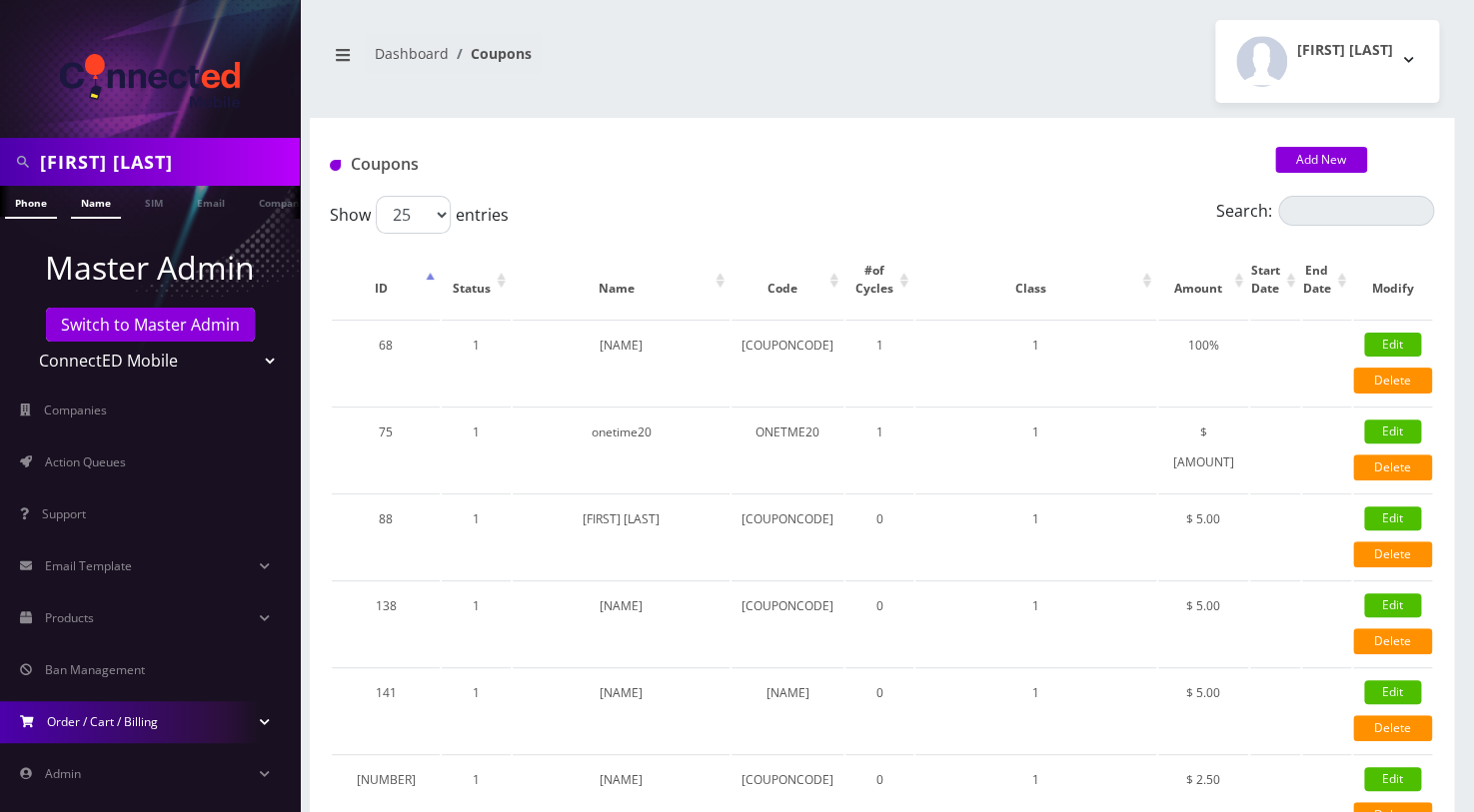 click on "Name" at bounding box center [96, 202] 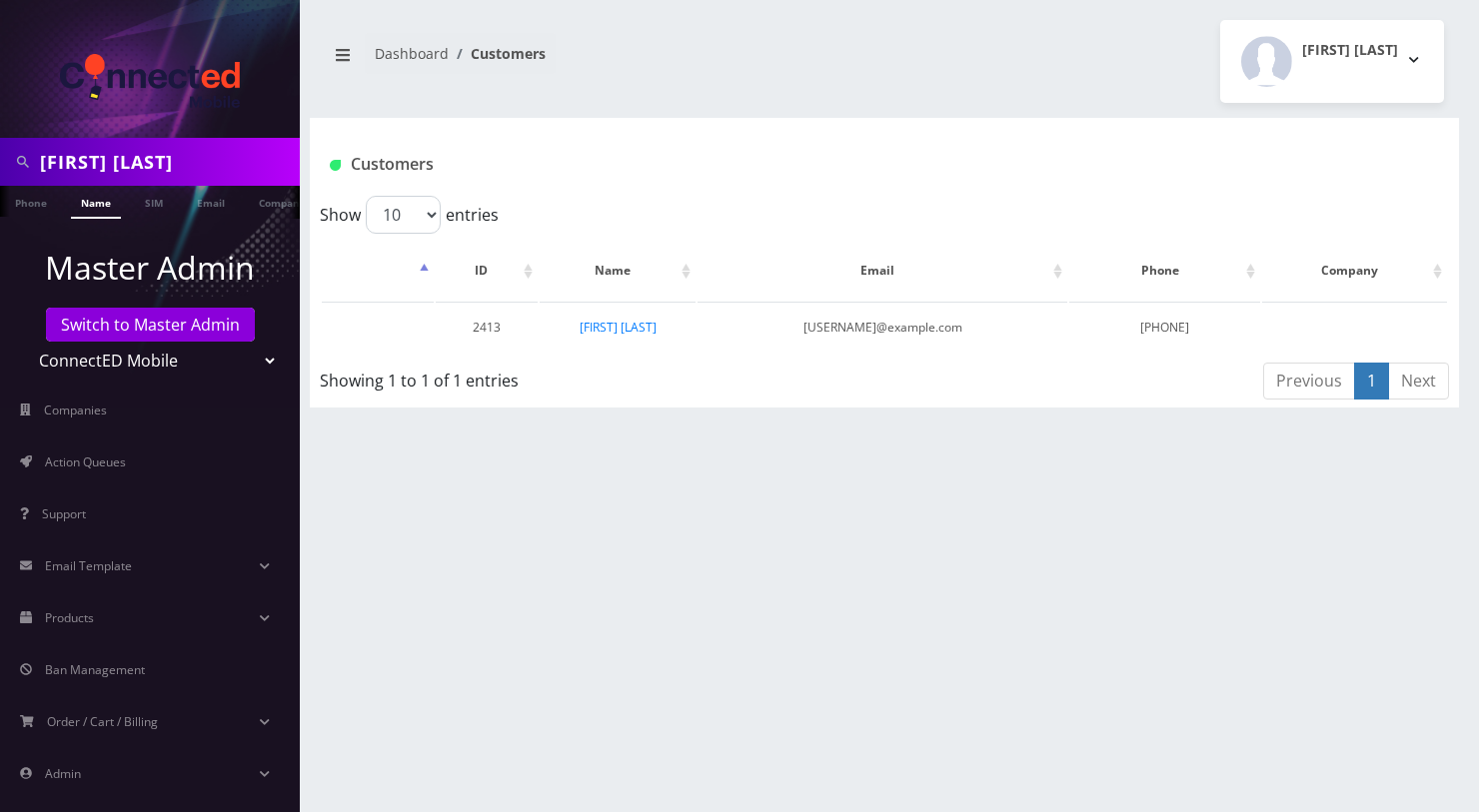 scroll, scrollTop: 0, scrollLeft: 0, axis: both 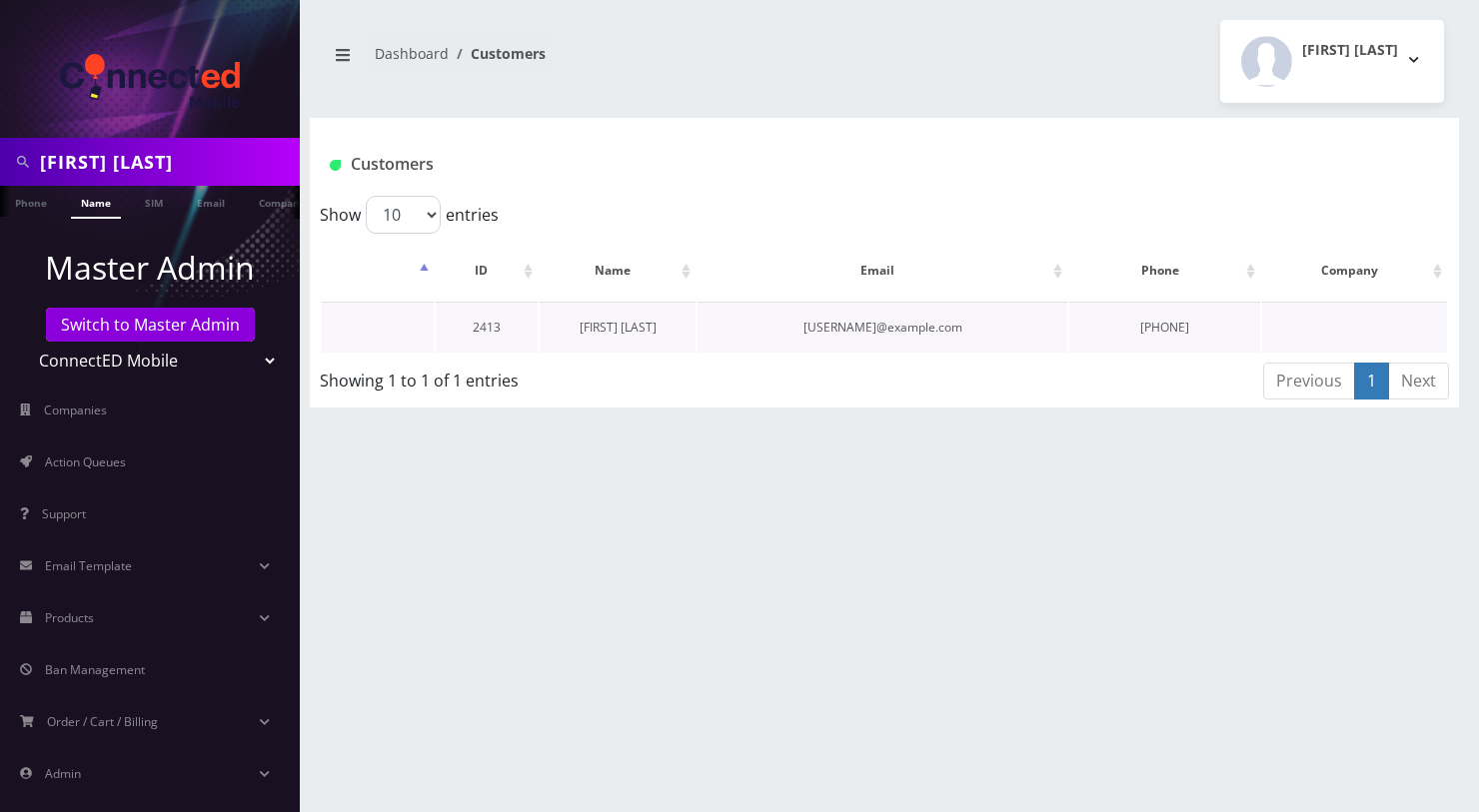 click on "[FIRST] [LAST]" at bounding box center (618, 327) 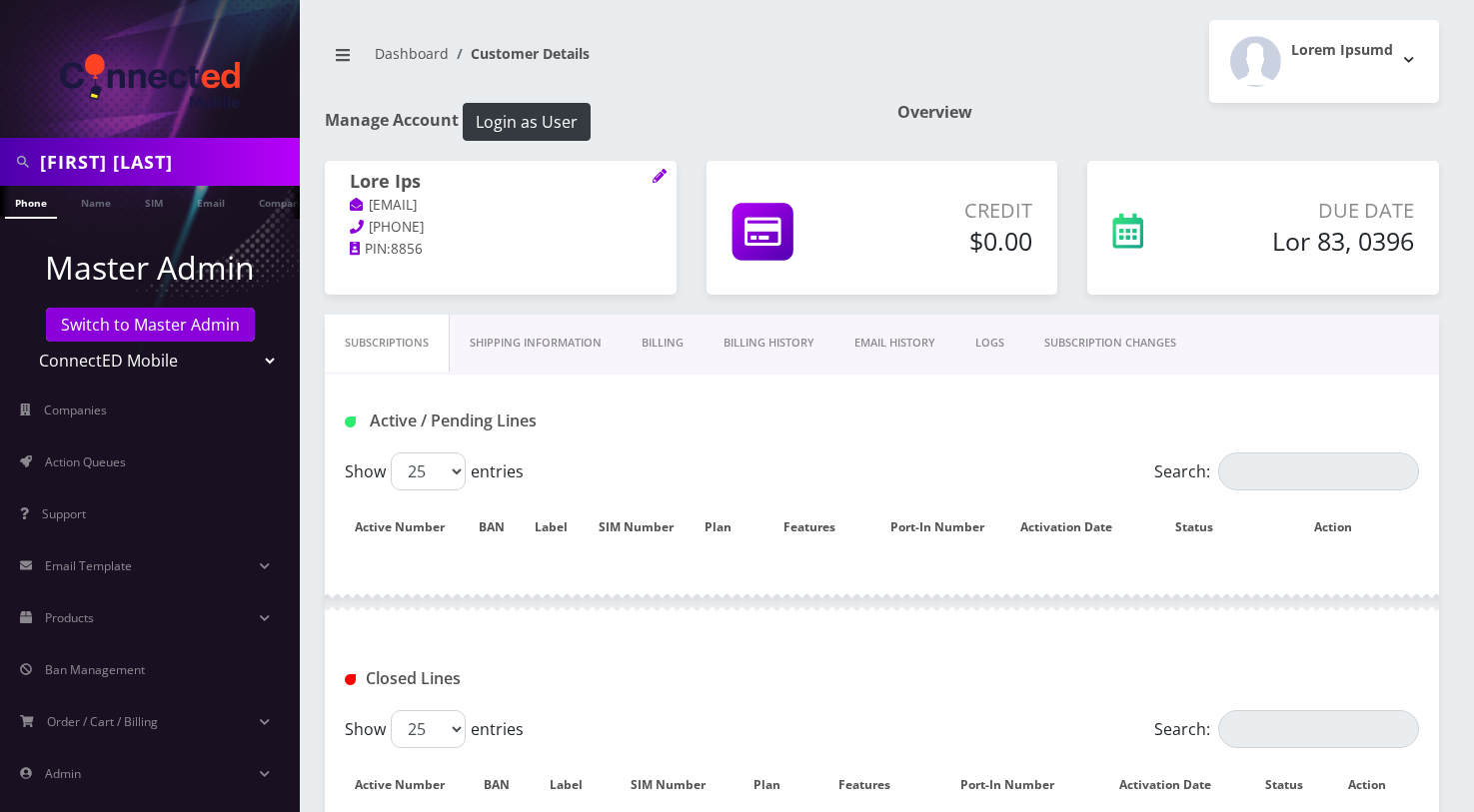 scroll, scrollTop: 0, scrollLeft: 0, axis: both 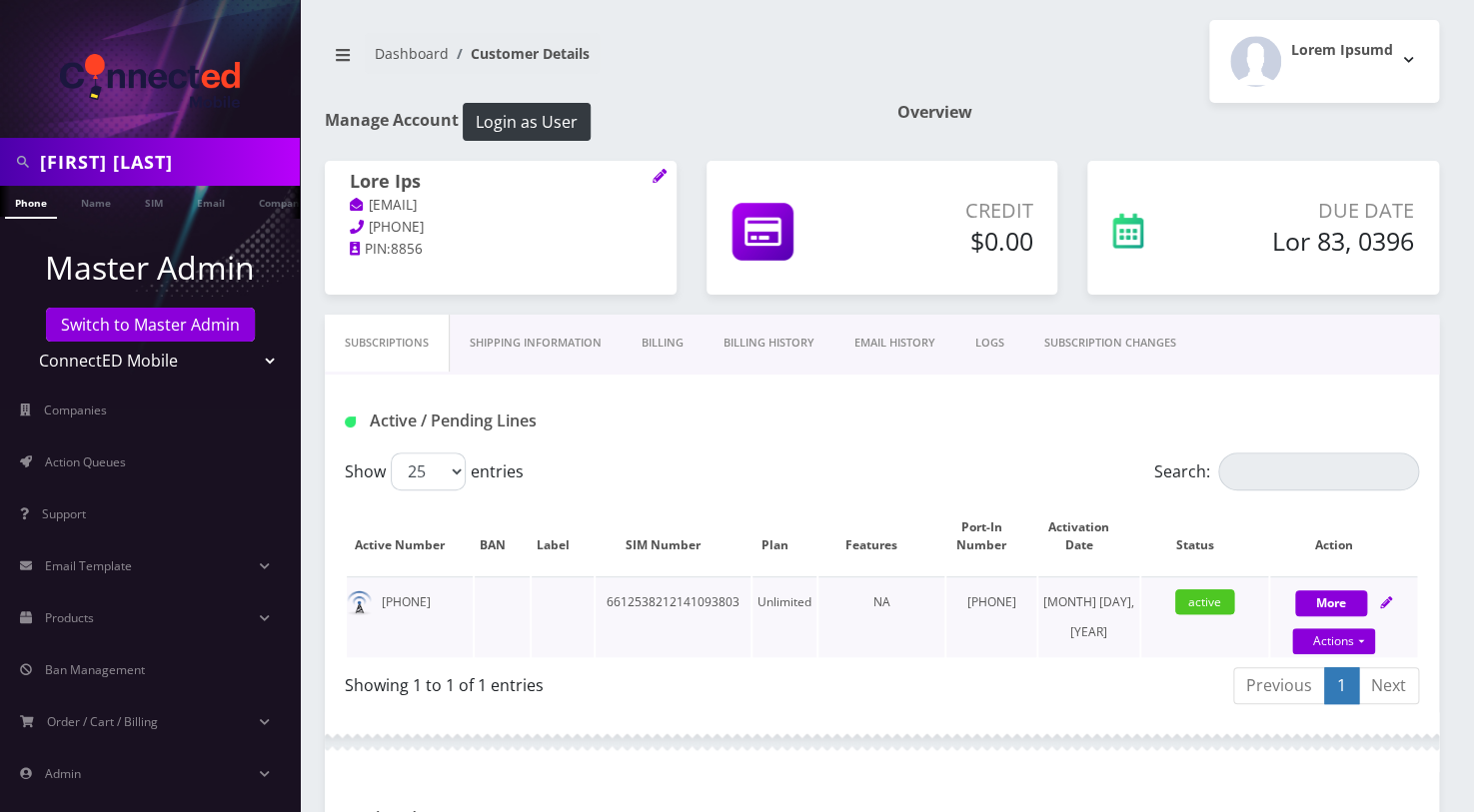 click at bounding box center (1386, 602) 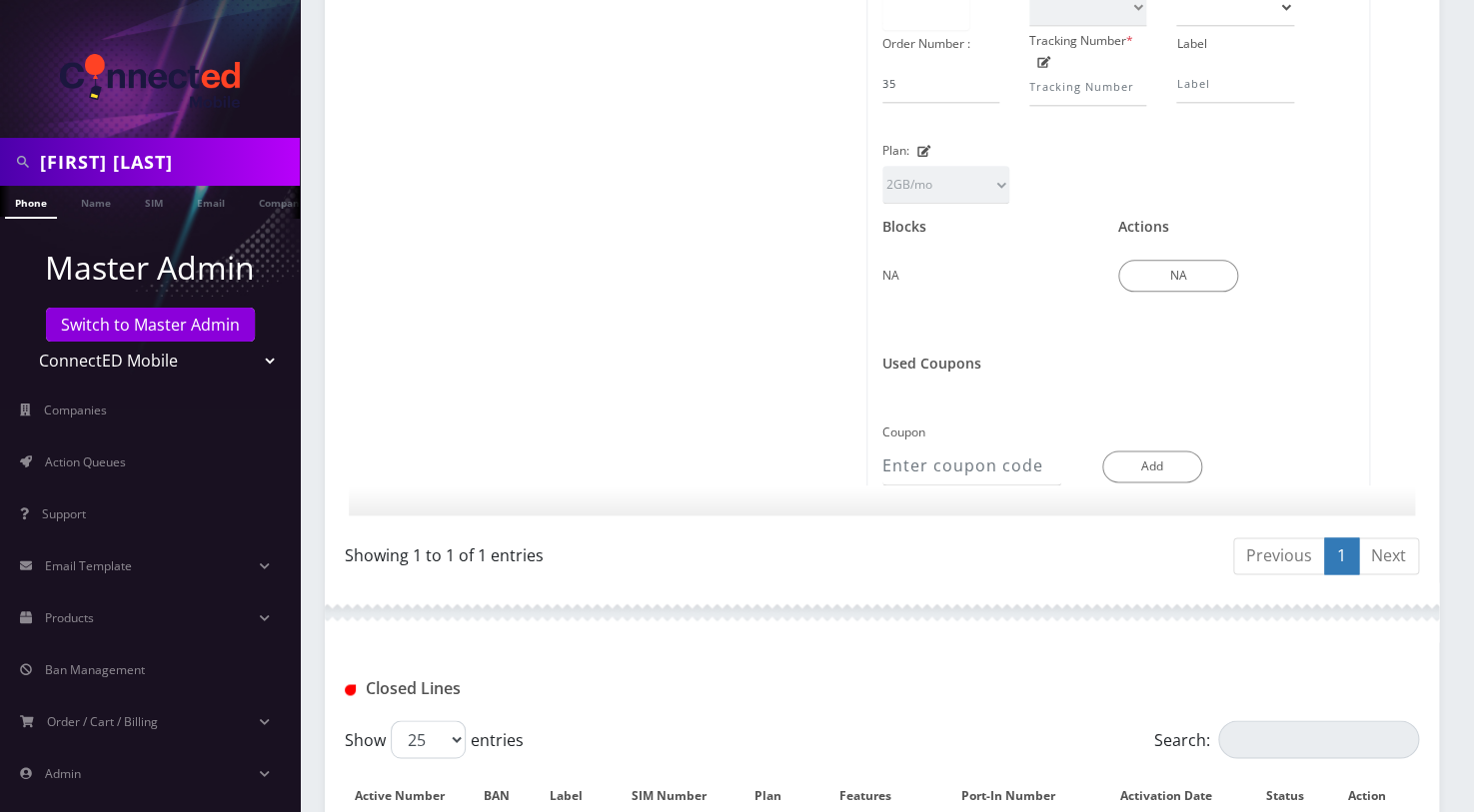 scroll, scrollTop: 908, scrollLeft: 0, axis: vertical 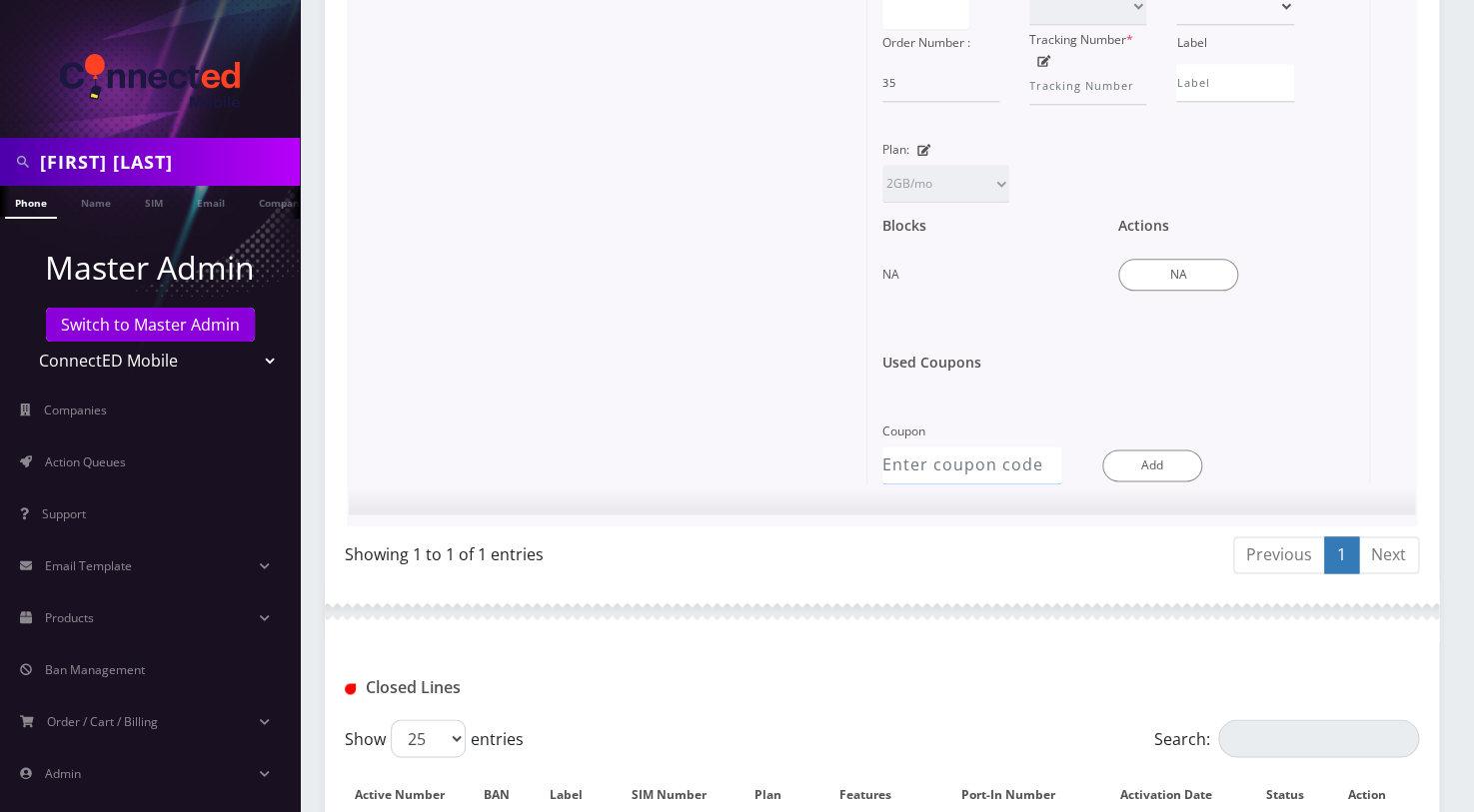 click on "Coupon" at bounding box center (971, 465) 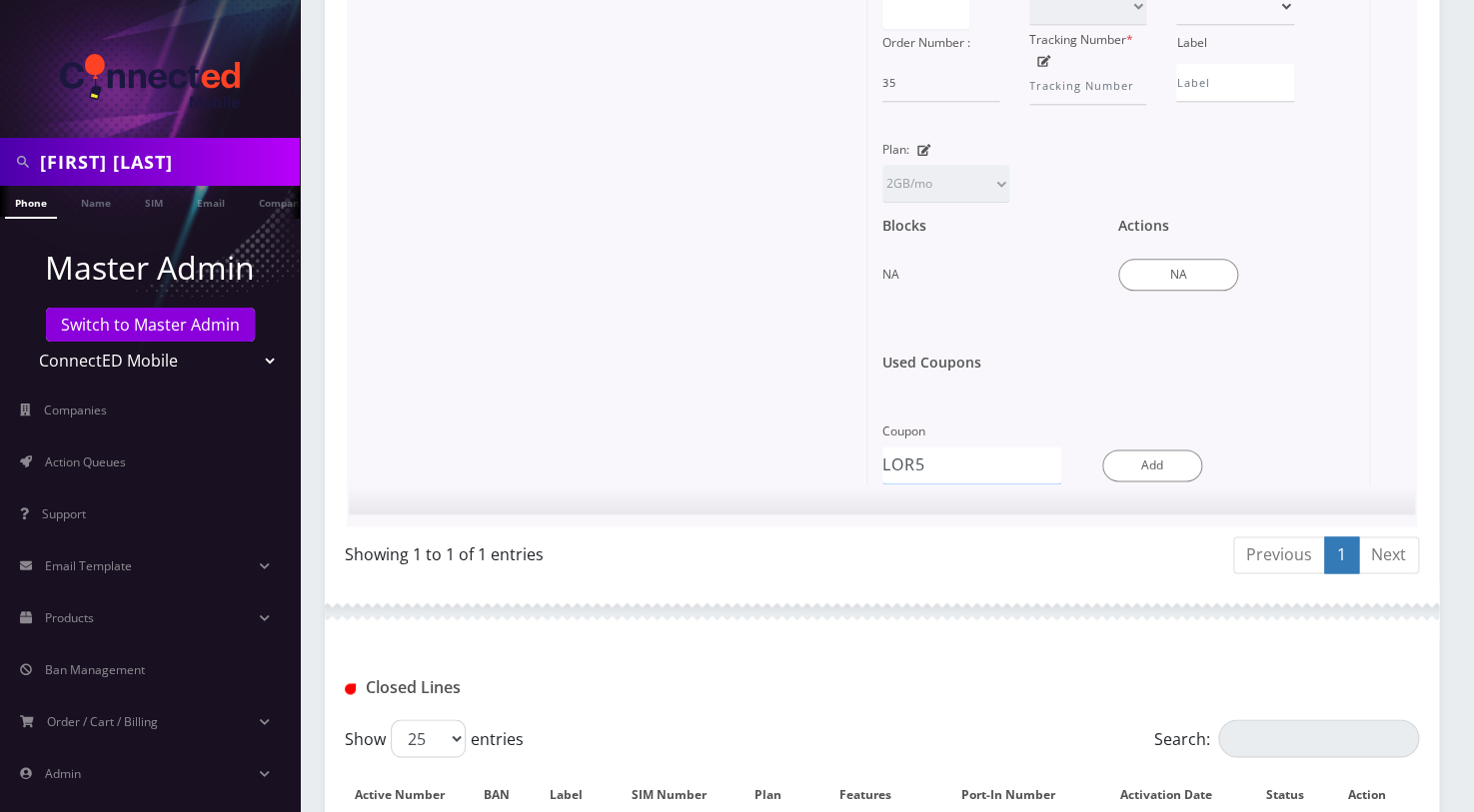 type on "DAY5" 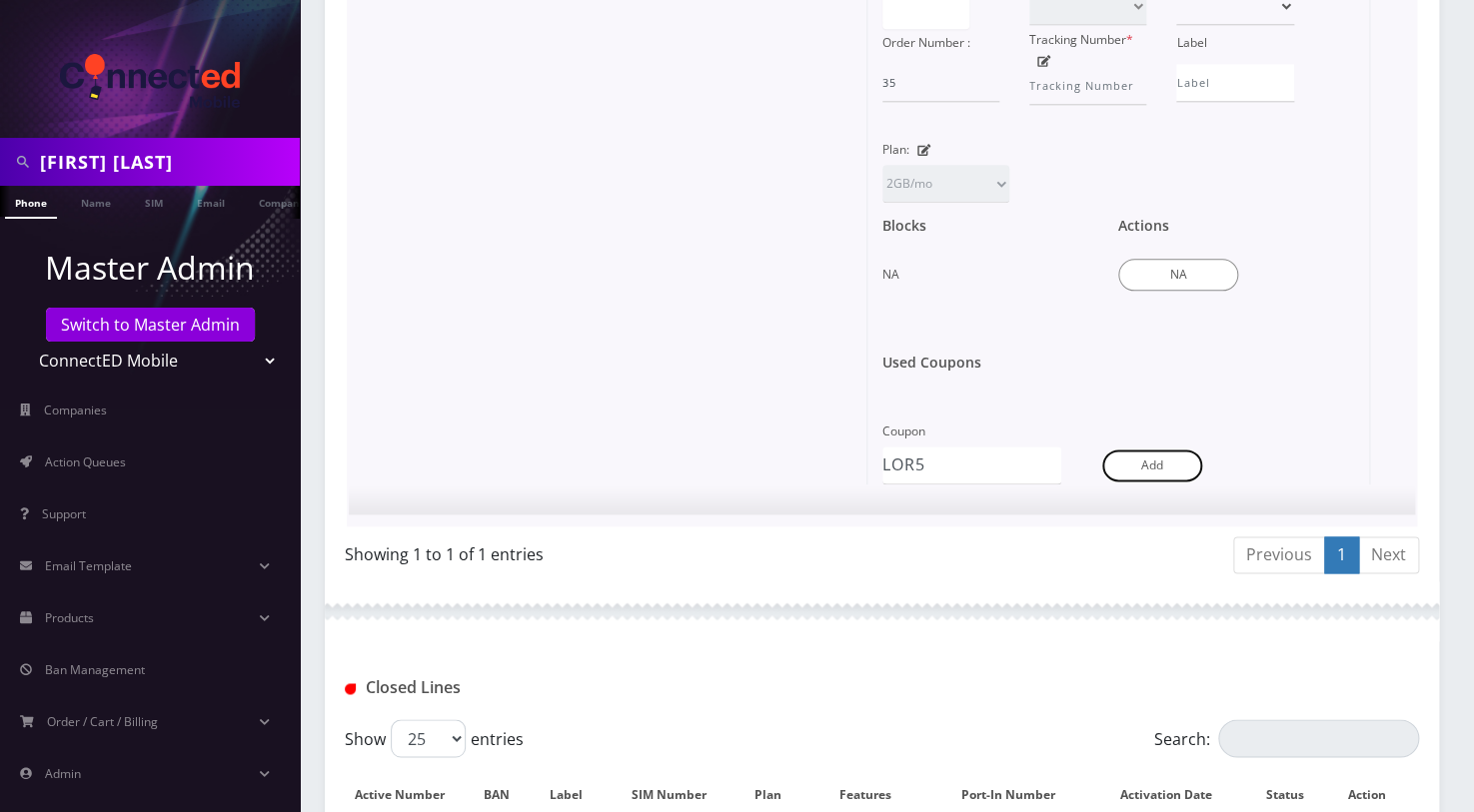 click on "Add" at bounding box center [1152, 465] 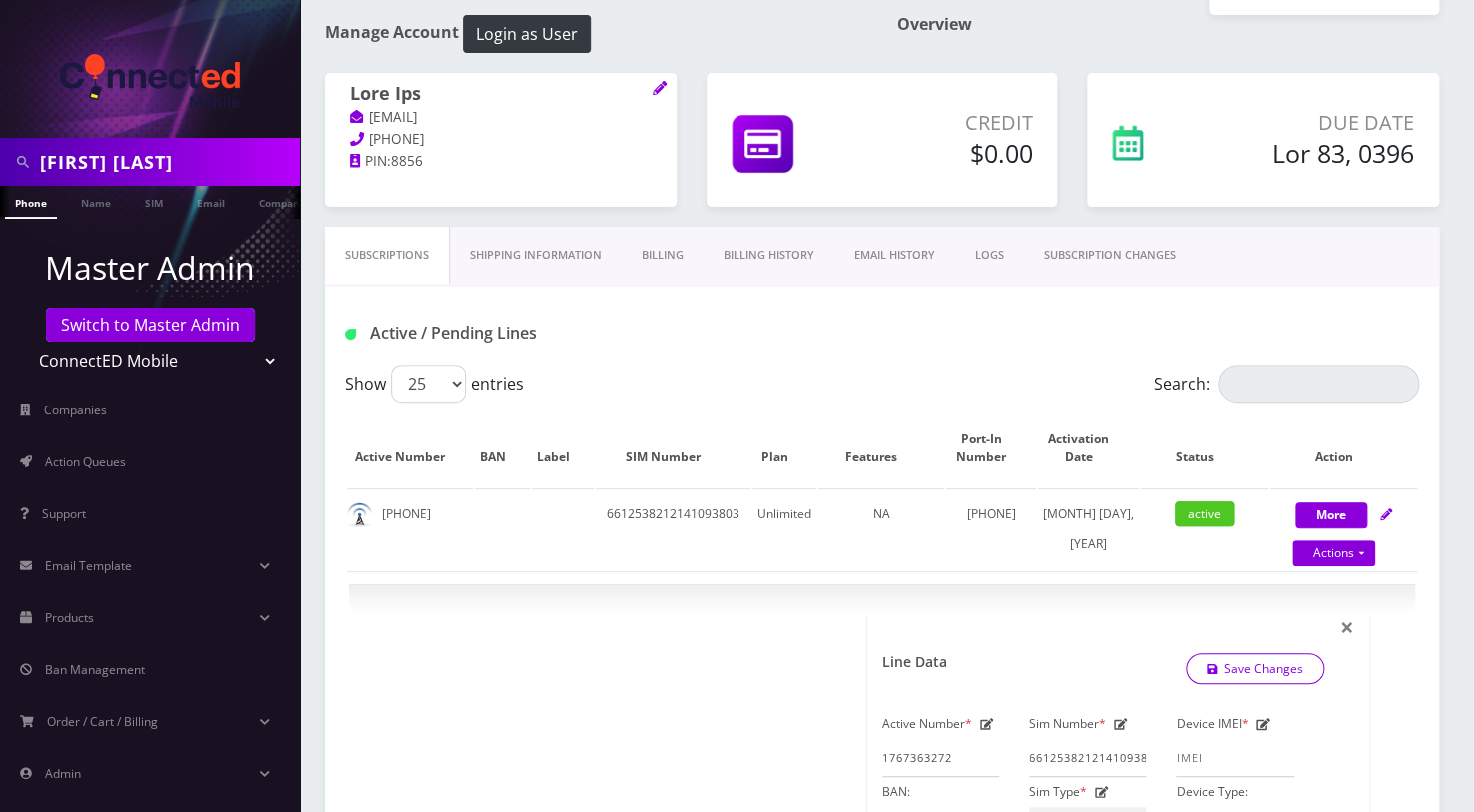 scroll, scrollTop: 0, scrollLeft: 0, axis: both 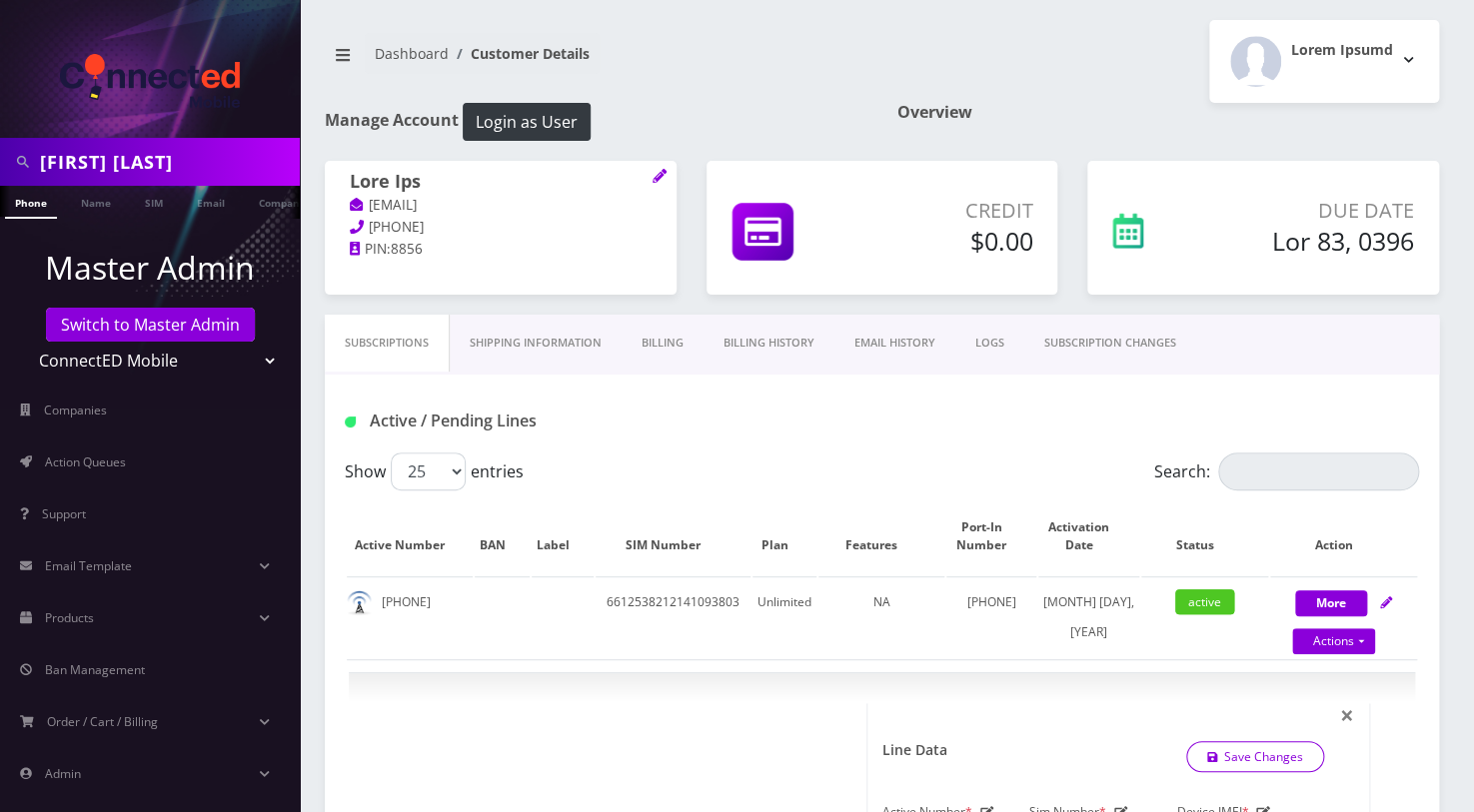 click on "Shipping Information" at bounding box center [536, 343] 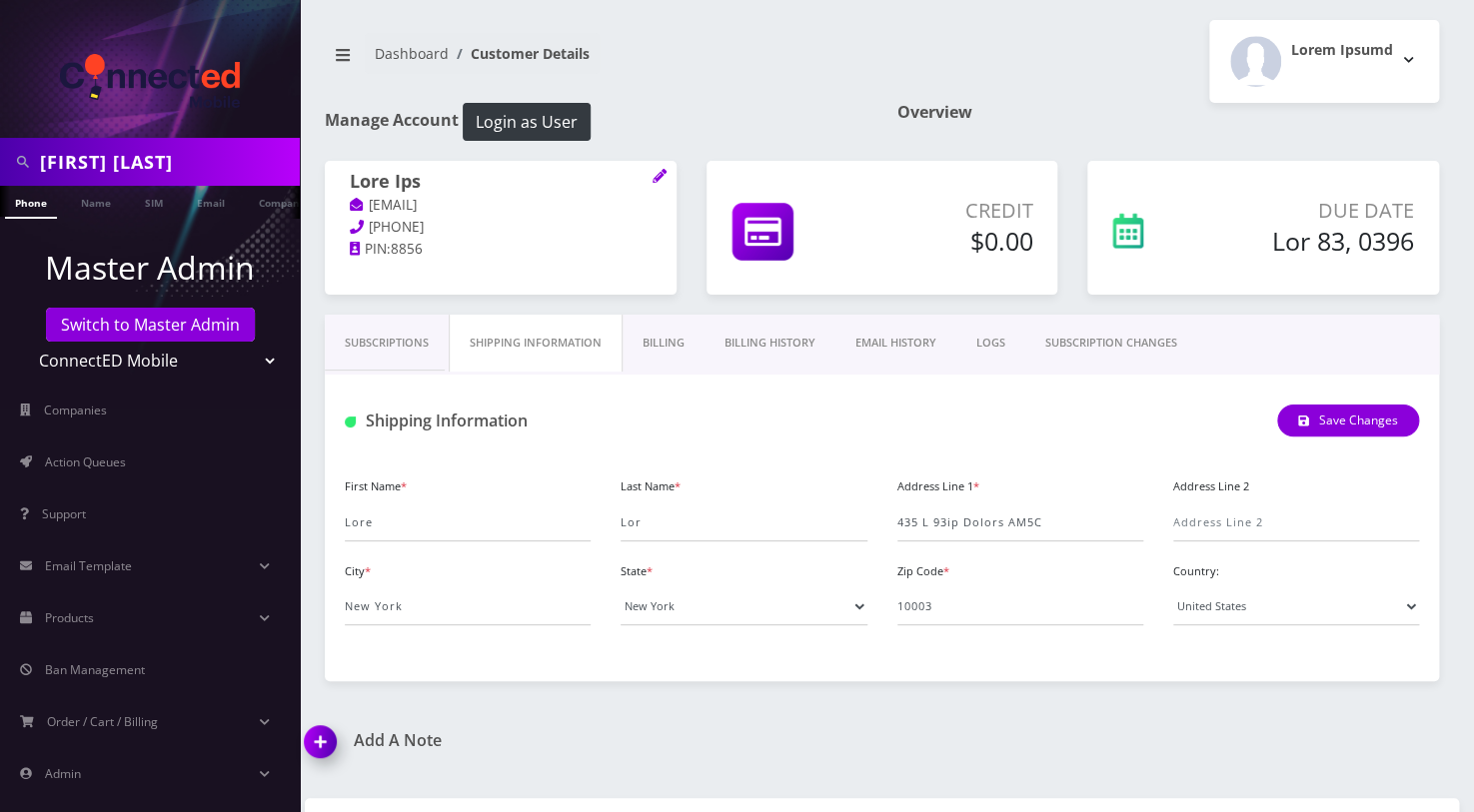 click on "Subscriptions" at bounding box center [387, 343] 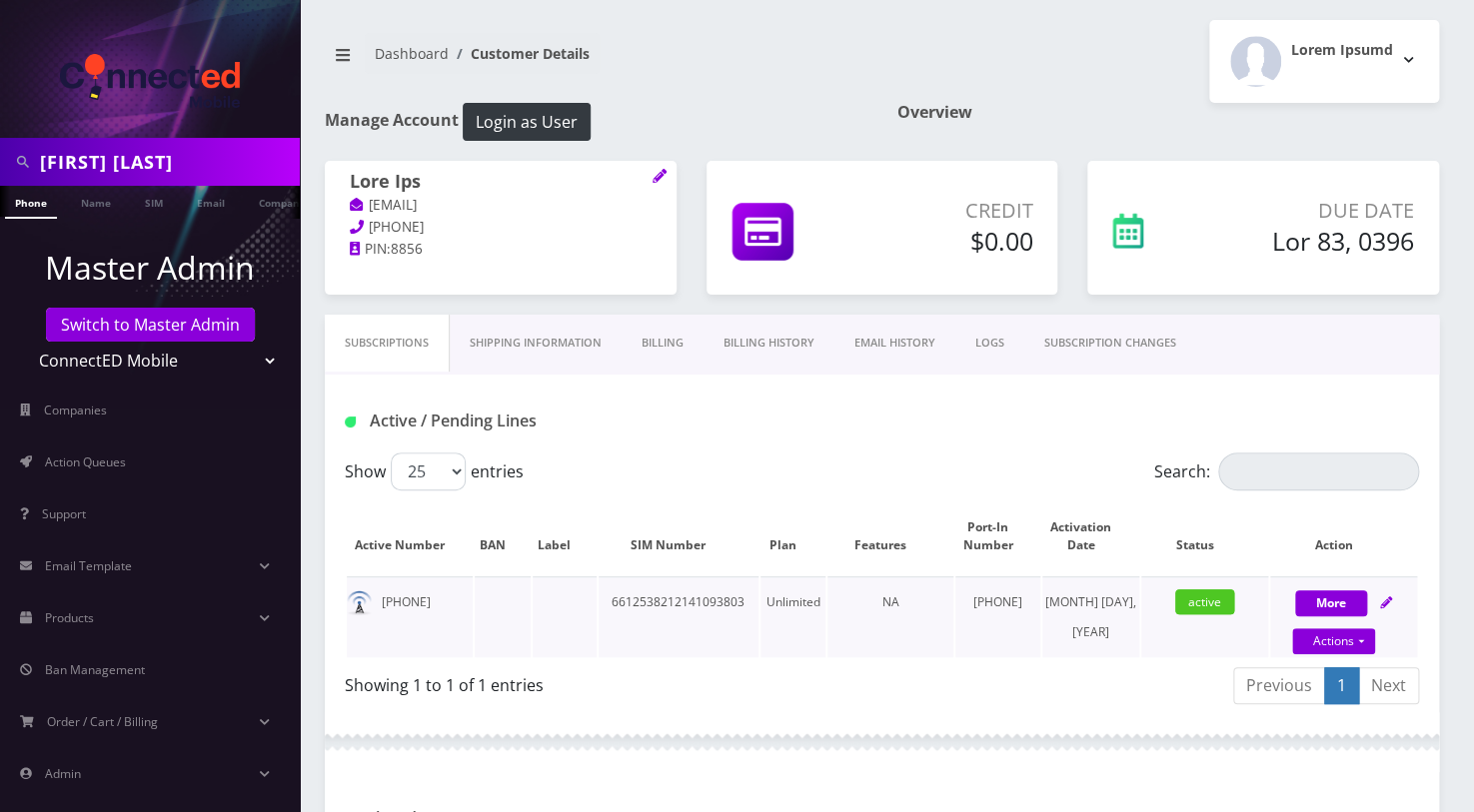 click at bounding box center (1386, 602) 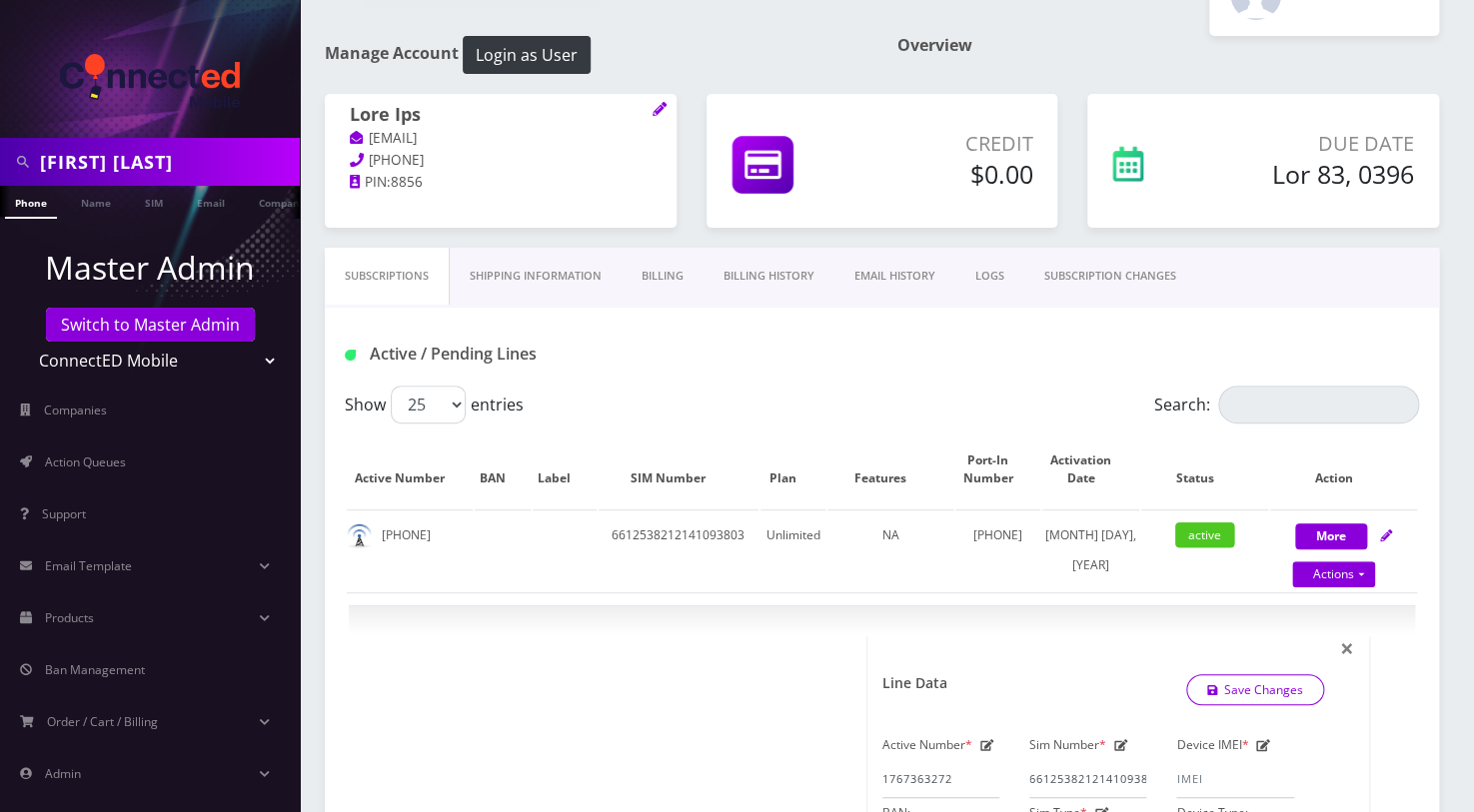 scroll, scrollTop: 0, scrollLeft: 0, axis: both 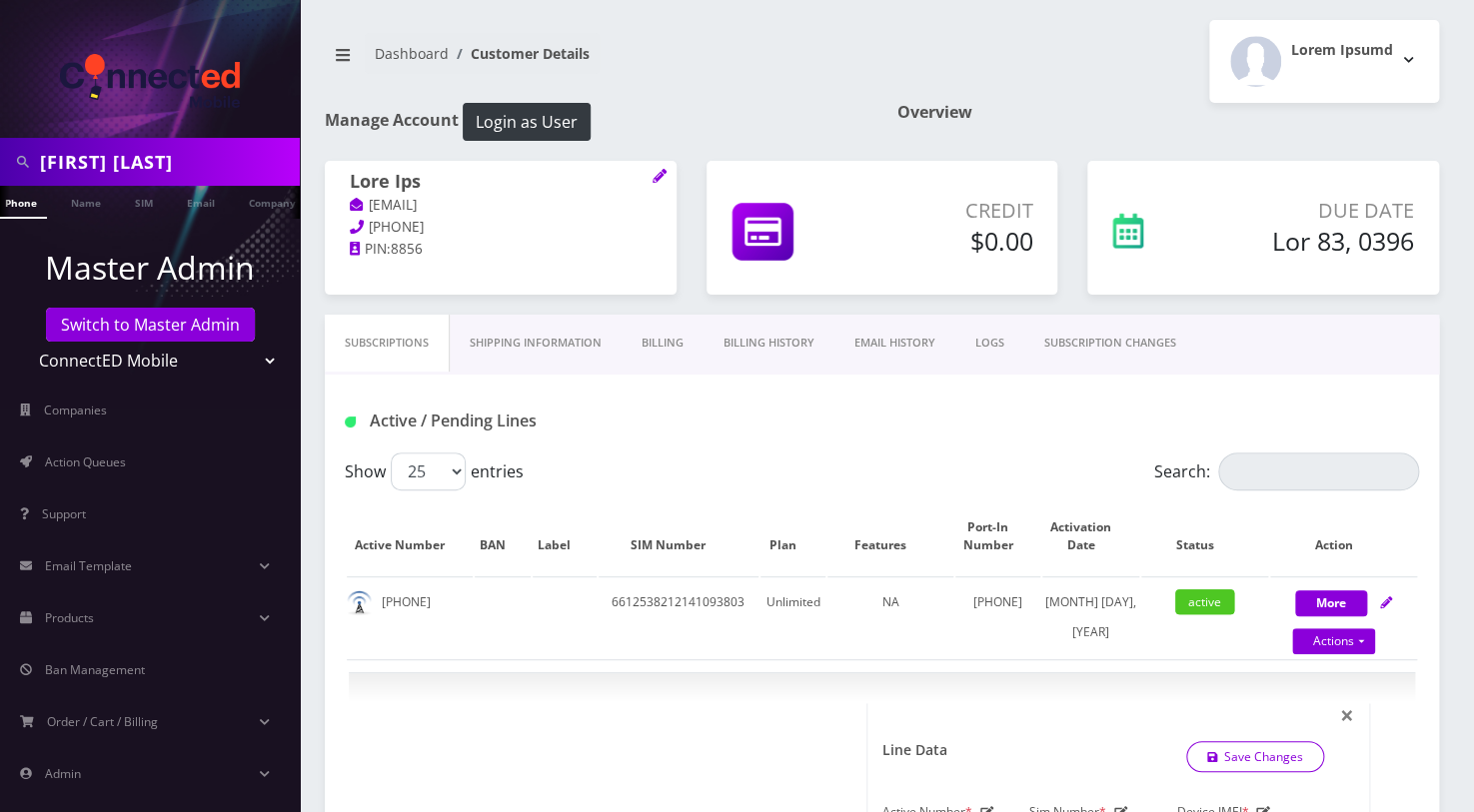click on "Teltik Production
My Link Mobile
VennMobile
Unlimited Advanced LTE
Rexing Inc
DeafCell LLC
OneTouch GPS
Diamond Wireless LLC
All Choice Connect
Amcest Corp
IoT
Shluchim Assist
ConnectED Mobile
Innovative Communications
Home Away Secure
SIM Call Connecten Internet Rauch" at bounding box center (150, 361) 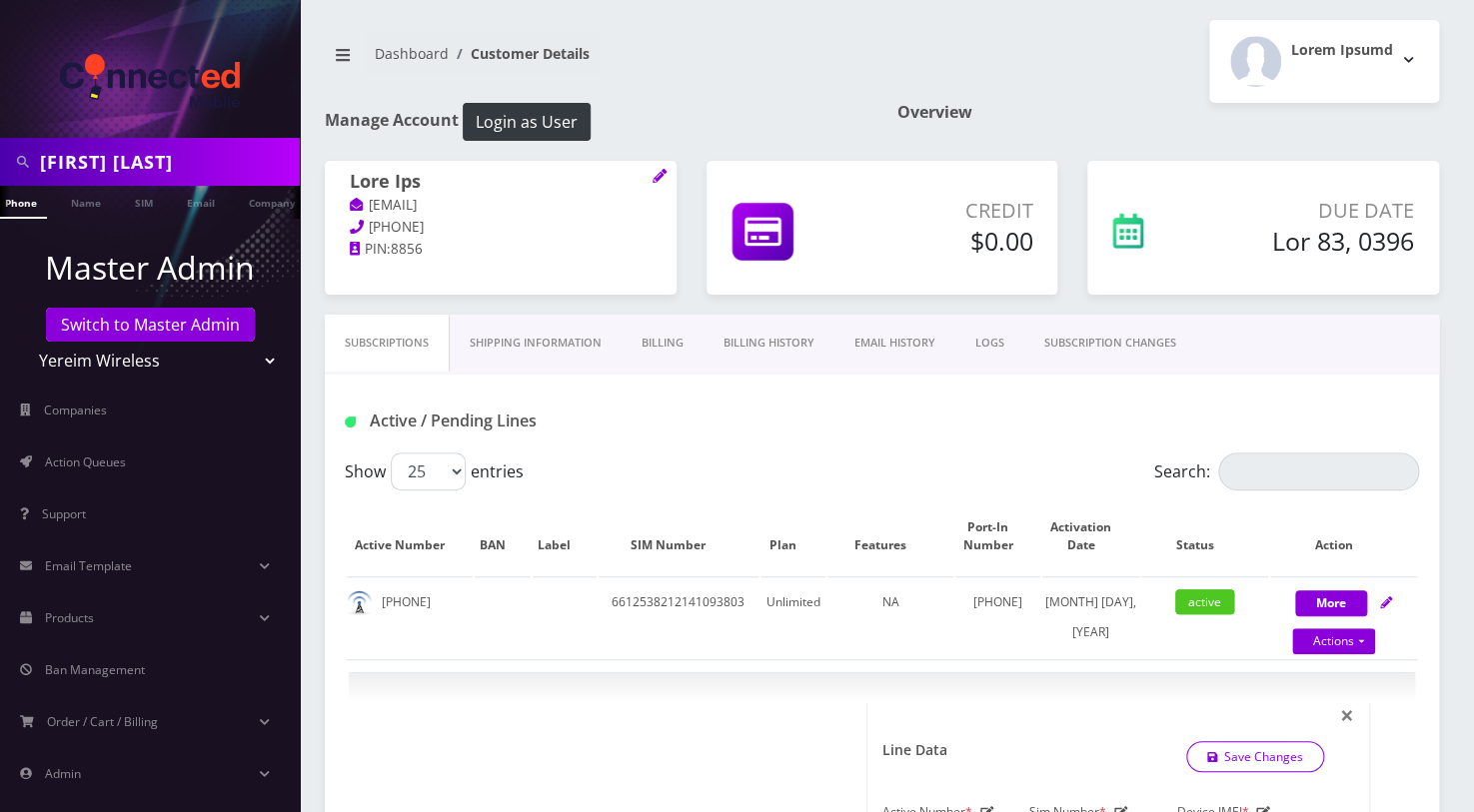 click on "Teltik Production
My Link Mobile
VennMobile
Unlimited Advanced LTE
Rexing Inc
DeafCell LLC
OneTouch GPS
Diamond Wireless LLC
All Choice Connect
Amcest Corp
IoT
Shluchim Assist
ConnectED Mobile
Innovative Communications
Home Away Secure
SIM Call Connecten Internet Rauch" at bounding box center [150, 361] 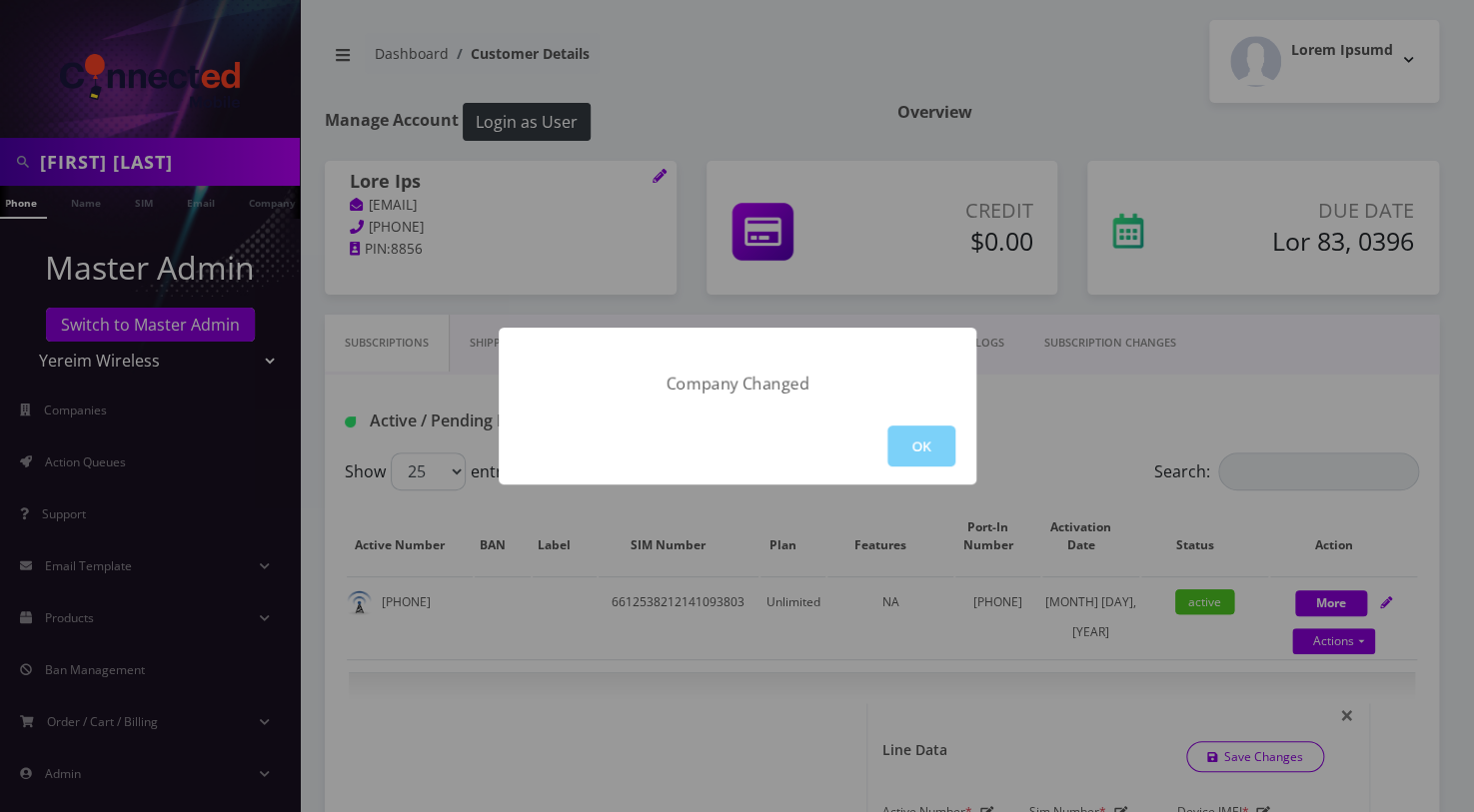 drag, startPoint x: 928, startPoint y: 443, endPoint x: 889, endPoint y: 434, distance: 40.024992 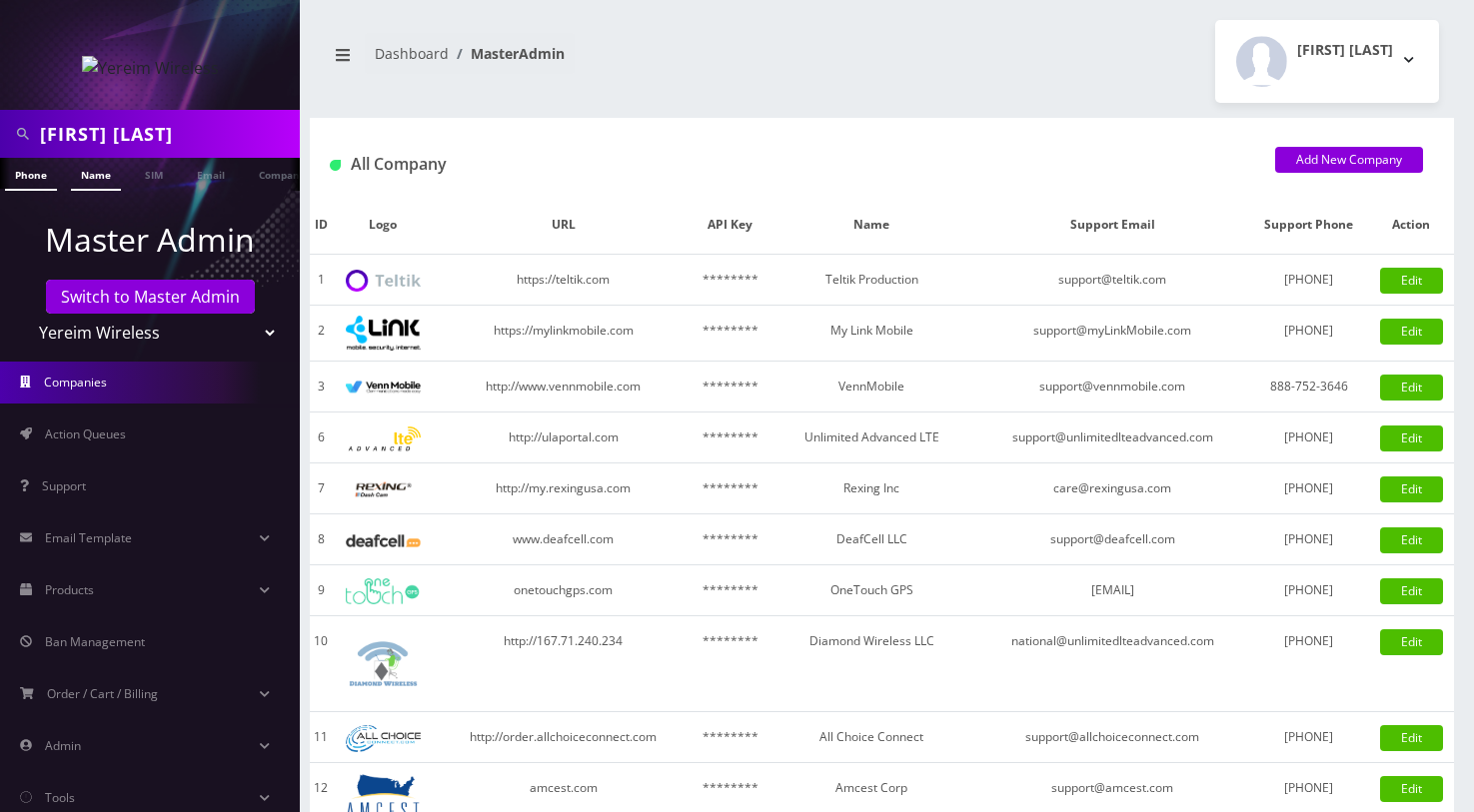 scroll, scrollTop: 0, scrollLeft: 0, axis: both 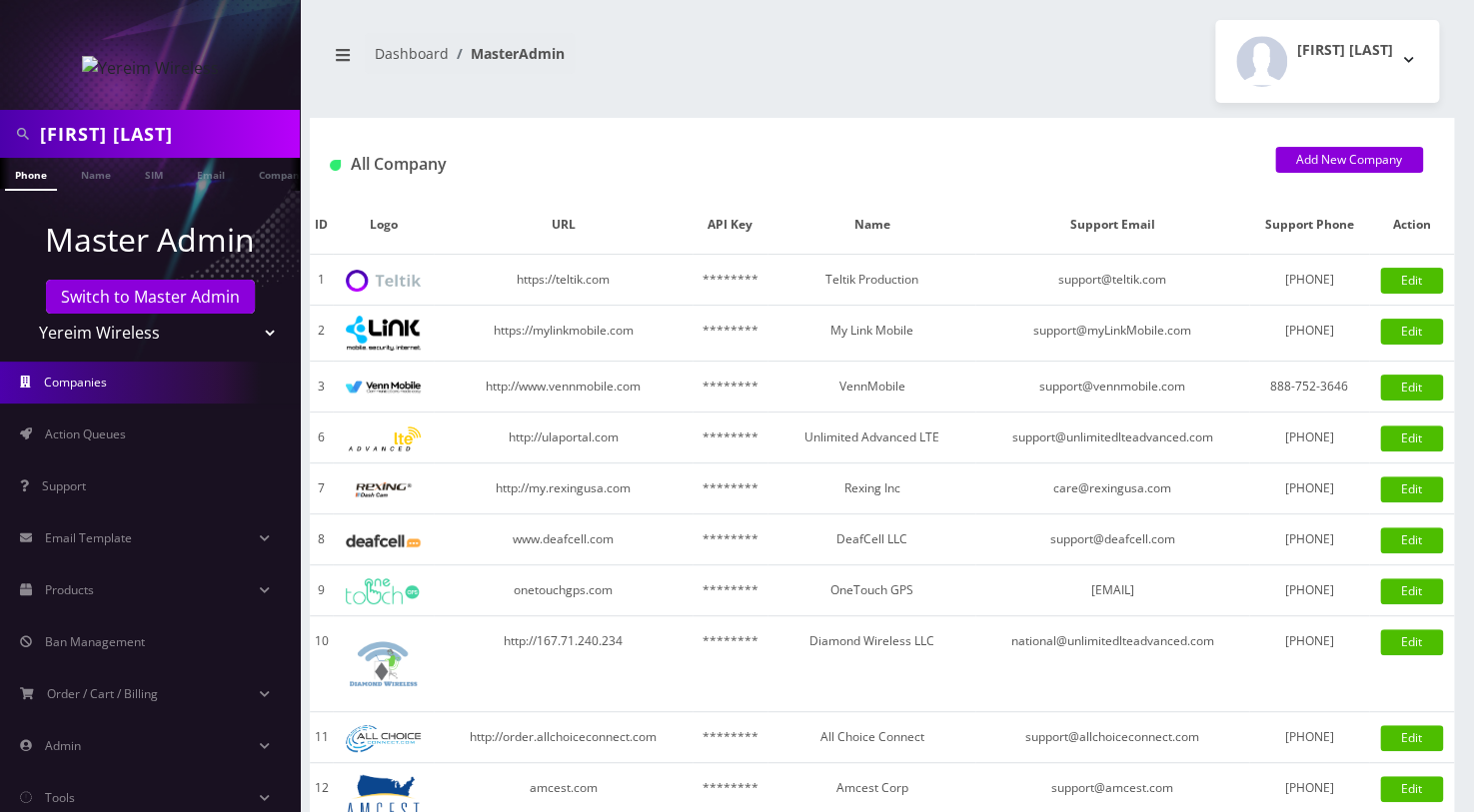 click on "[FIRST] [LAST]" at bounding box center [167, 134] 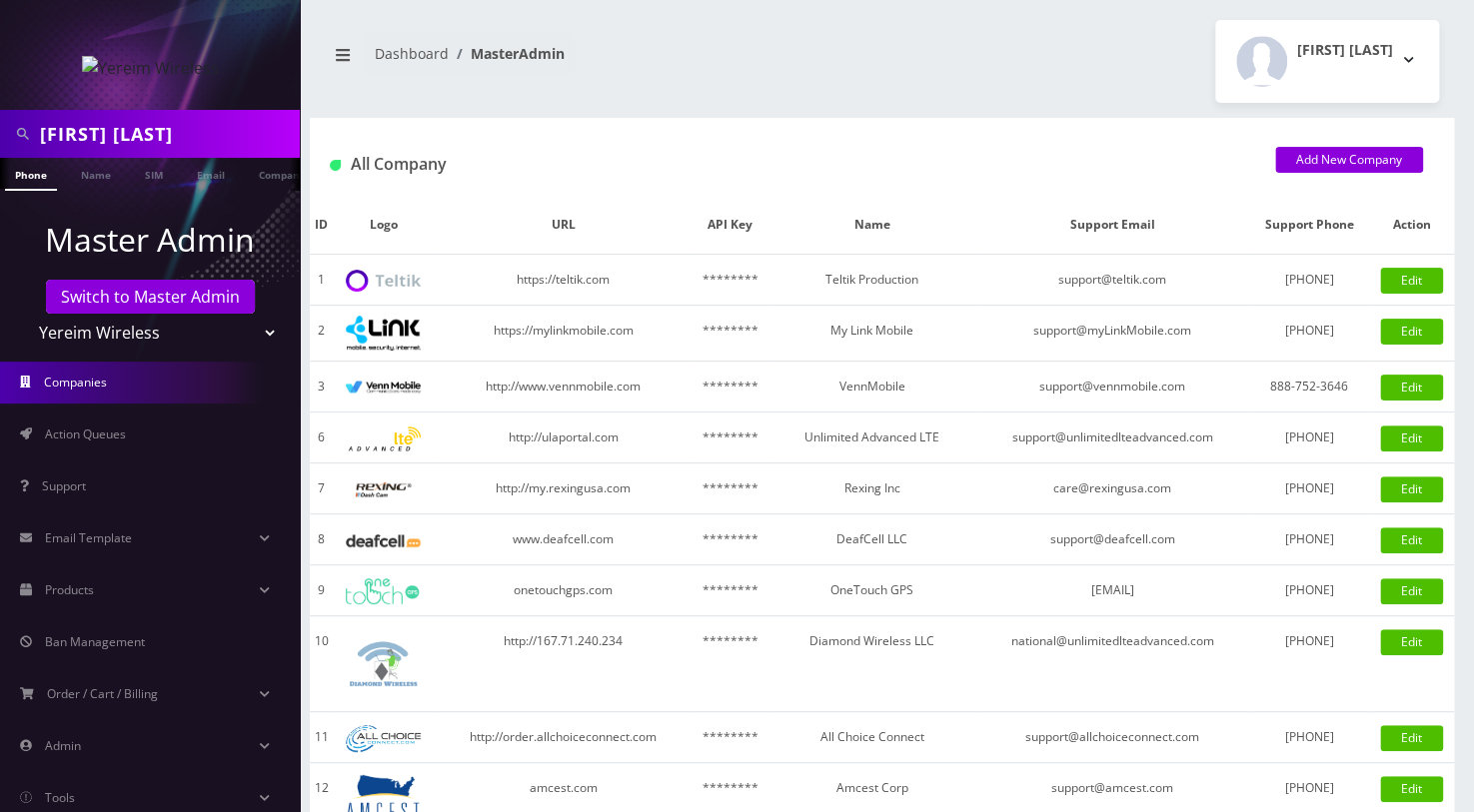 click on "[FIRST] [LAST]" at bounding box center (167, 134) 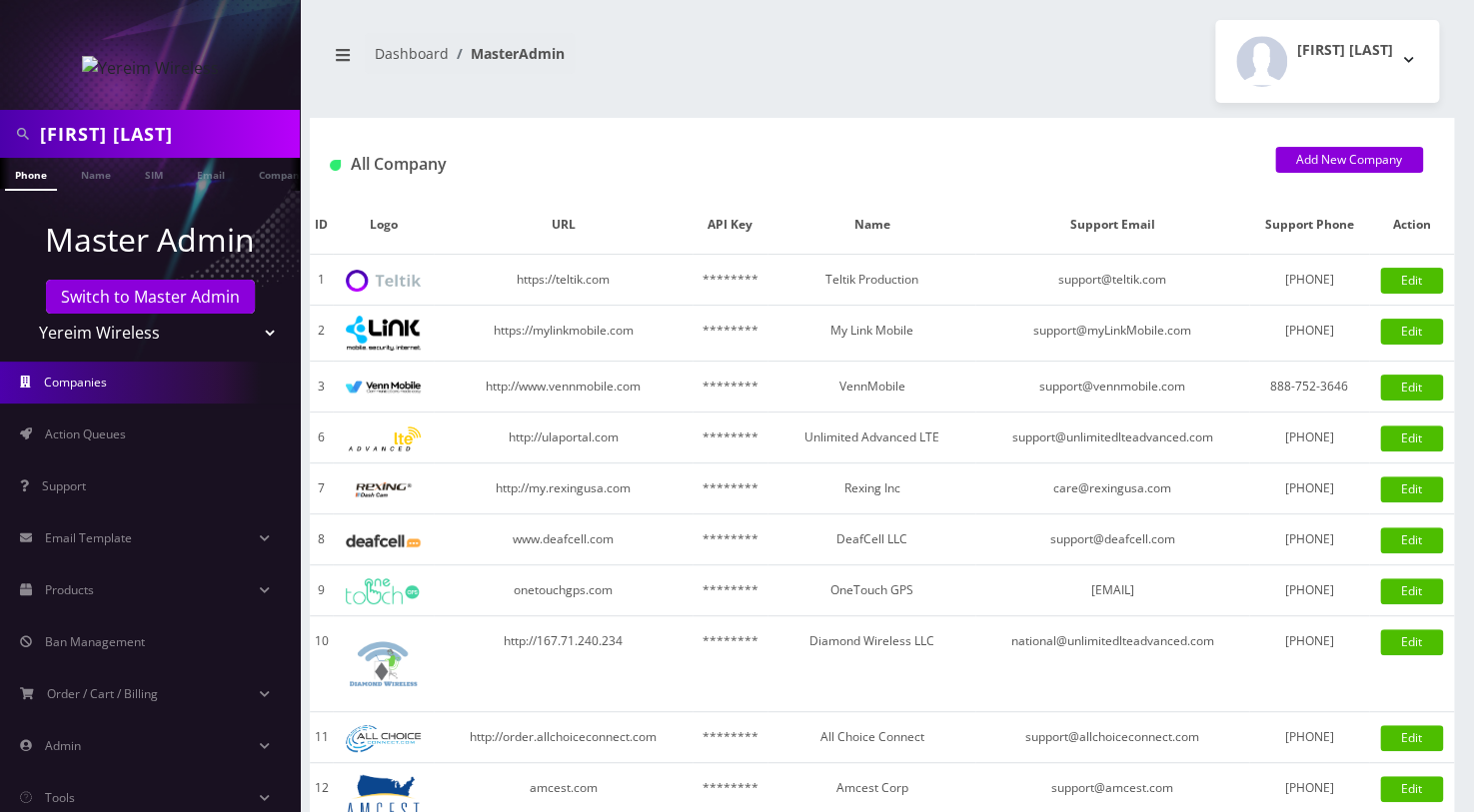 click on "[FIRST] [LAST]" at bounding box center (167, 134) 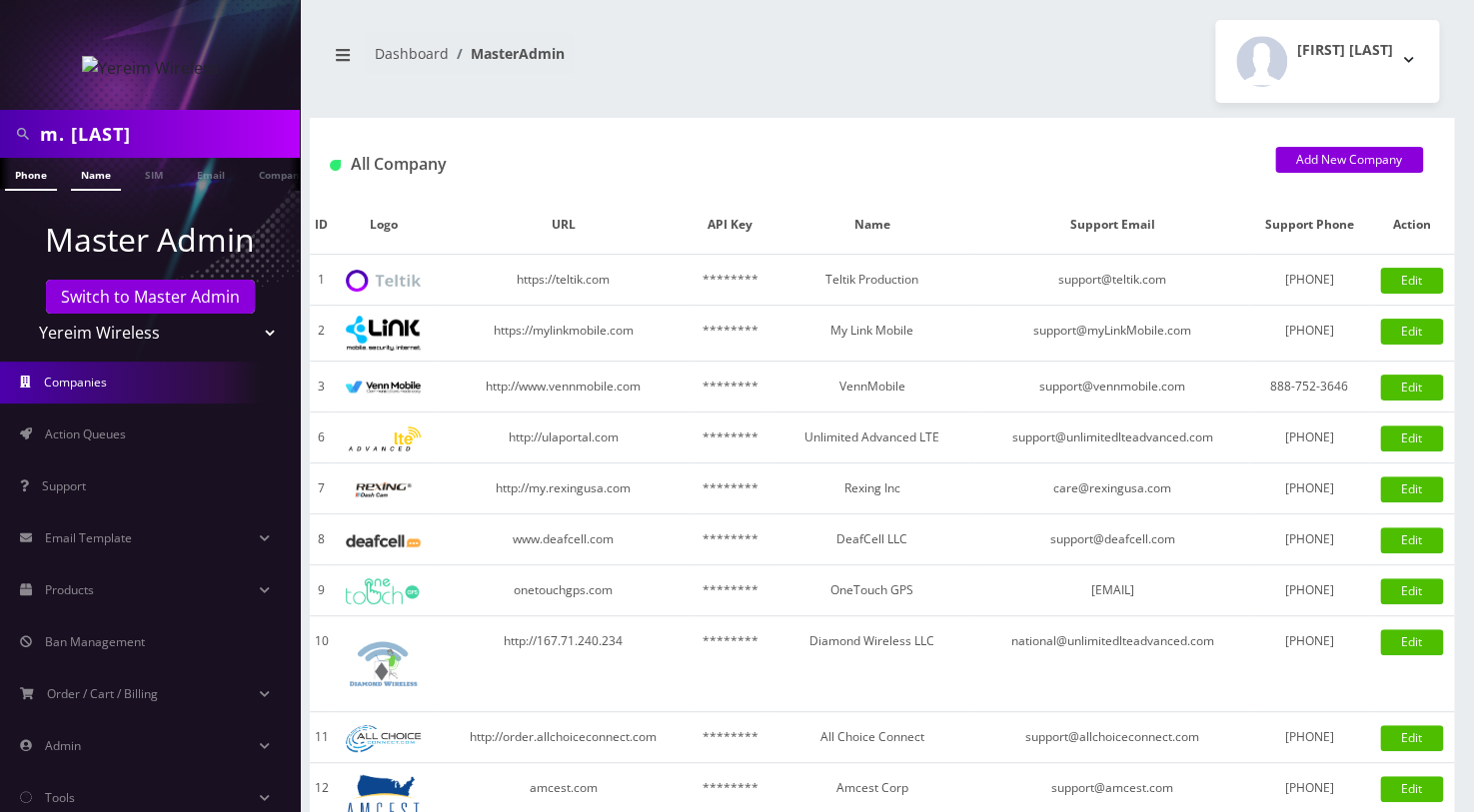 type on "m. [LAST]" 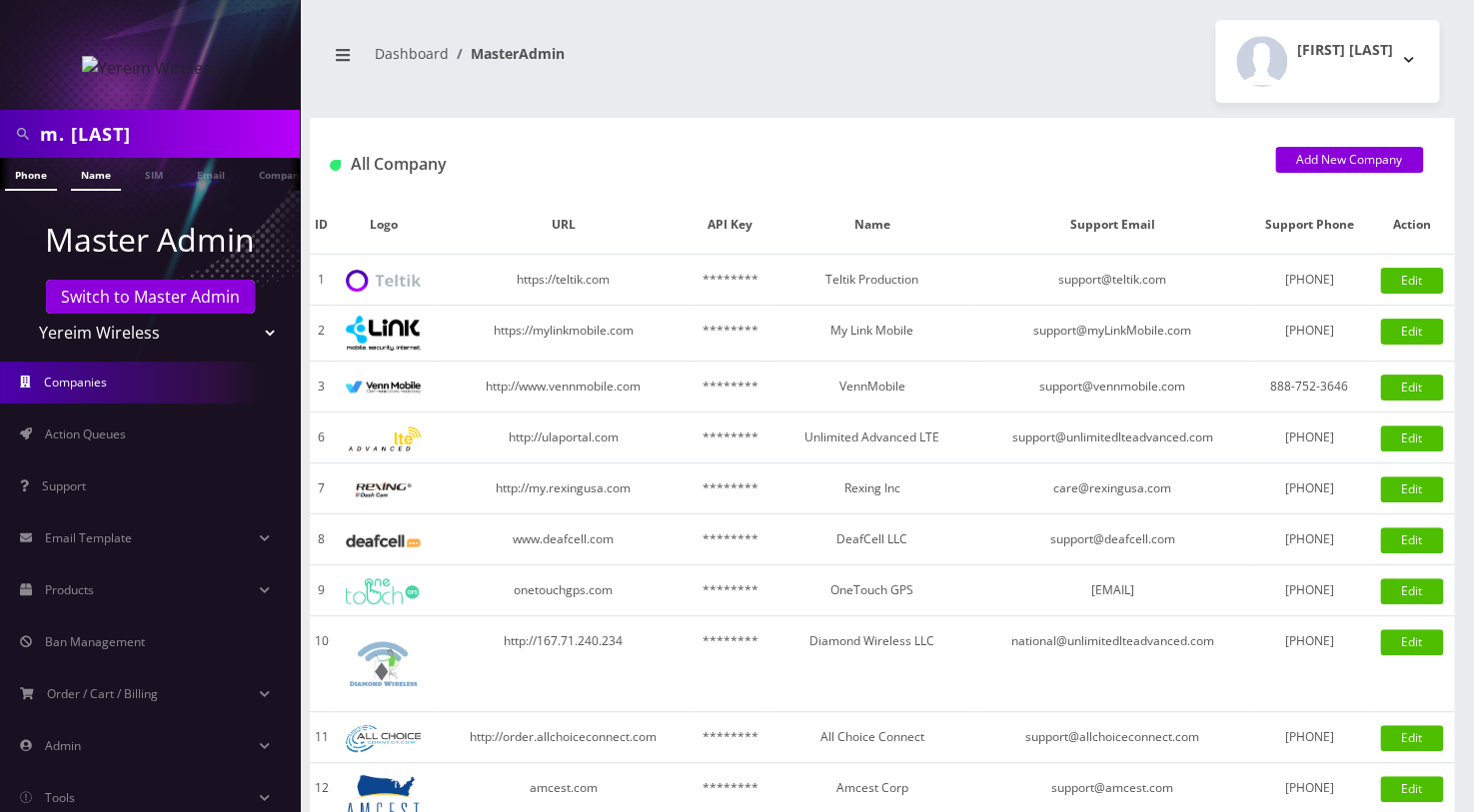 click on "Name" at bounding box center [96, 174] 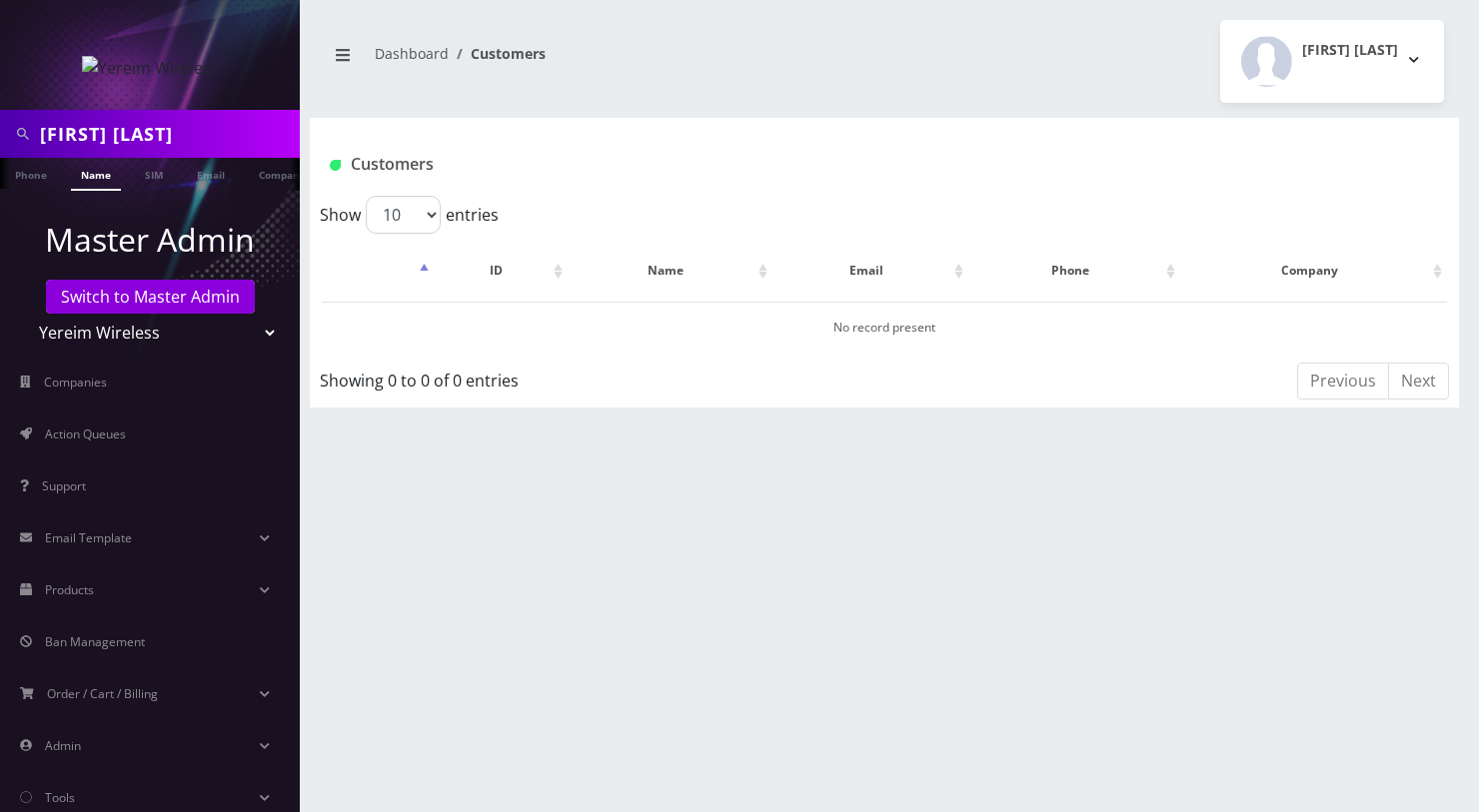 scroll, scrollTop: 0, scrollLeft: 0, axis: both 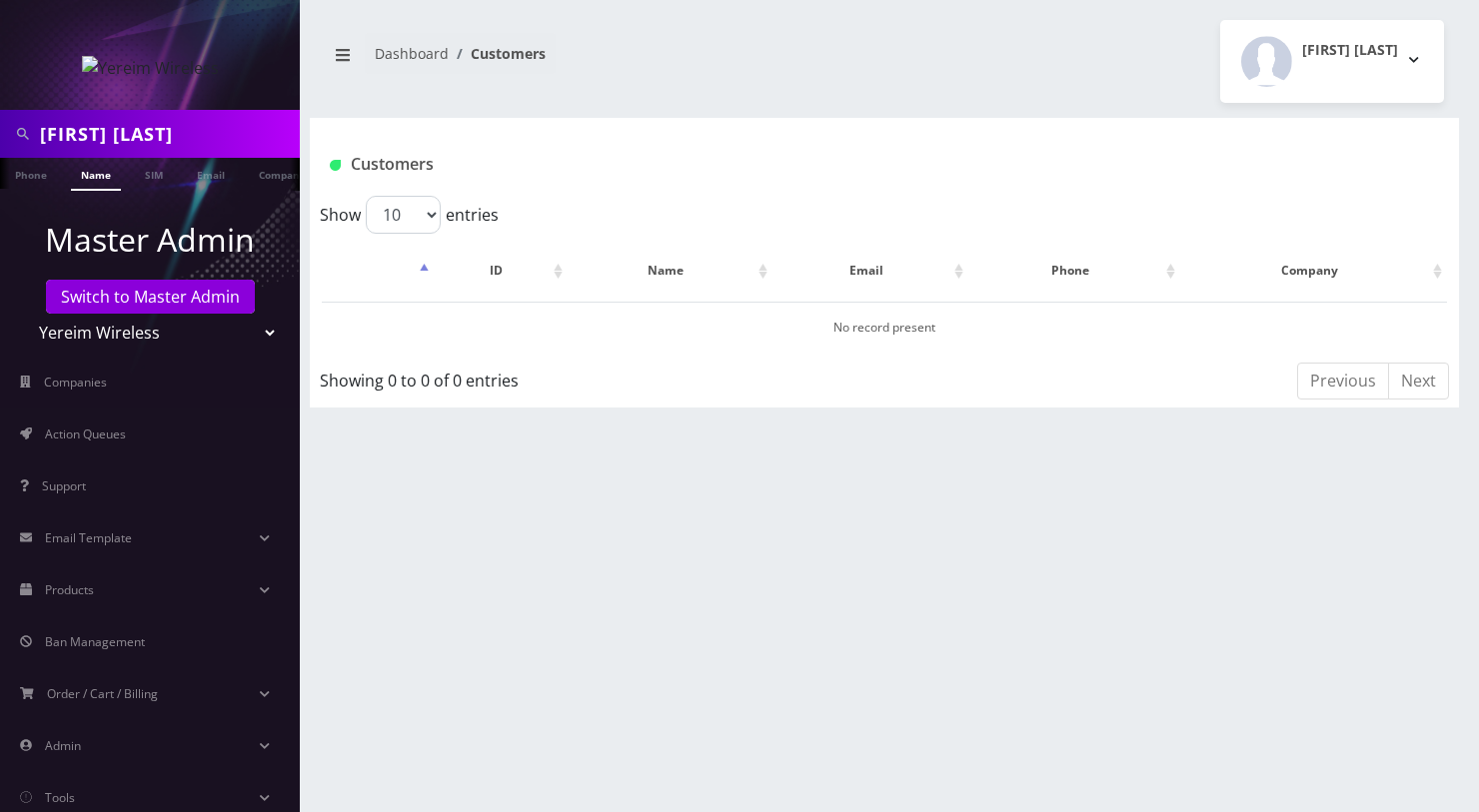 click on "[FIRST] [LAST]" at bounding box center [167, 134] 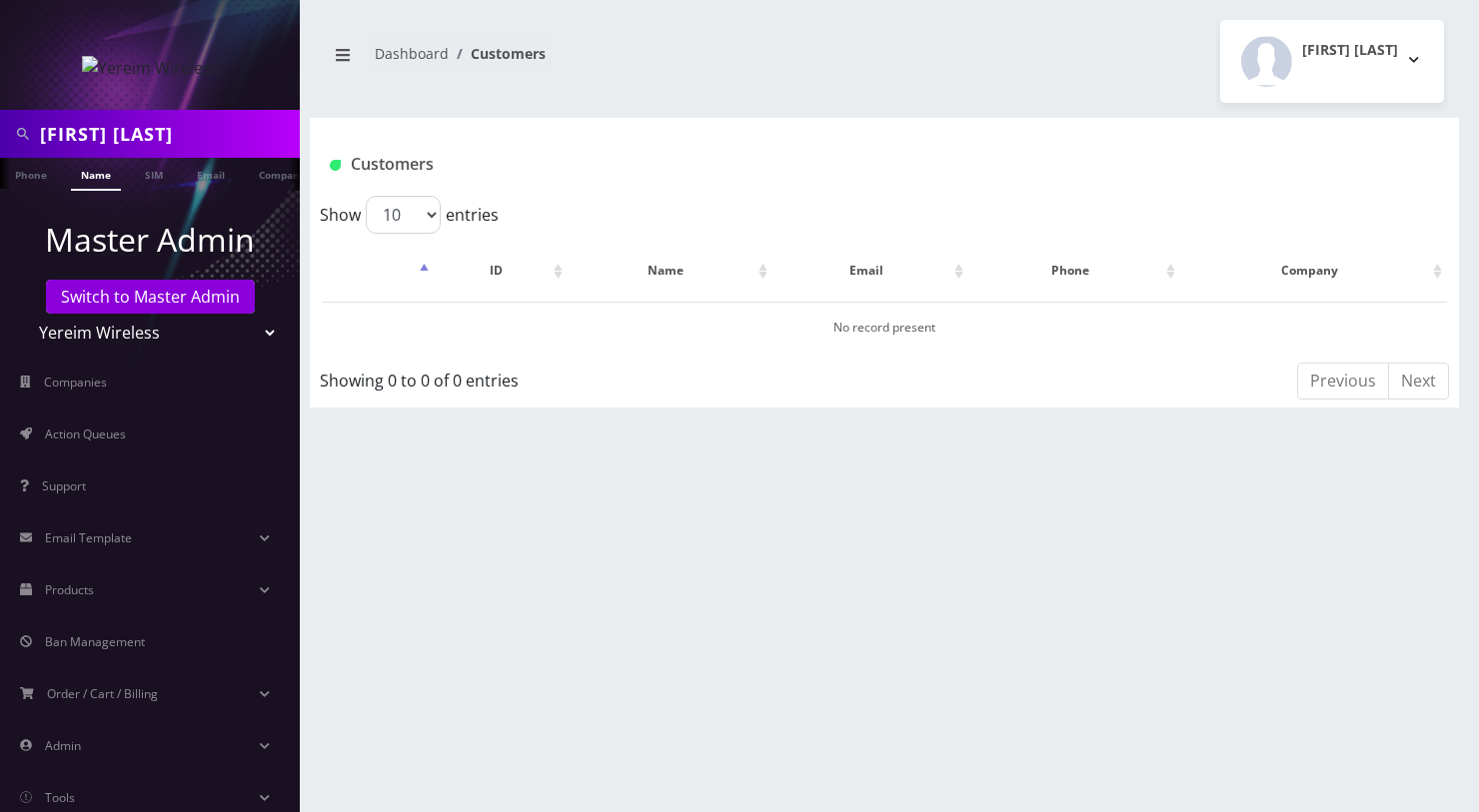 type on "[FIRST] [LAST]" 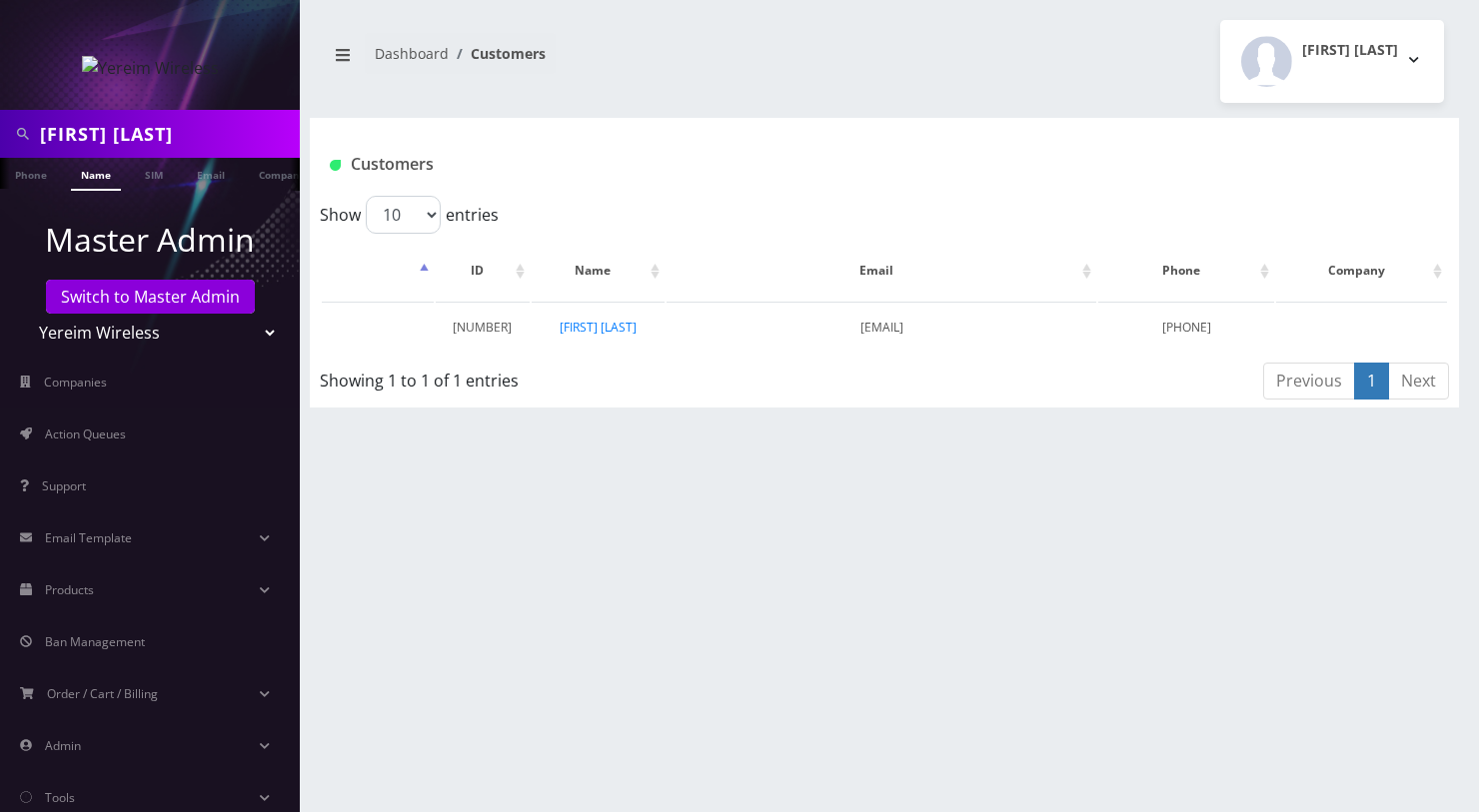 scroll, scrollTop: 0, scrollLeft: 0, axis: both 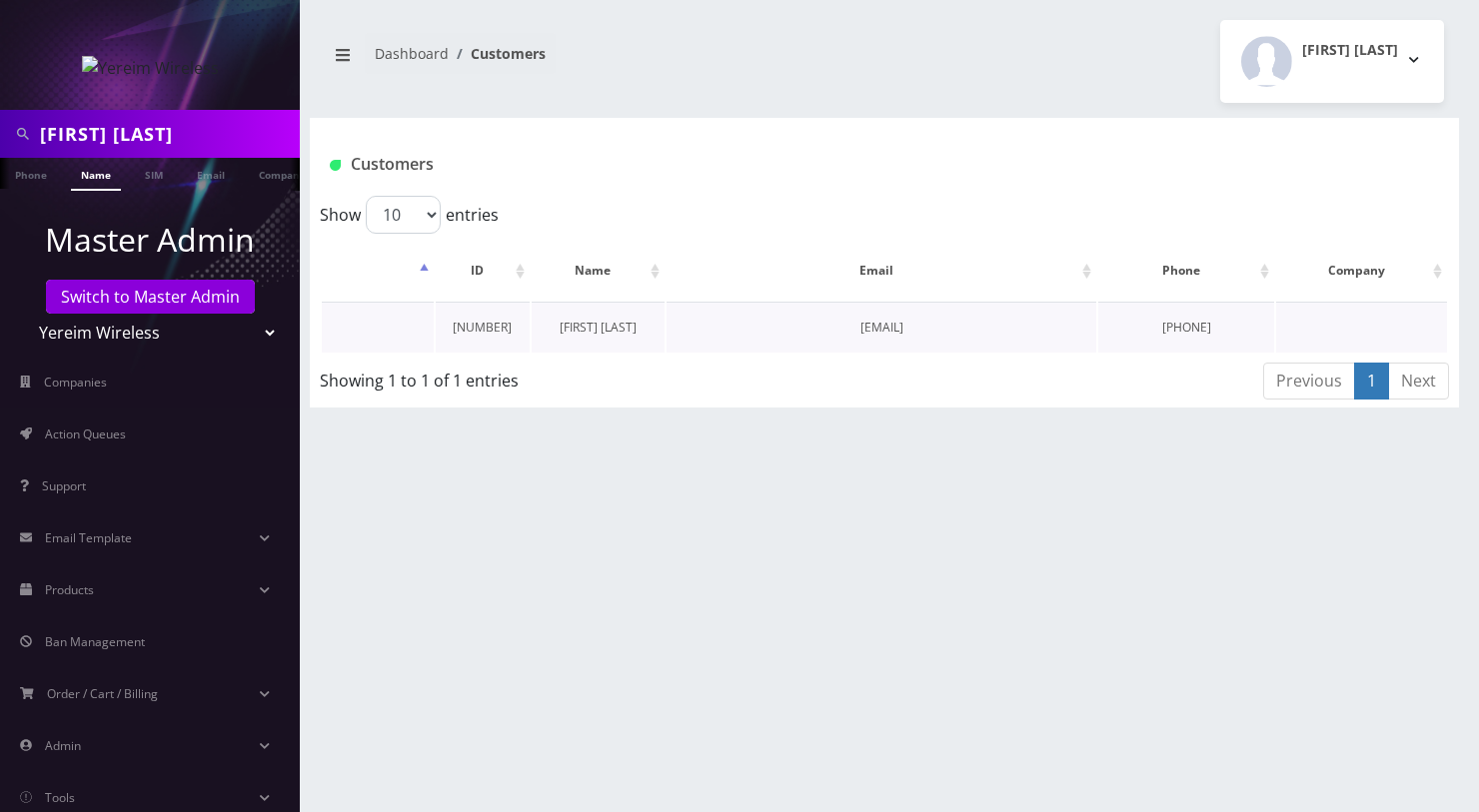 click on "[FIRST] [LAST]" at bounding box center [598, 327] 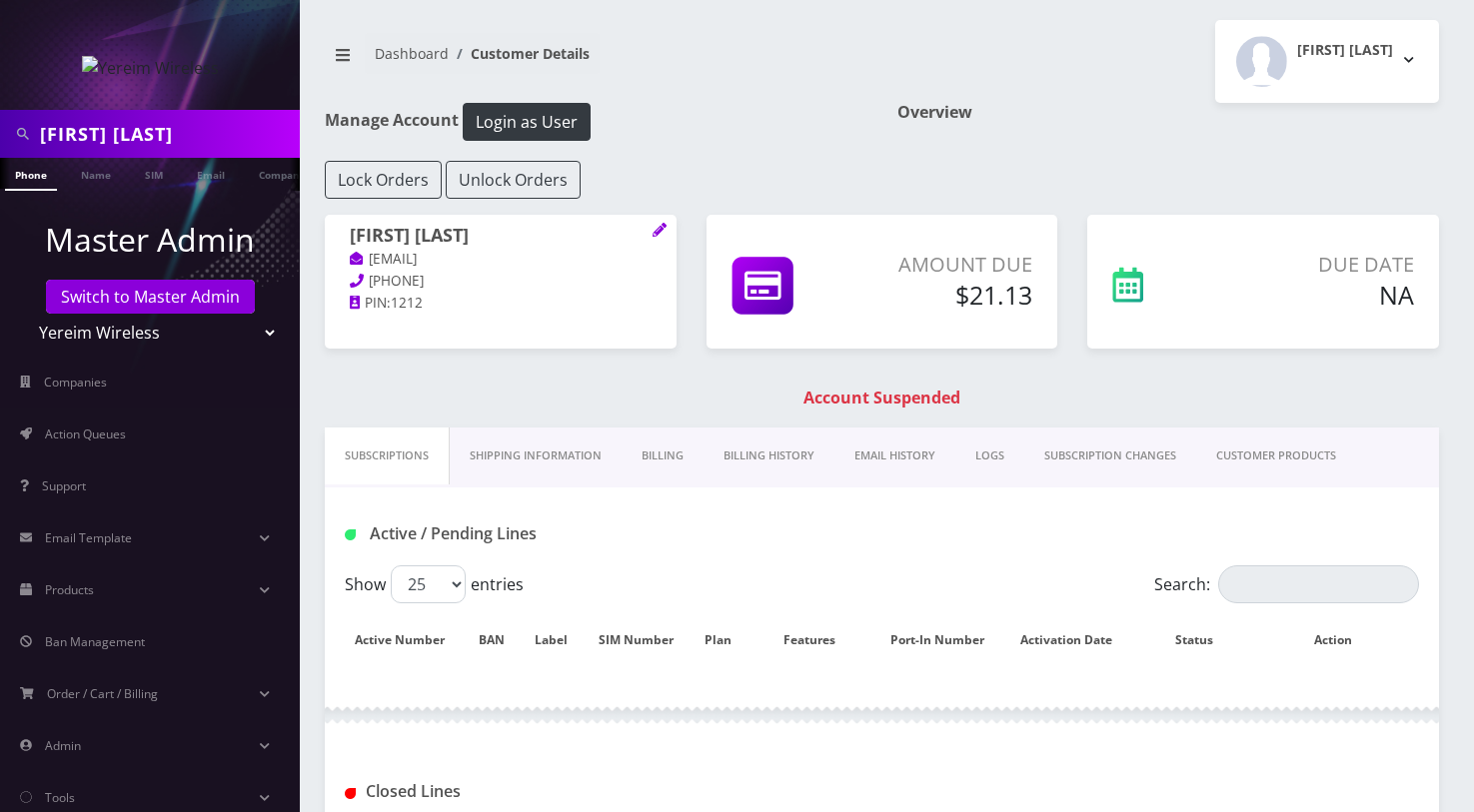 scroll, scrollTop: 0, scrollLeft: 0, axis: both 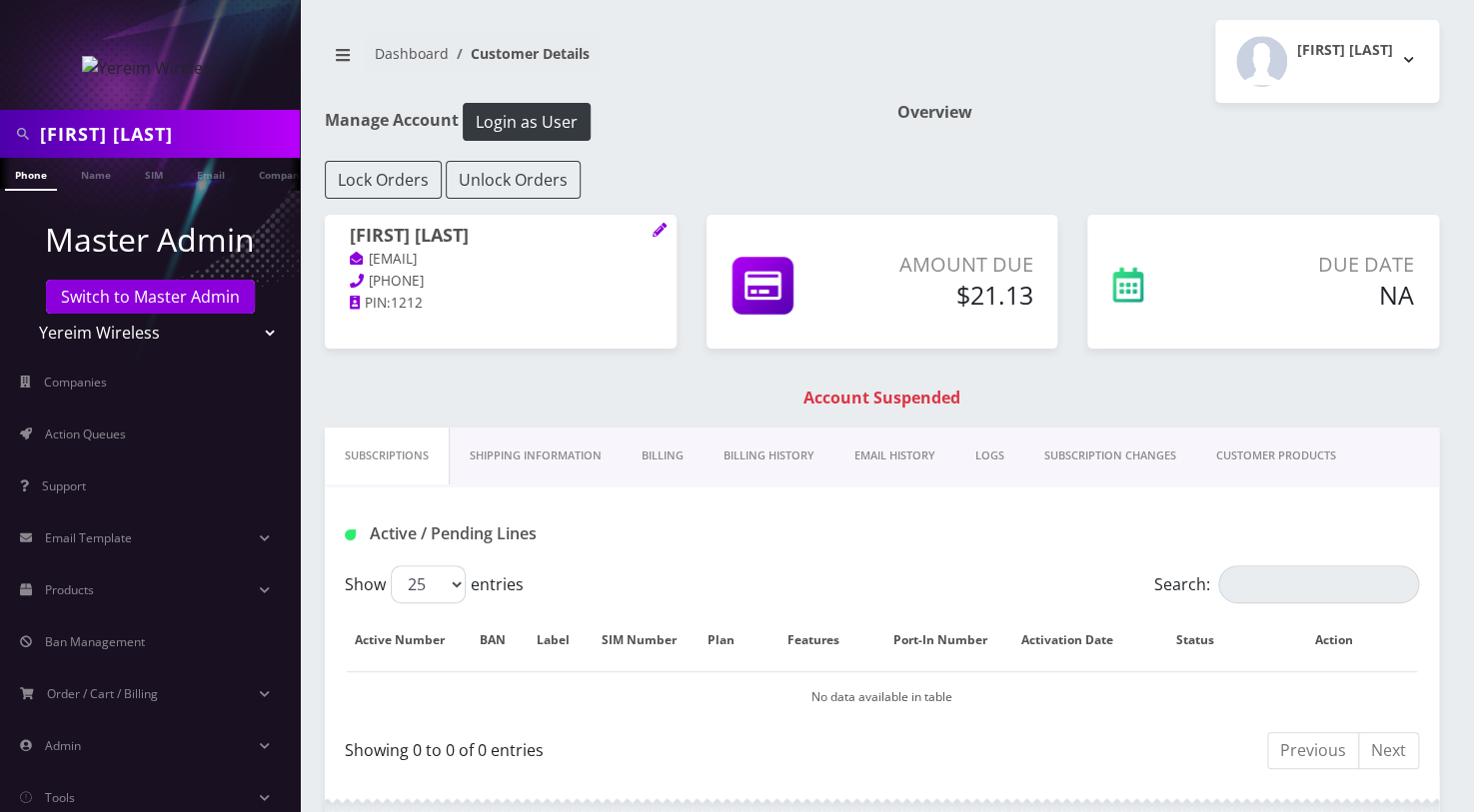 click on "Billing" at bounding box center (663, 455) 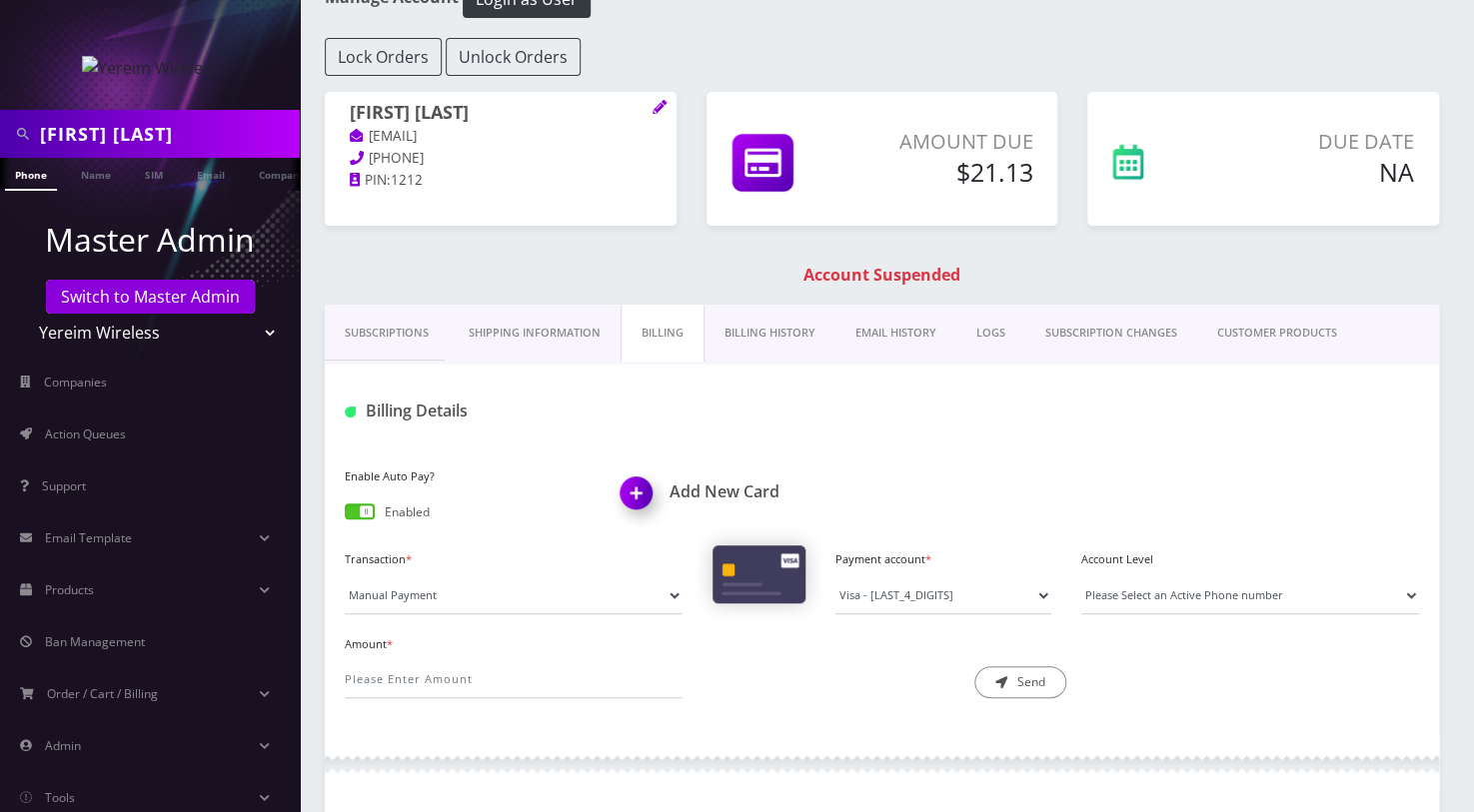 scroll, scrollTop: 363, scrollLeft: 0, axis: vertical 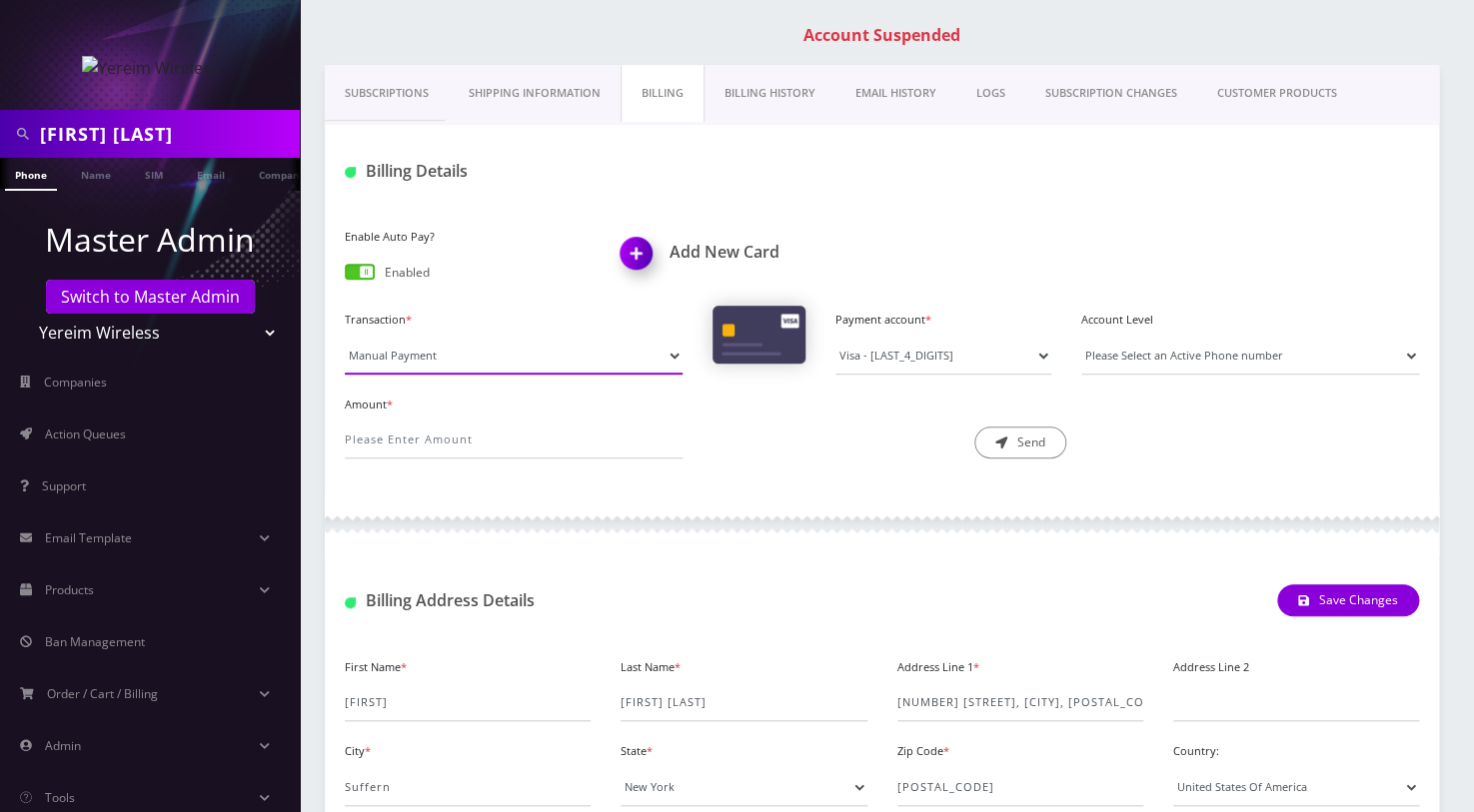 click on "Manual Payment Custom Charge Manual Credit Custom Invoice" at bounding box center (514, 356) 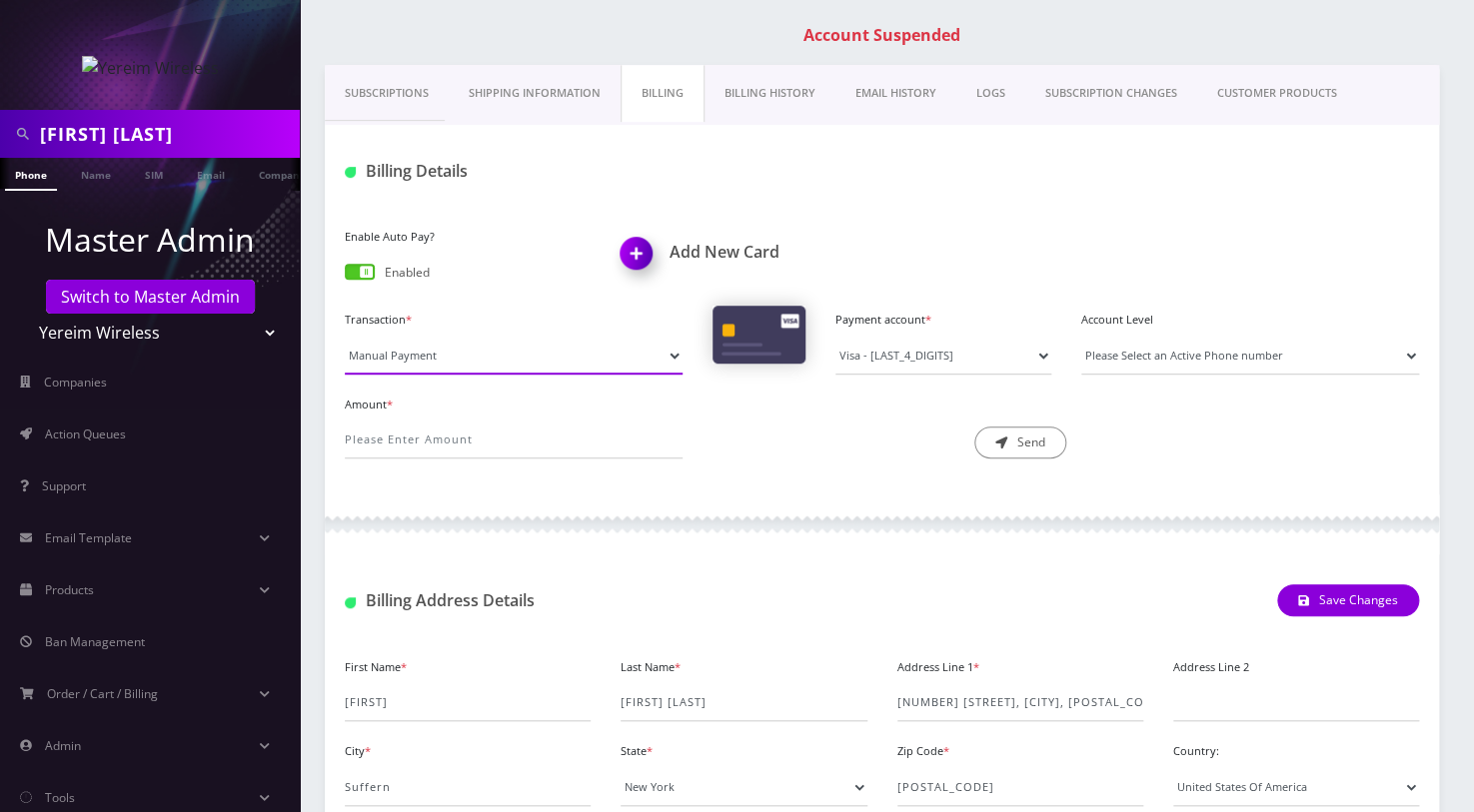 select on "Manual Credit" 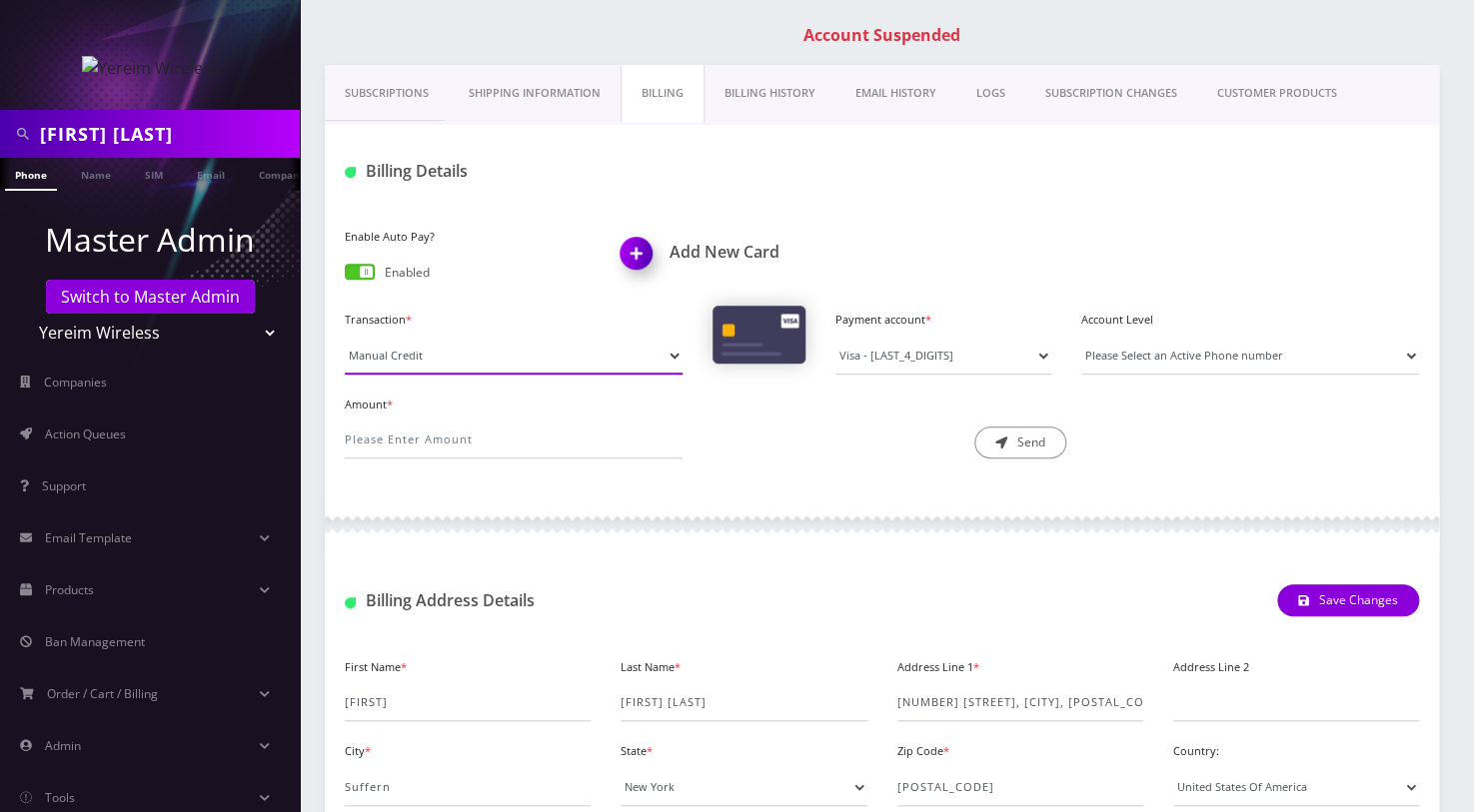 click on "Manual Payment Custom Charge Manual Credit Custom Invoice" at bounding box center (514, 356) 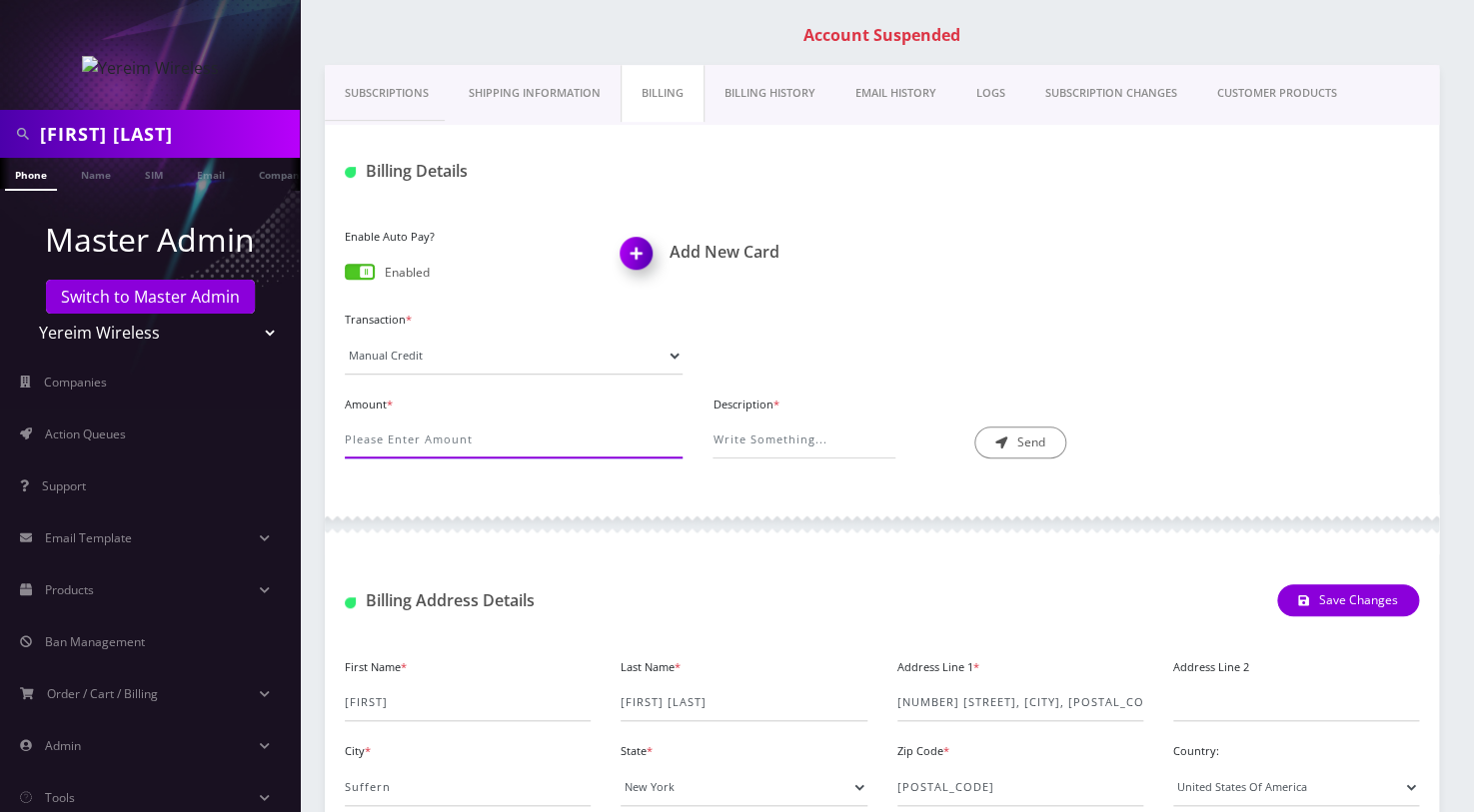 drag, startPoint x: 408, startPoint y: 449, endPoint x: 463, endPoint y: 438, distance: 56.089215 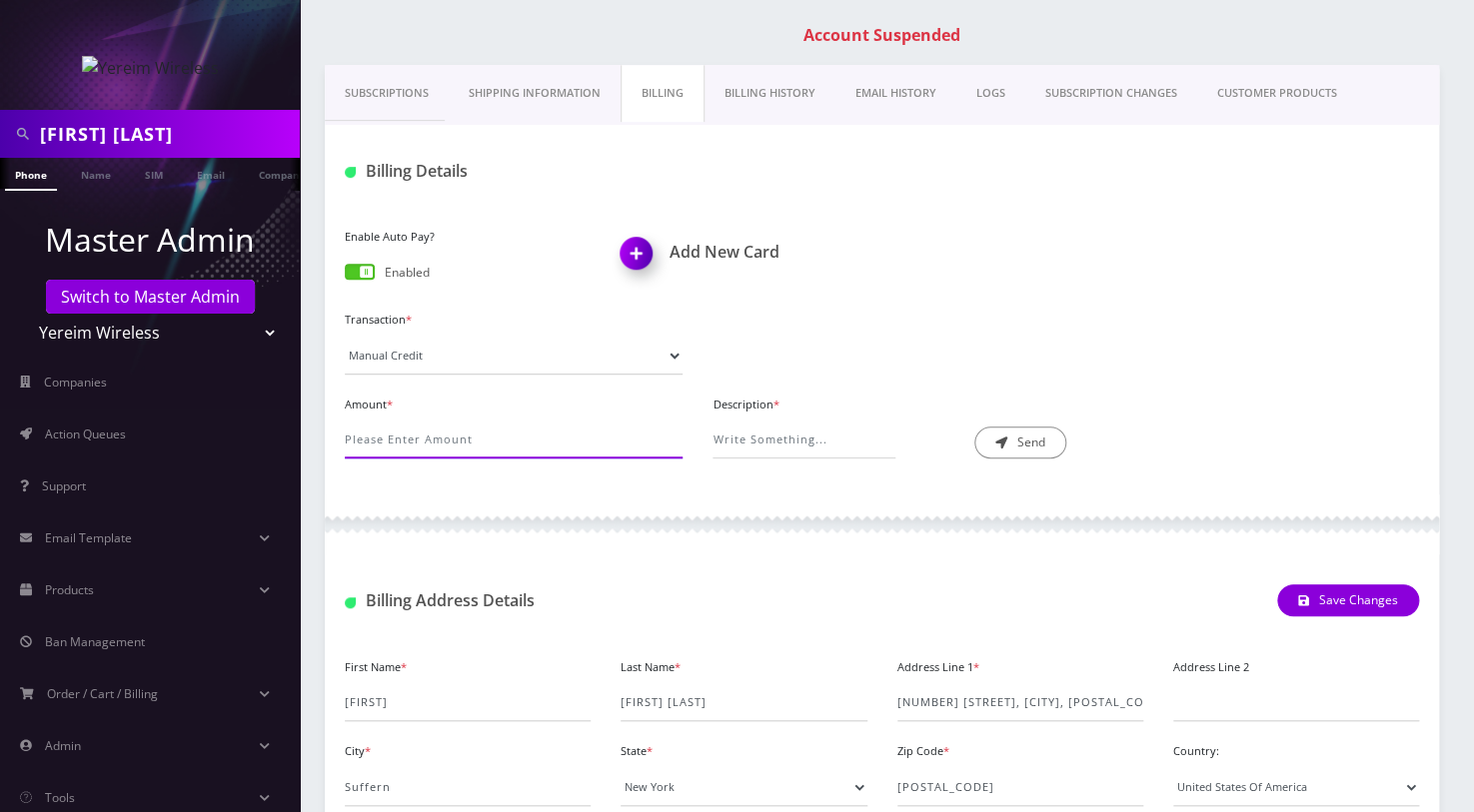 click on "Amount   *" at bounding box center (514, 439) 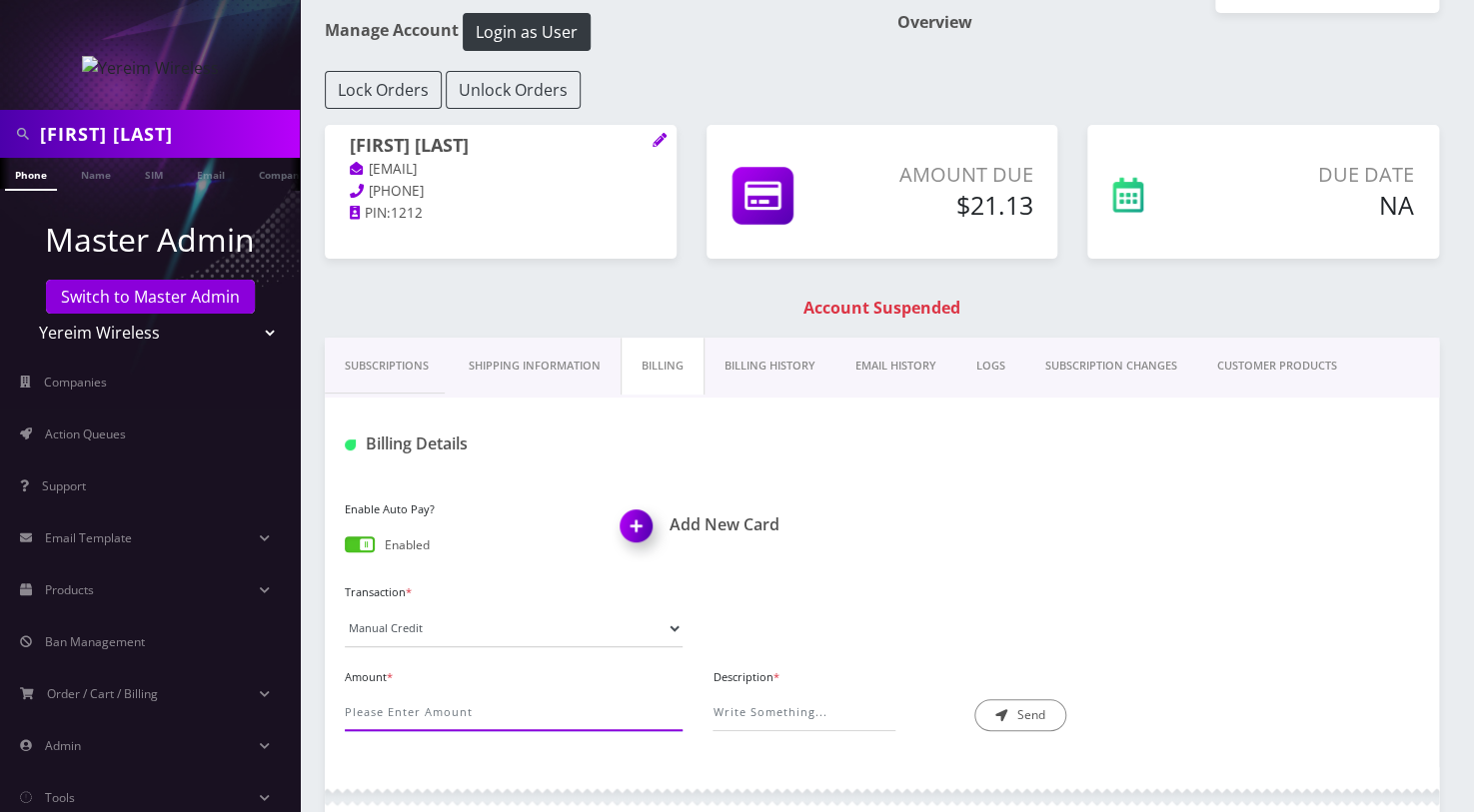 scroll, scrollTop: 544, scrollLeft: 0, axis: vertical 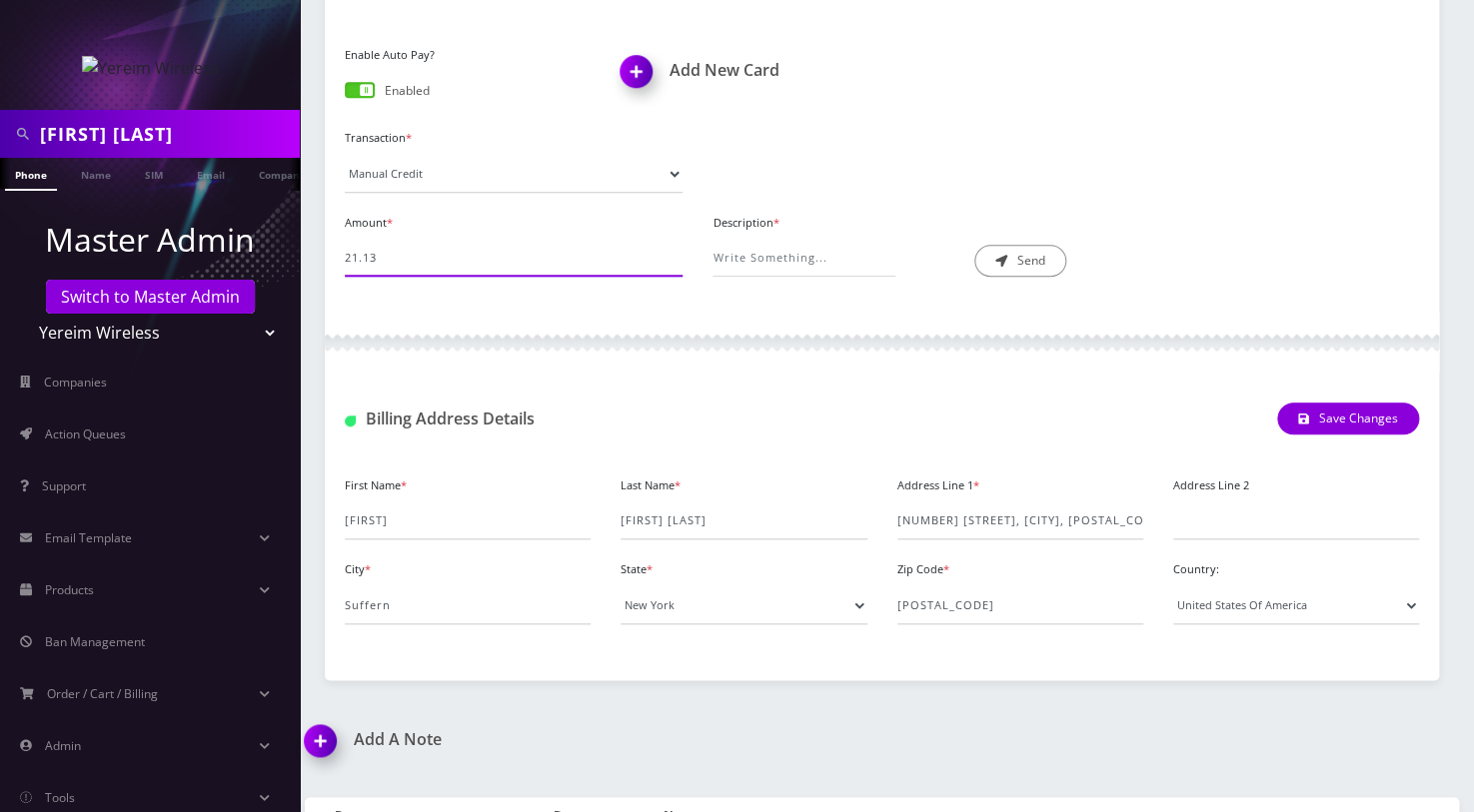 type on "21.13" 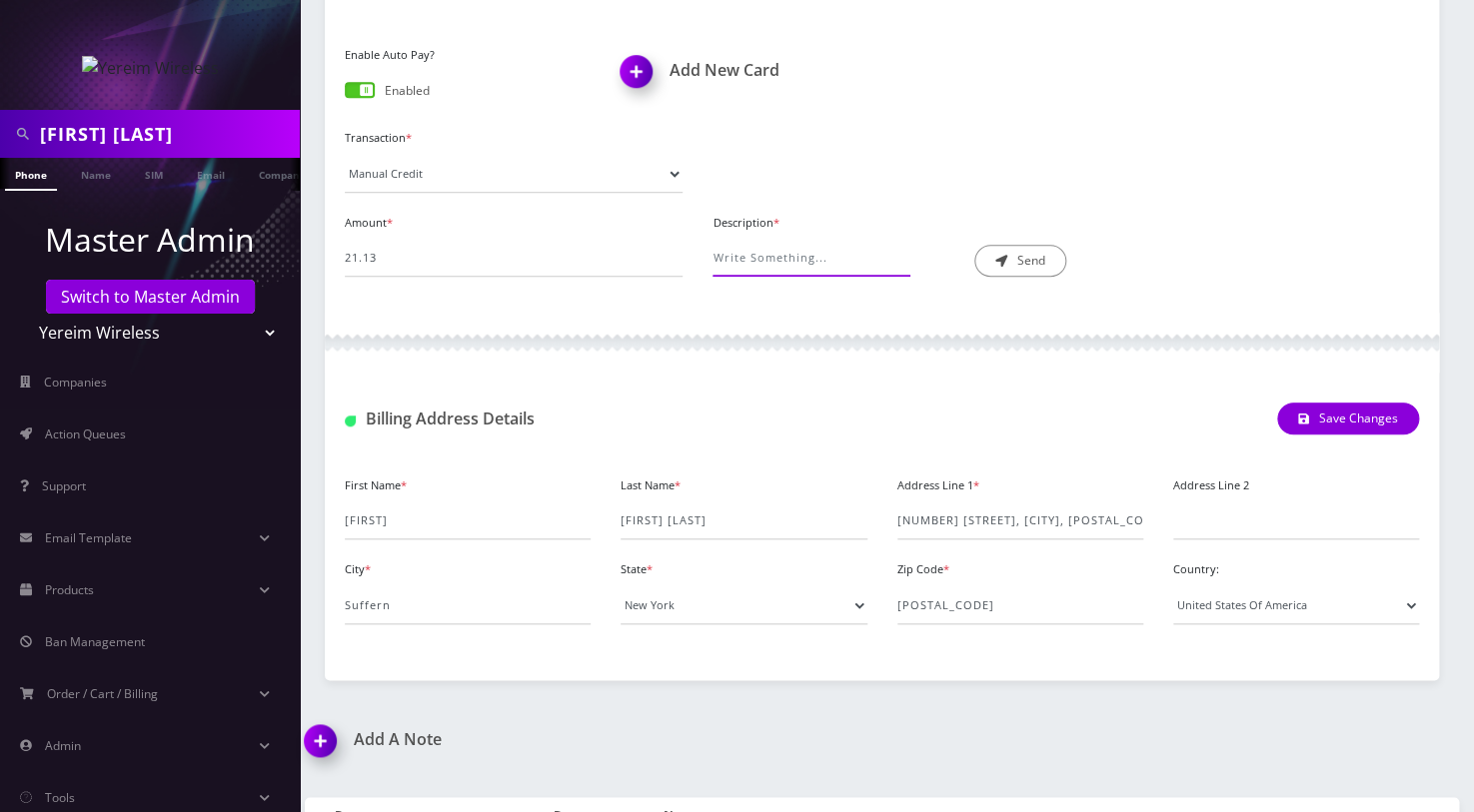 click on "Description  *" at bounding box center (803, 258) 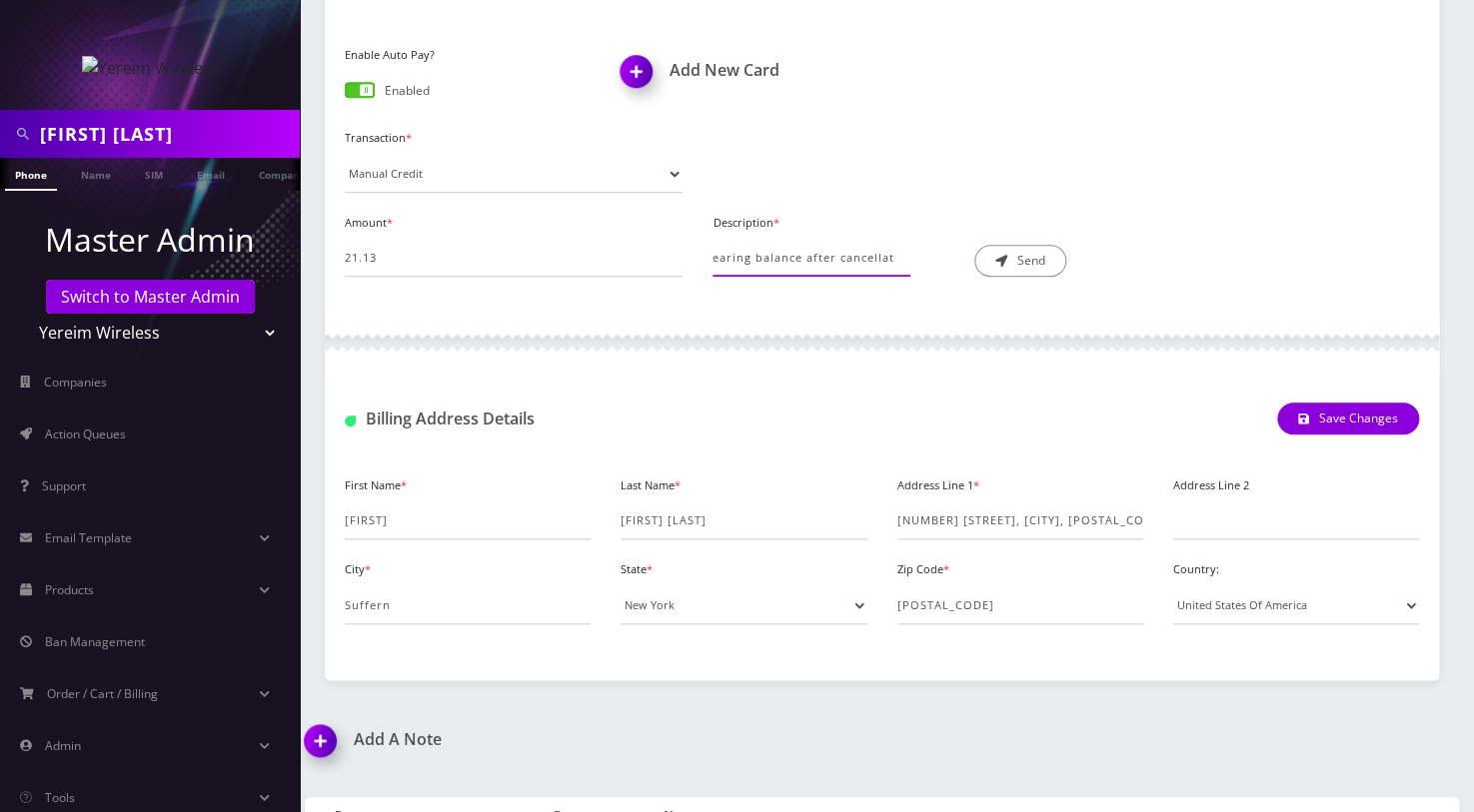 scroll, scrollTop: 0, scrollLeft: 26, axis: horizontal 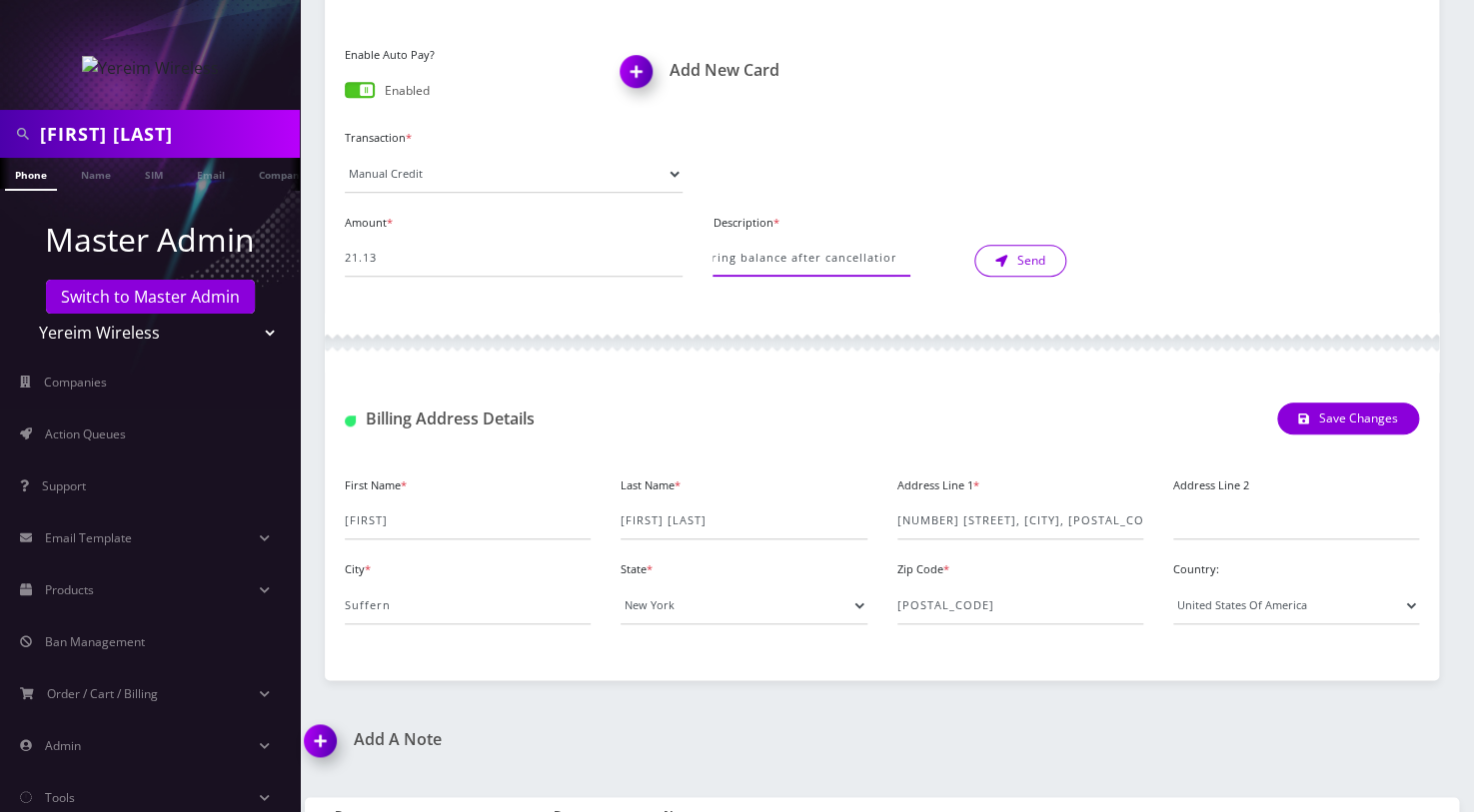 type on "clearing balance after cancellation" 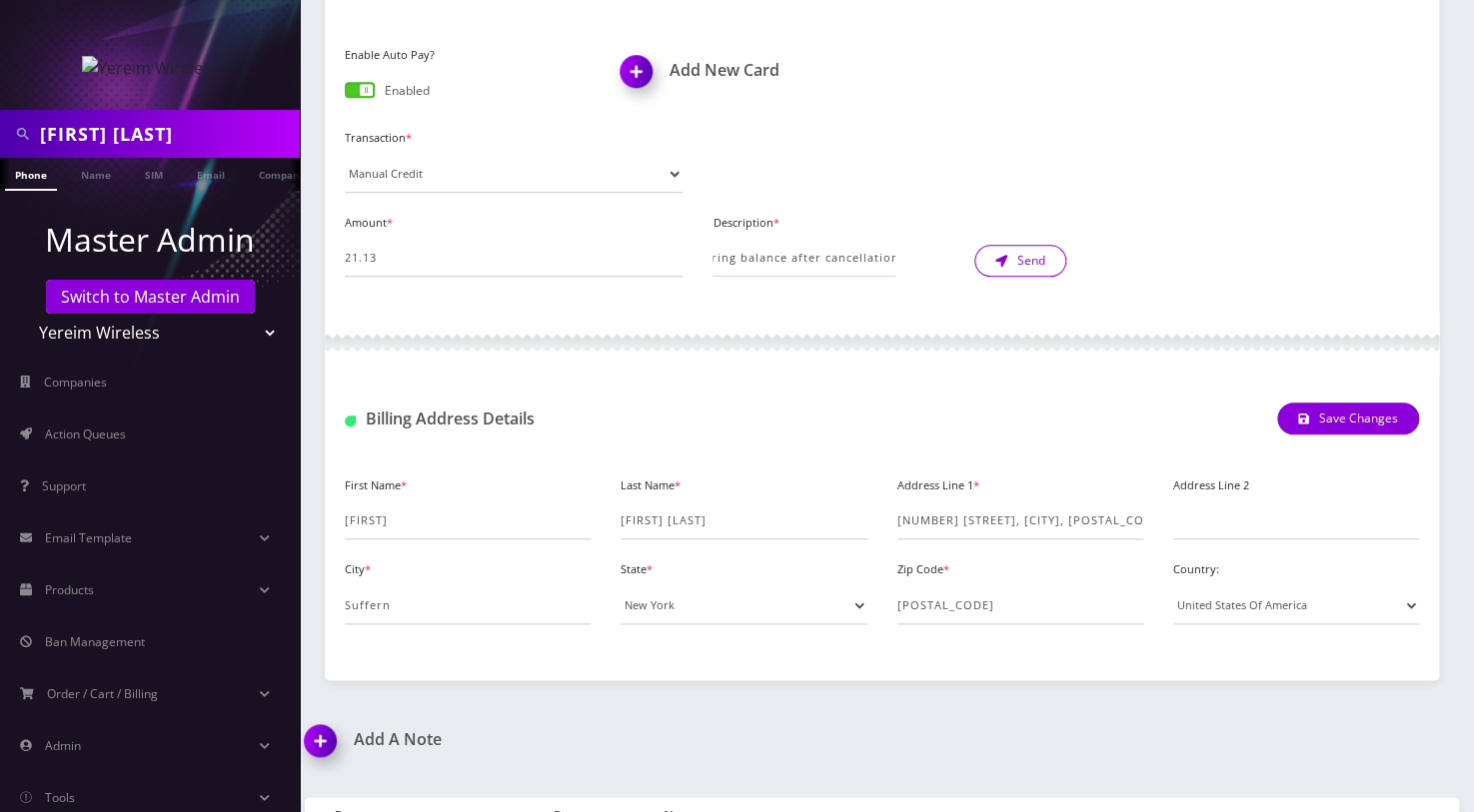 scroll, scrollTop: 0, scrollLeft: 0, axis: both 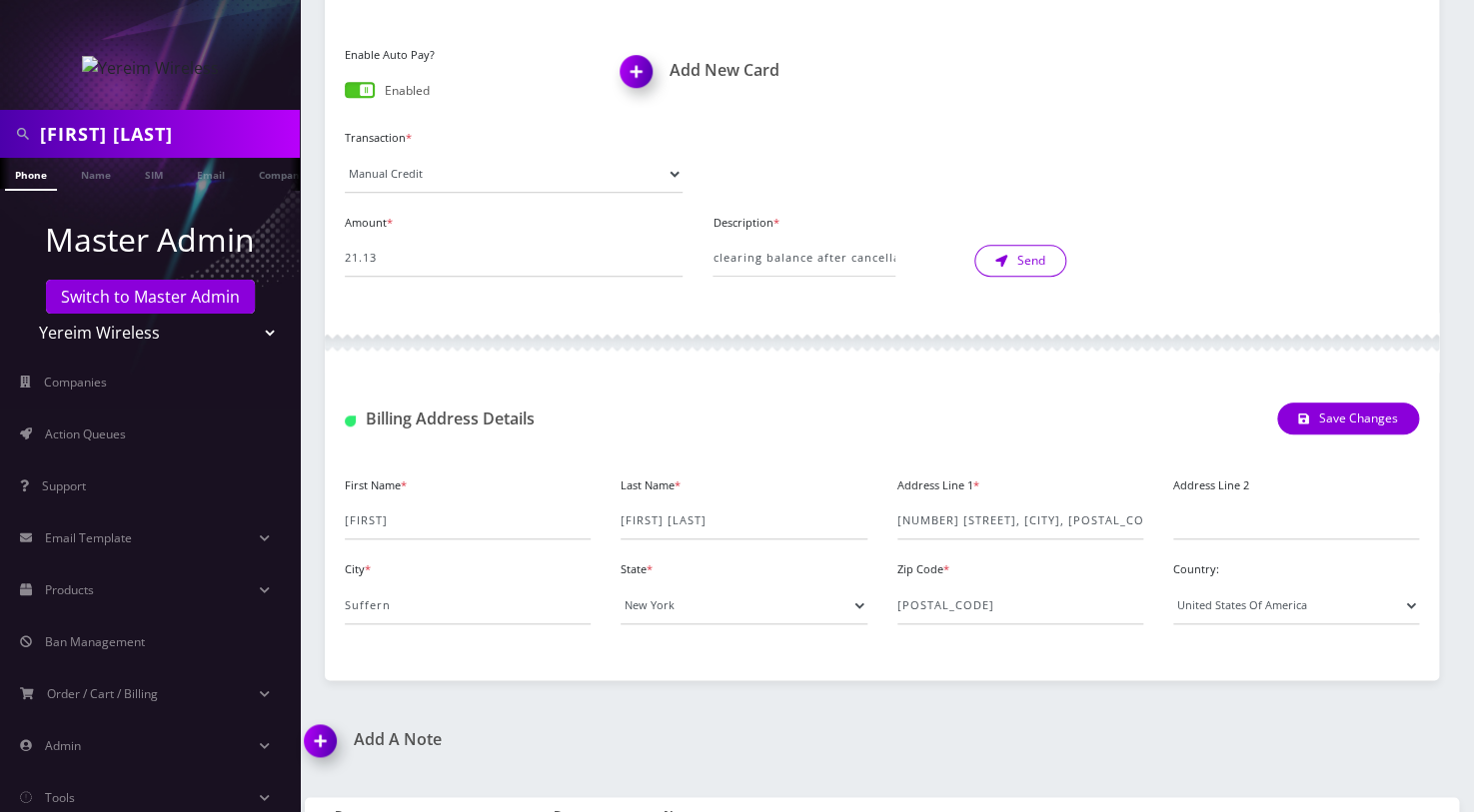 click on "Send" at bounding box center (1020, 261) 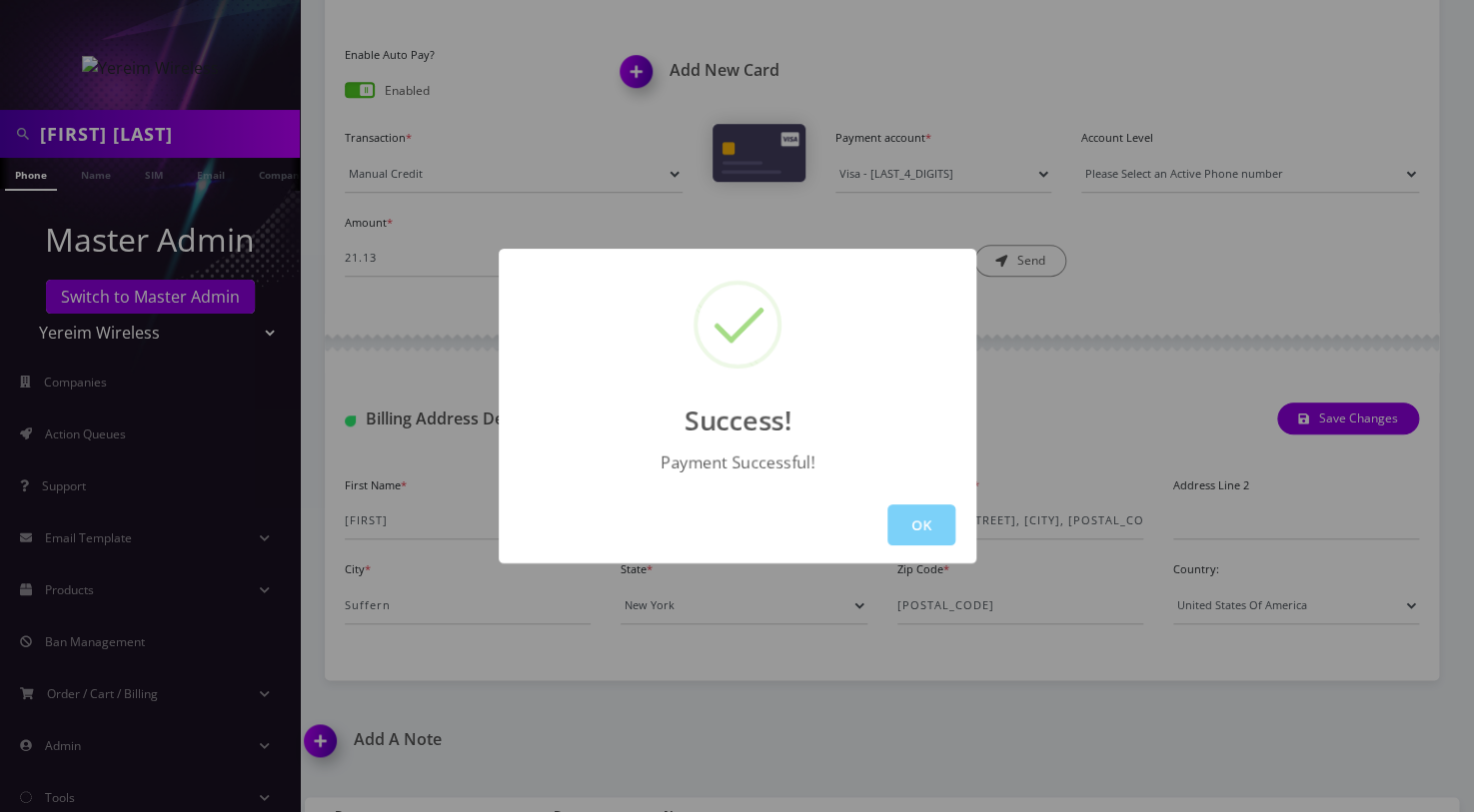 click on "OK" at bounding box center [921, 524] 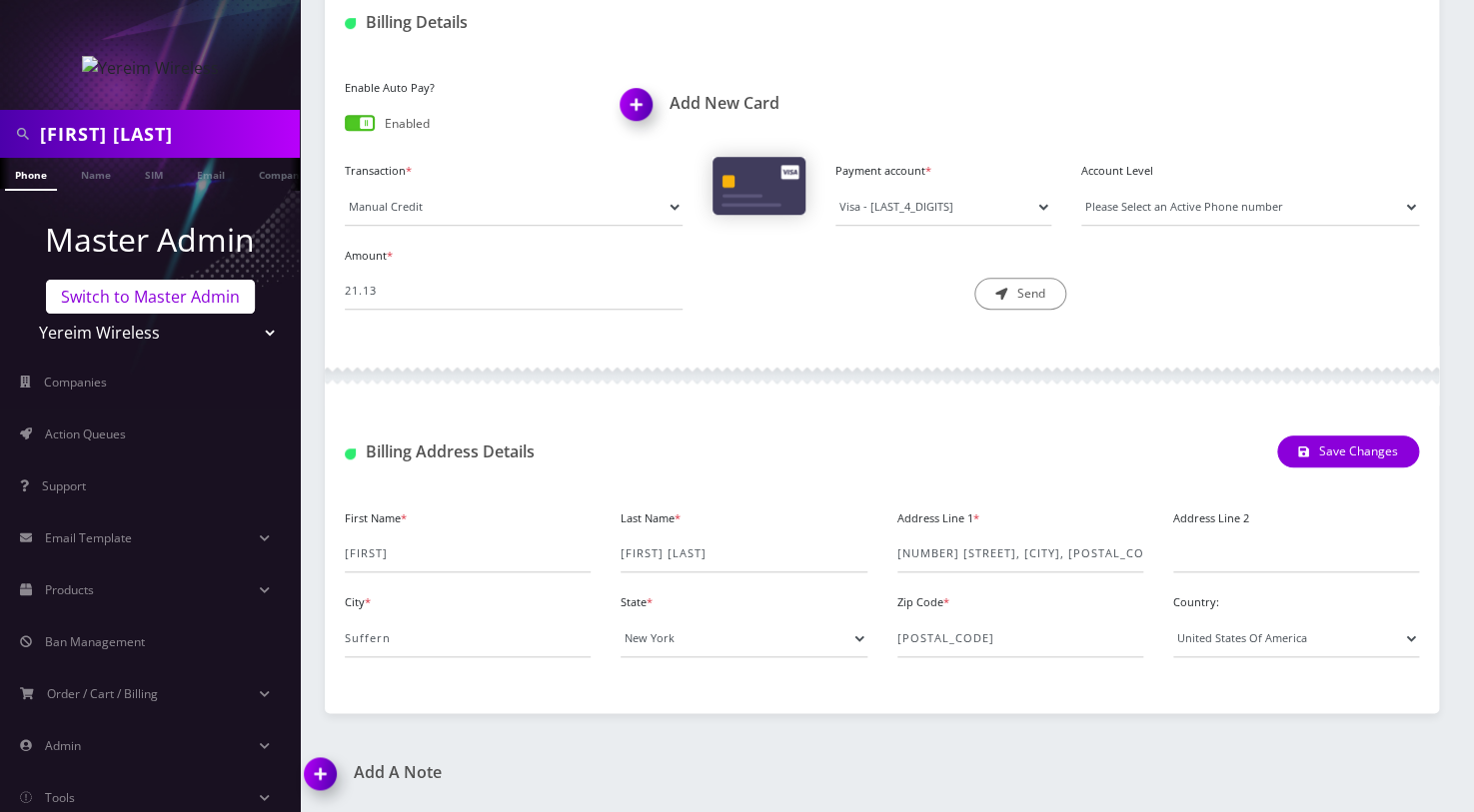 scroll, scrollTop: 181, scrollLeft: 0, axis: vertical 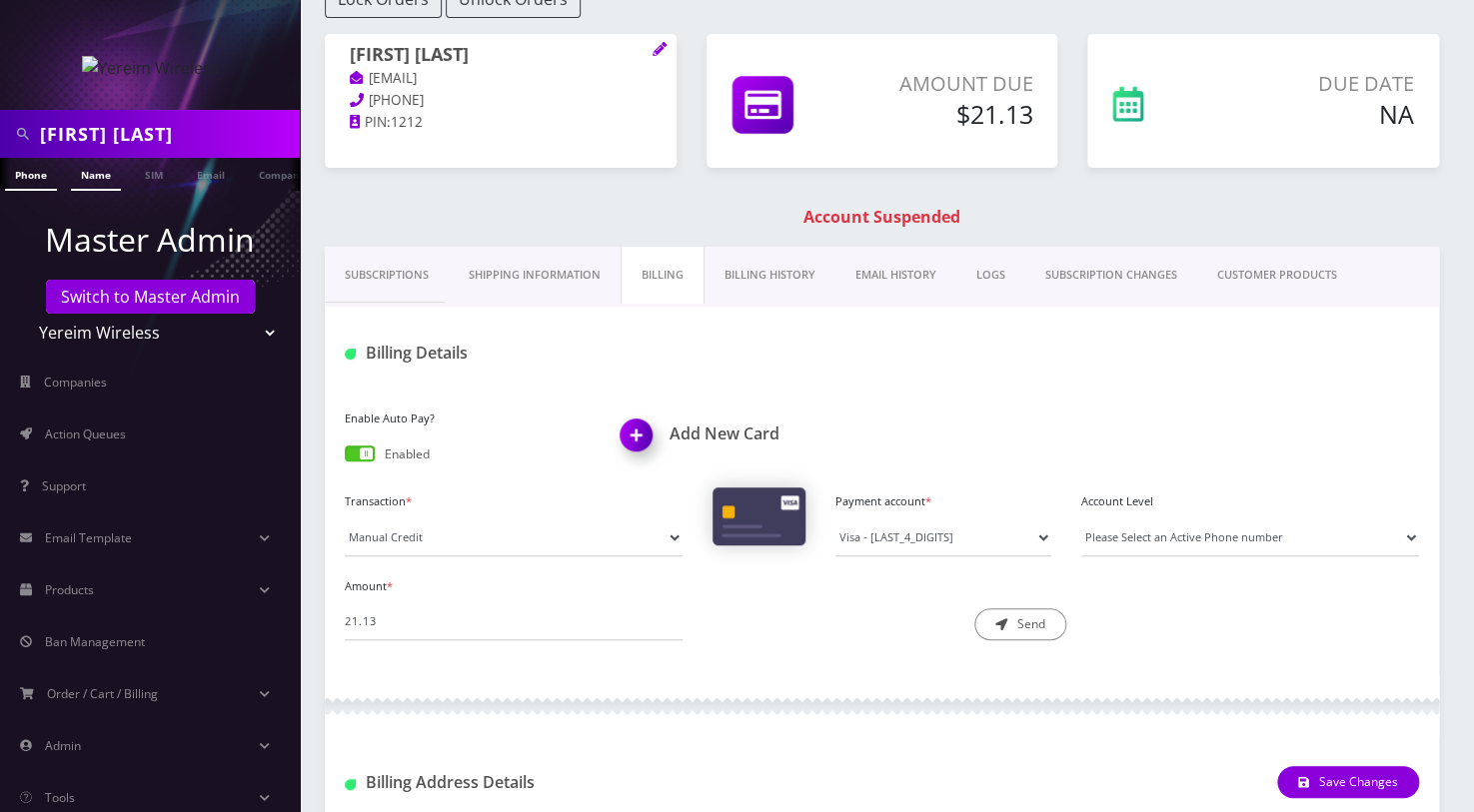 click on "Name" at bounding box center (96, 174) 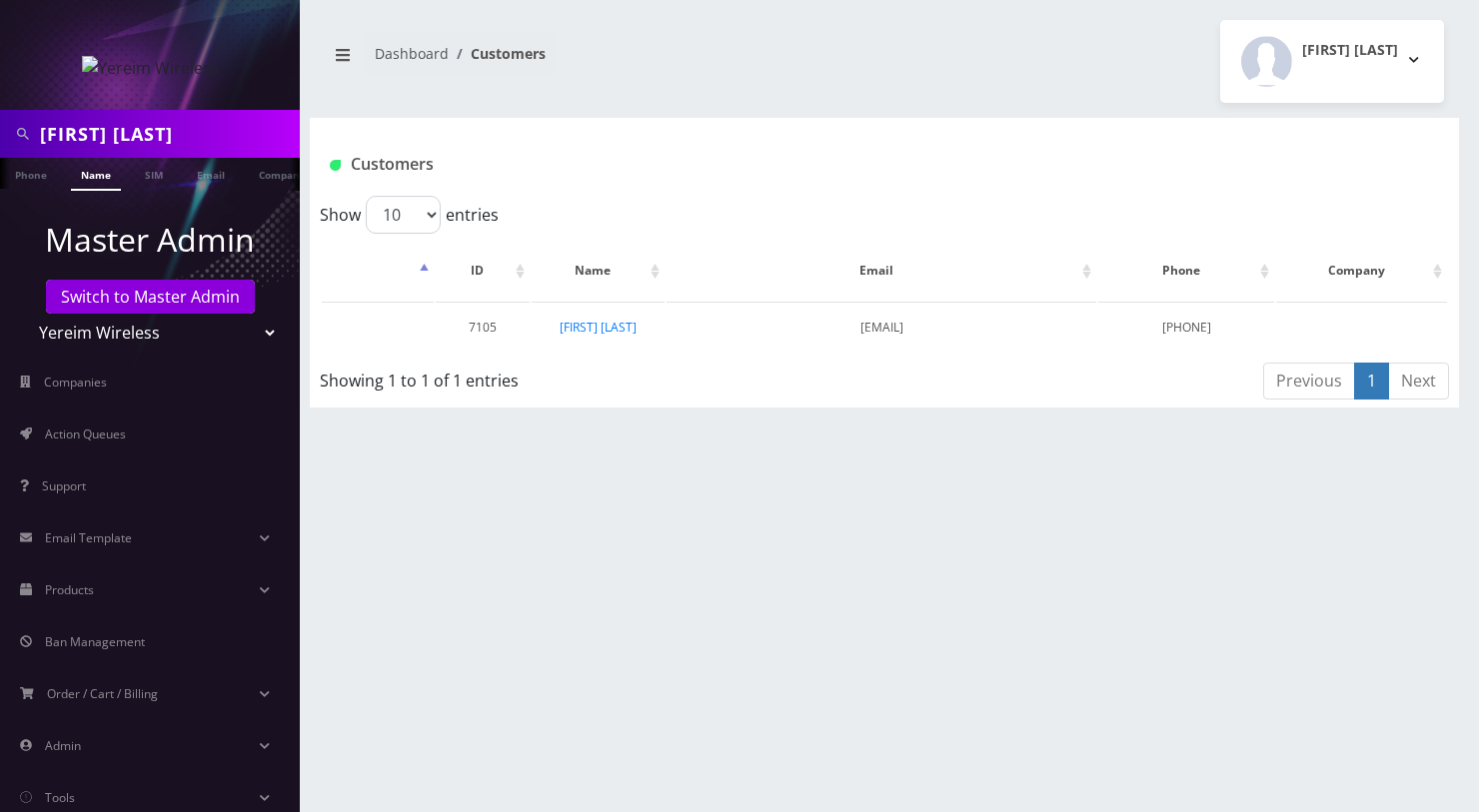 scroll, scrollTop: 0, scrollLeft: 0, axis: both 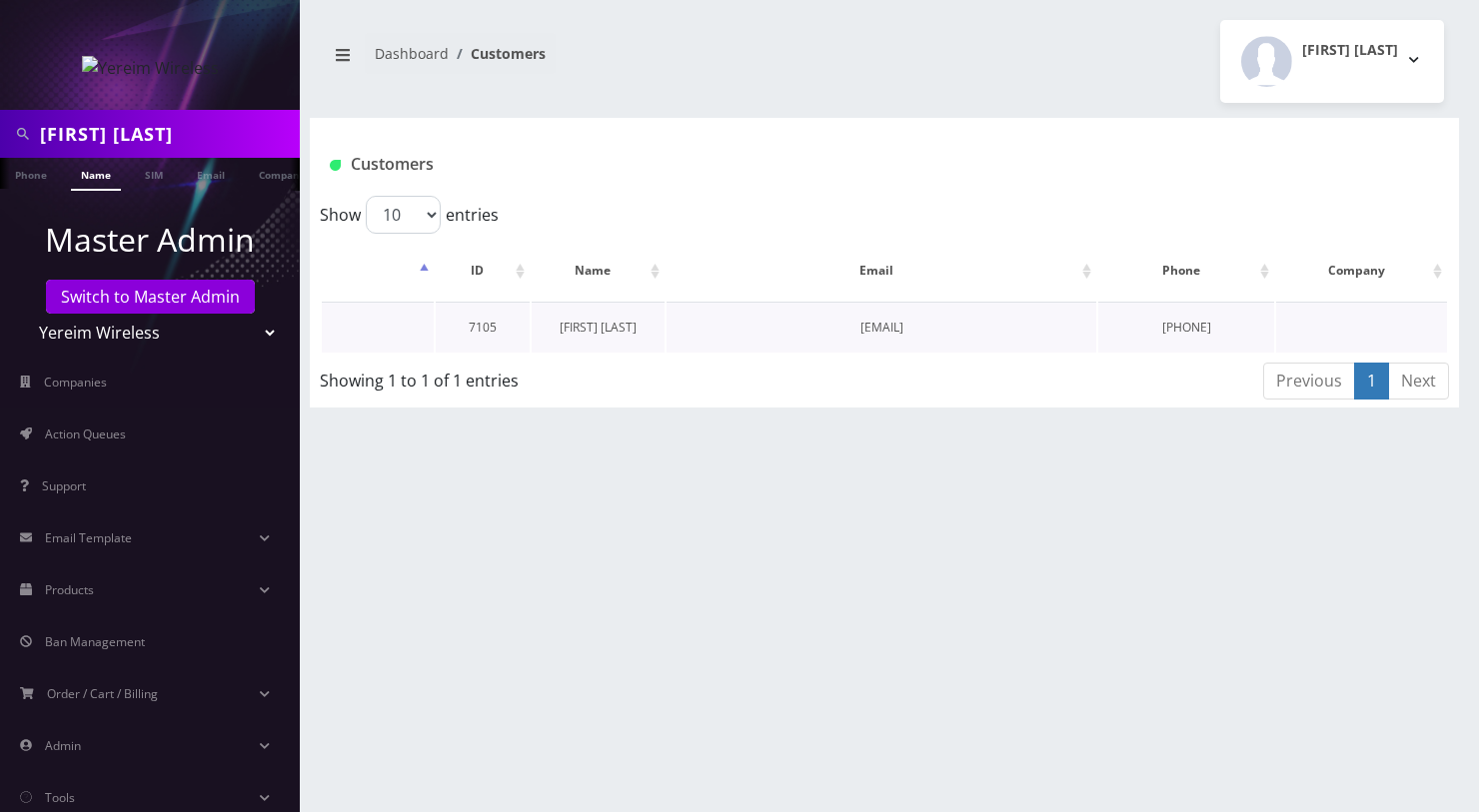 click on "[FIRST] [LAST]" at bounding box center [598, 327] 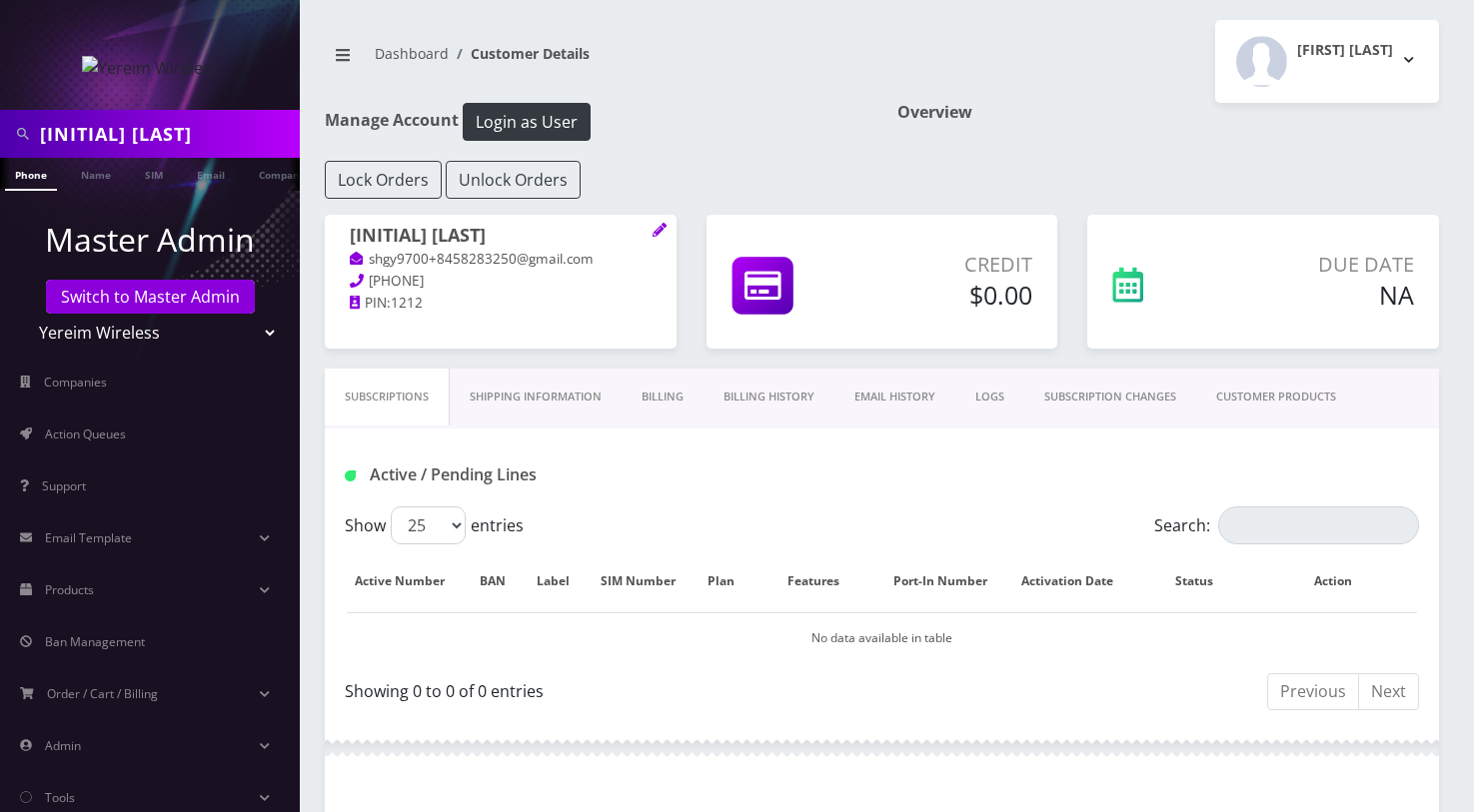 scroll, scrollTop: 0, scrollLeft: 0, axis: both 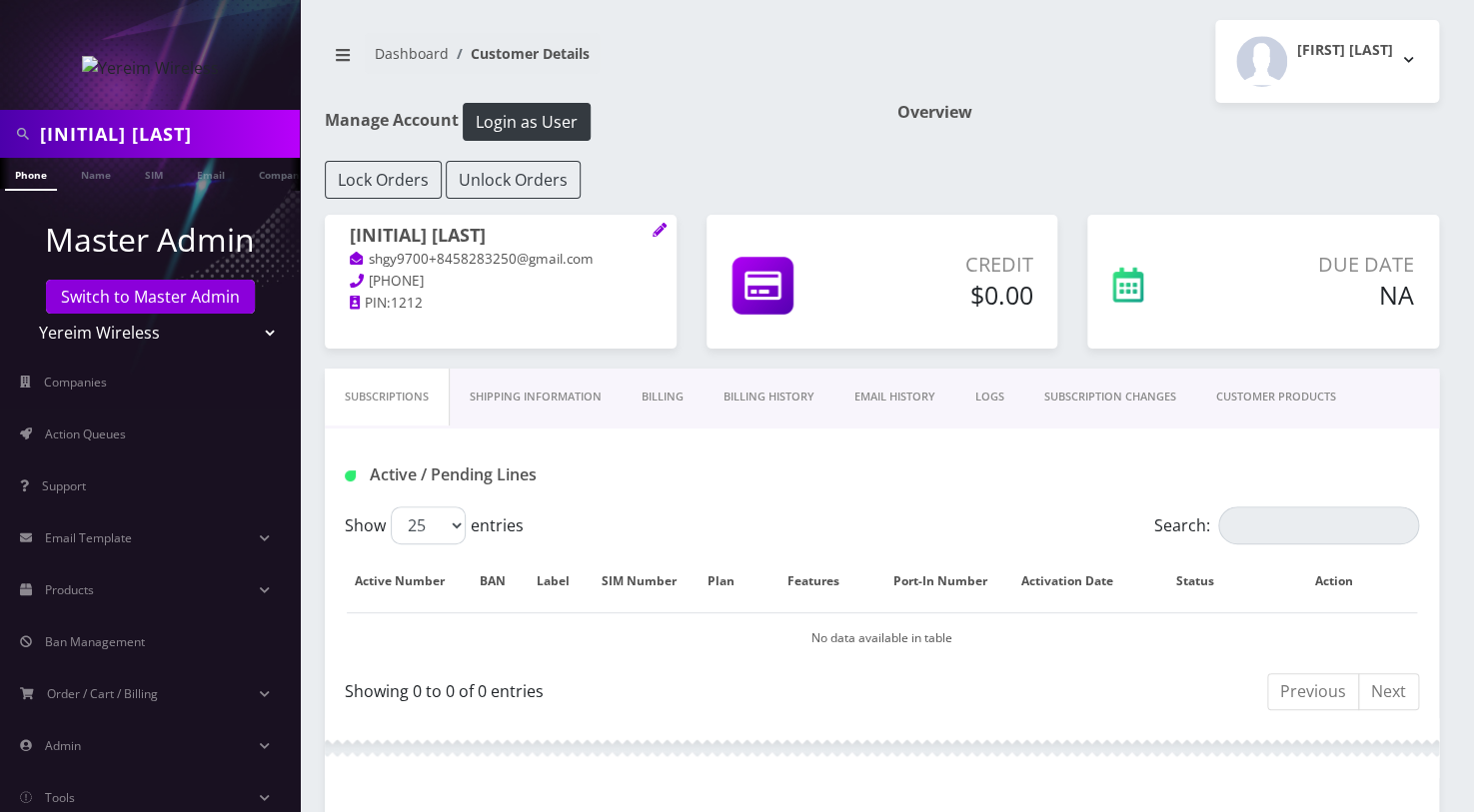 click on "Teltik Production
My Link Mobile
VennMobile
Unlimited Advanced LTE
Rexing Inc
DeafCell LLC
OneTouch GPS
Diamond Wireless LLC
All Choice Connect
Amcest Corp
IoT
Shluchim Assist
ConnectED Mobile
Innovative Communications
Home Away Secure
SIM Call Connecten Internet Rauch" at bounding box center [150, 333] 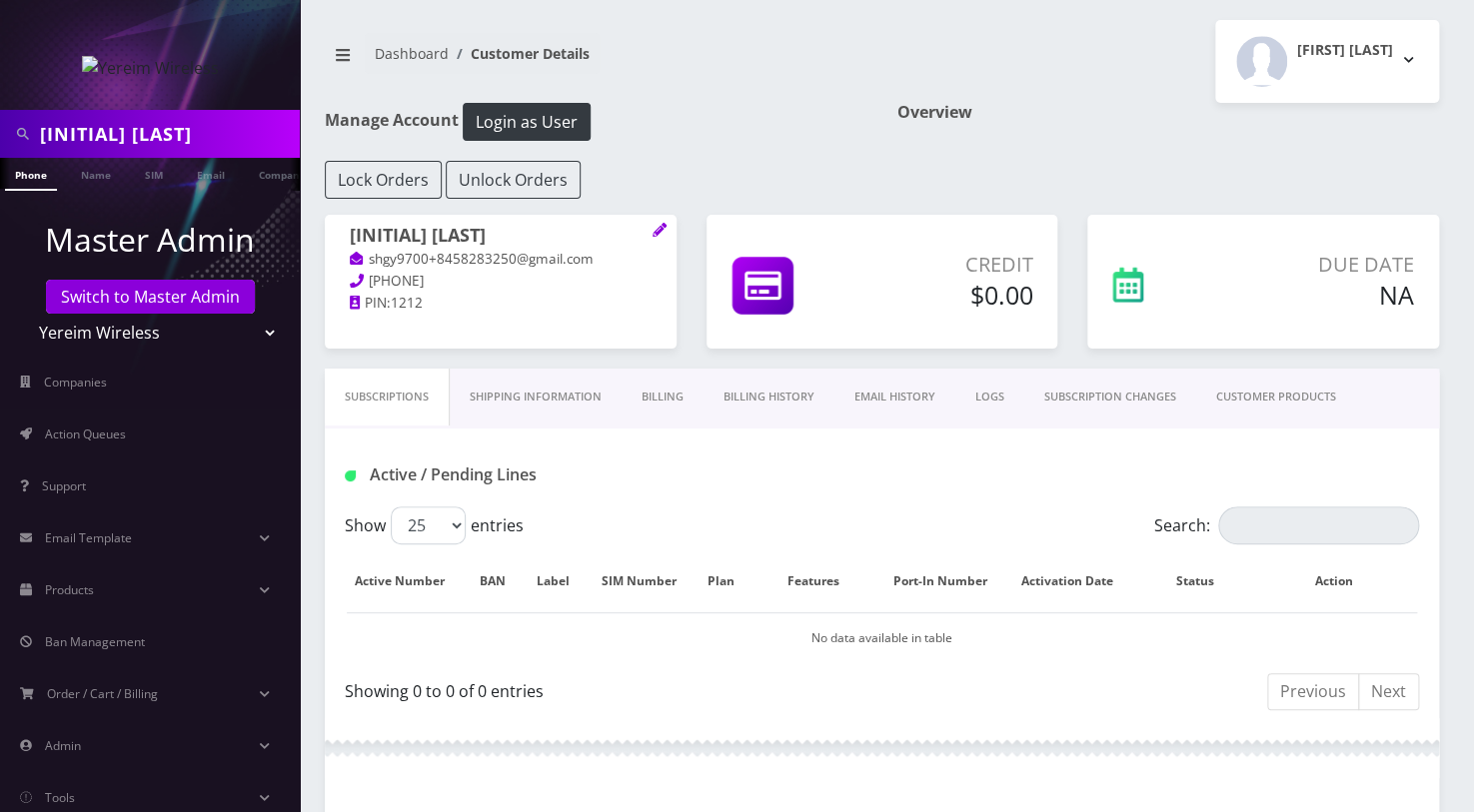 select on "1" 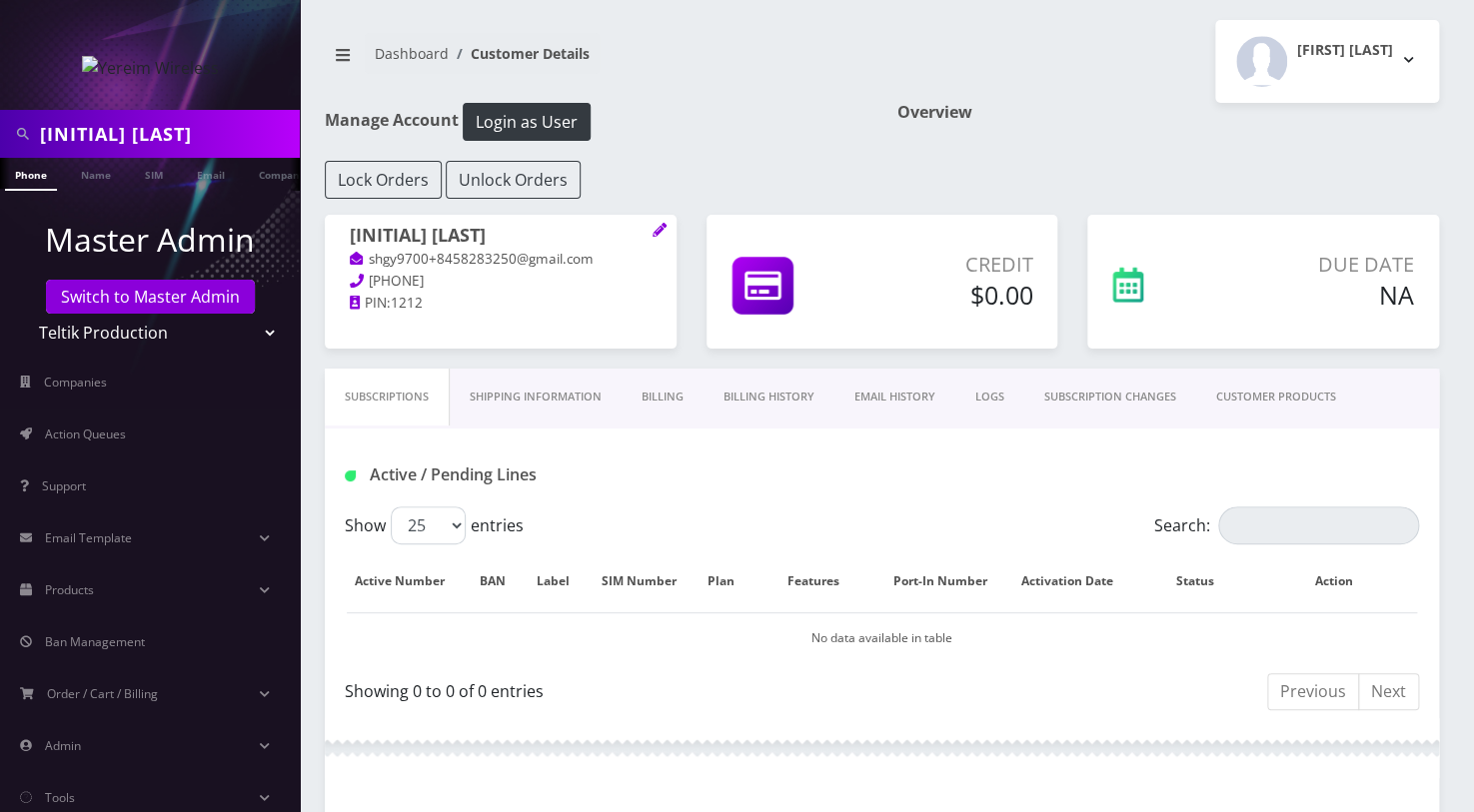 click on "Teltik Production
My Link Mobile
VennMobile
Unlimited Advanced LTE
Rexing Inc
DeafCell LLC
OneTouch GPS
Diamond Wireless LLC
All Choice Connect
Amcest Corp
IoT
Shluchim Assist
ConnectED Mobile
Innovative Communications
Home Away Secure
SIM Call Connecten Internet Rauch" at bounding box center (150, 333) 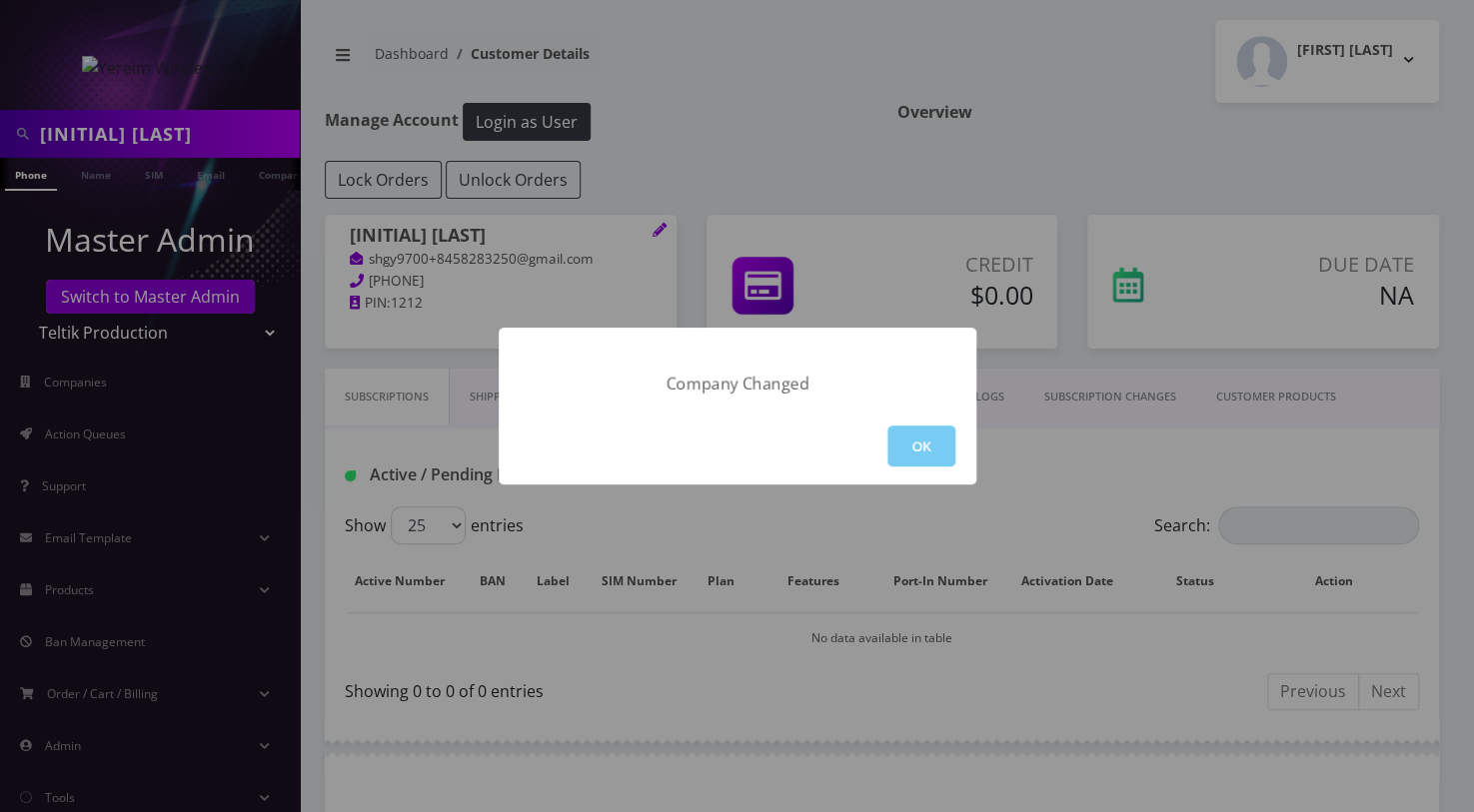 click on "OK" at bounding box center (921, 445) 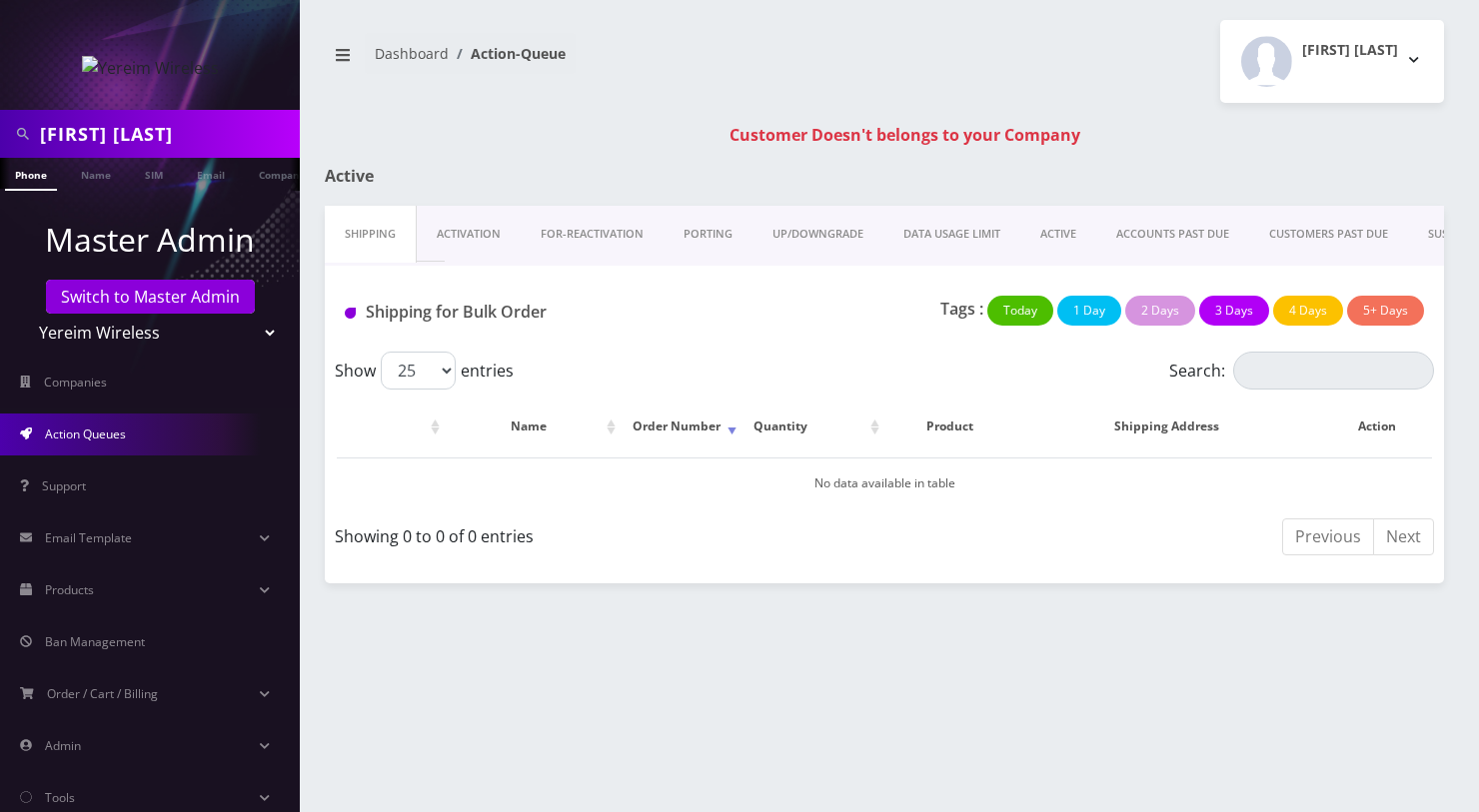 scroll, scrollTop: 0, scrollLeft: 0, axis: both 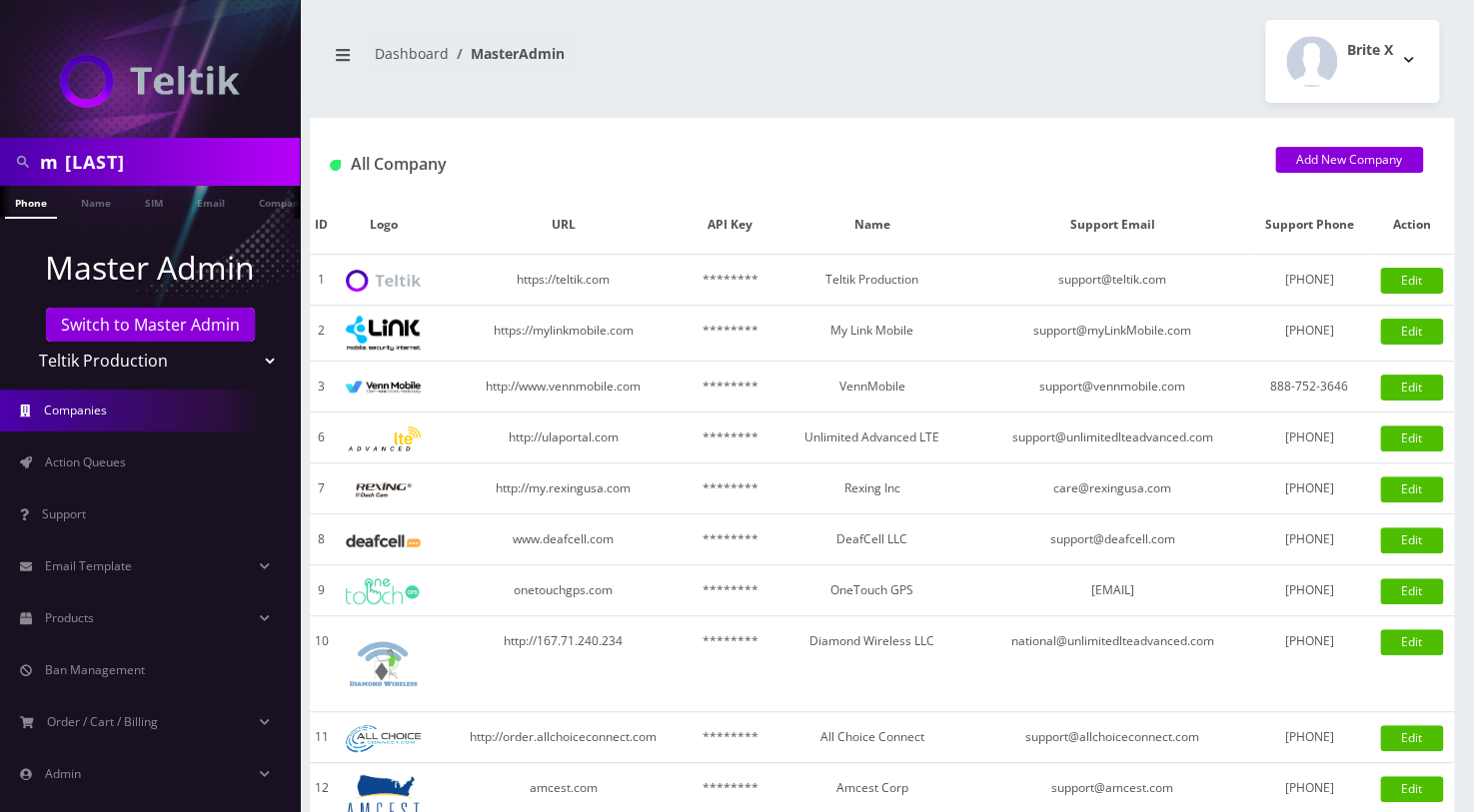 click on "m [LAST]" at bounding box center [167, 162] 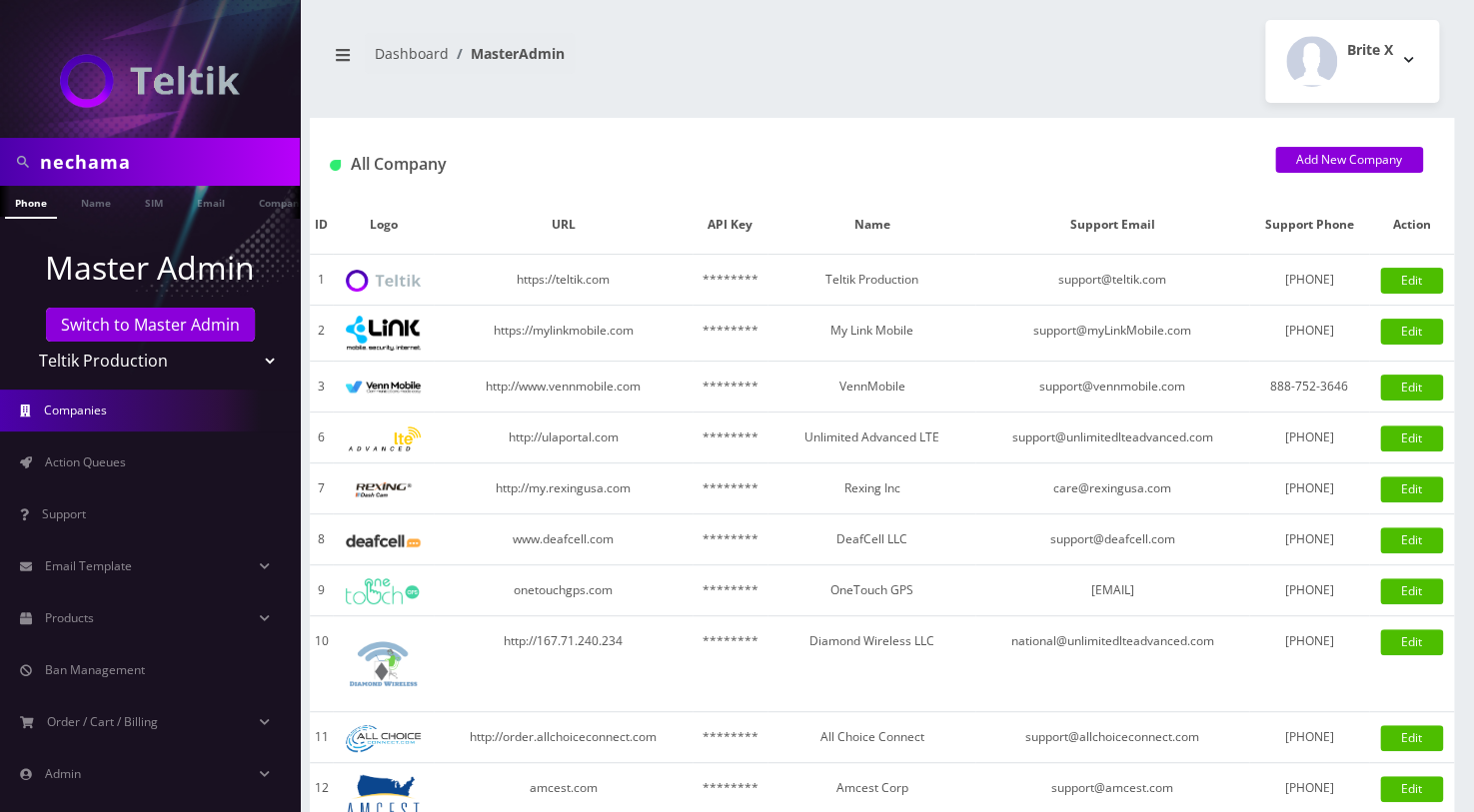 type on "[FIRST] [LAST]" 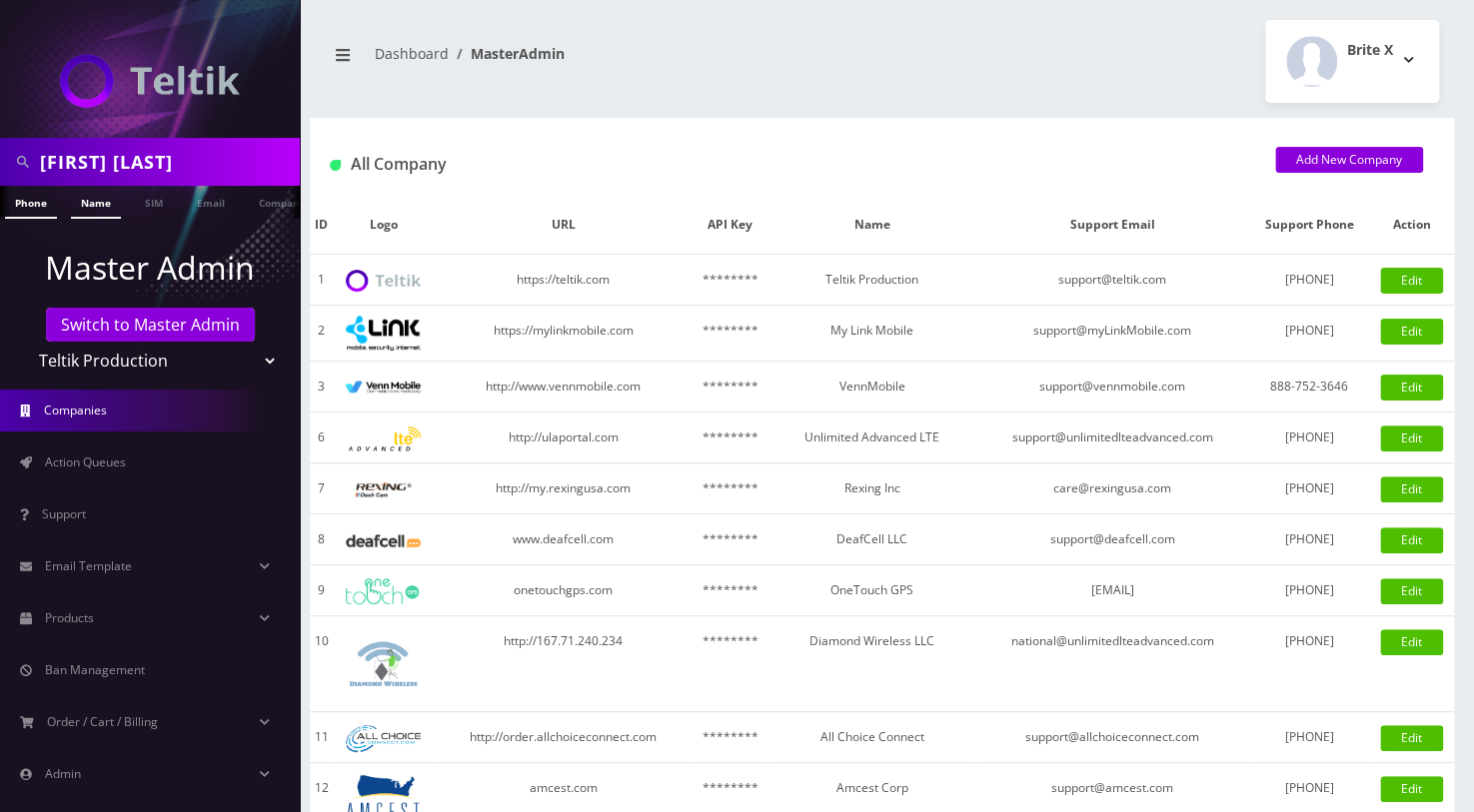 click on "Name" at bounding box center (96, 202) 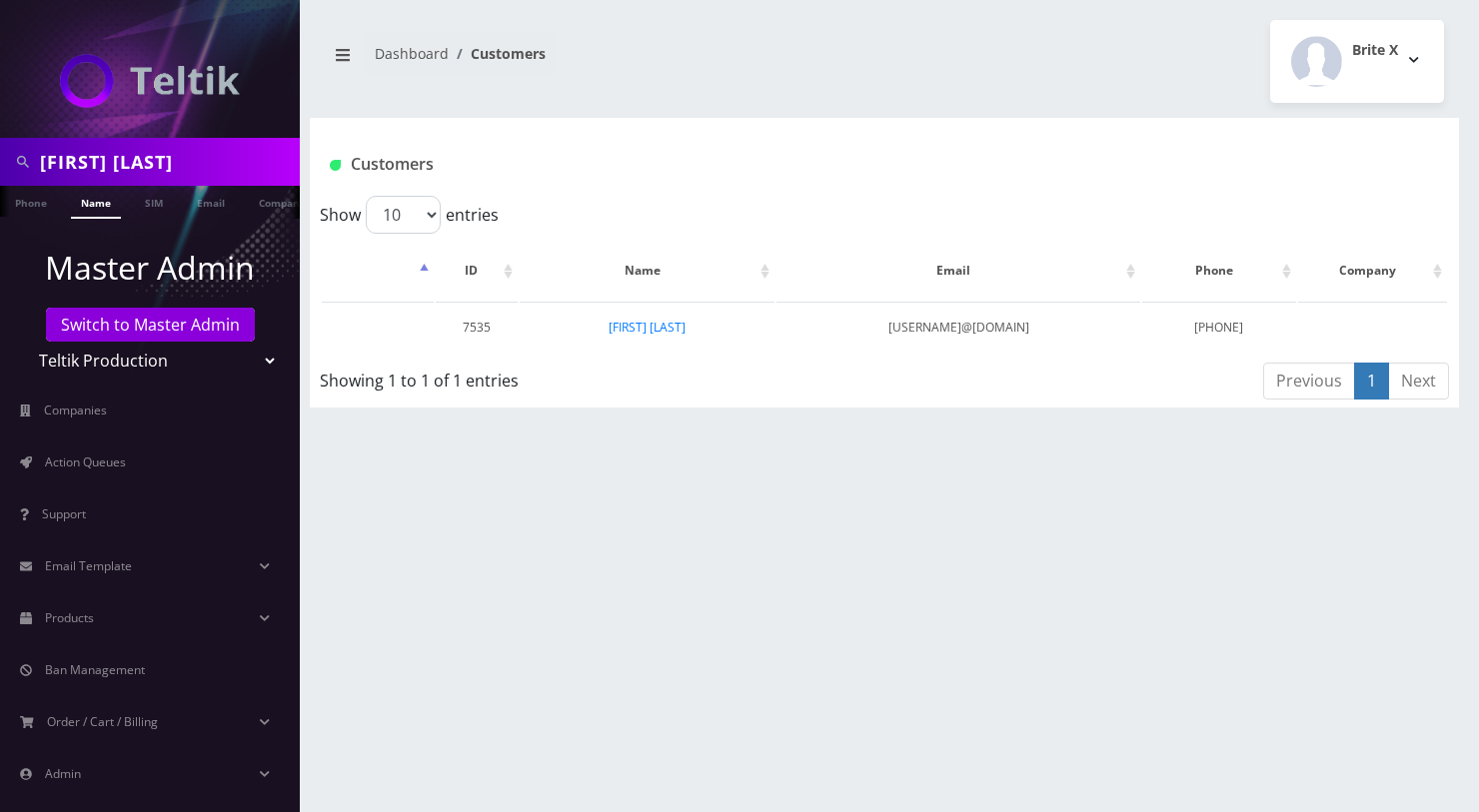 scroll, scrollTop: 0, scrollLeft: 0, axis: both 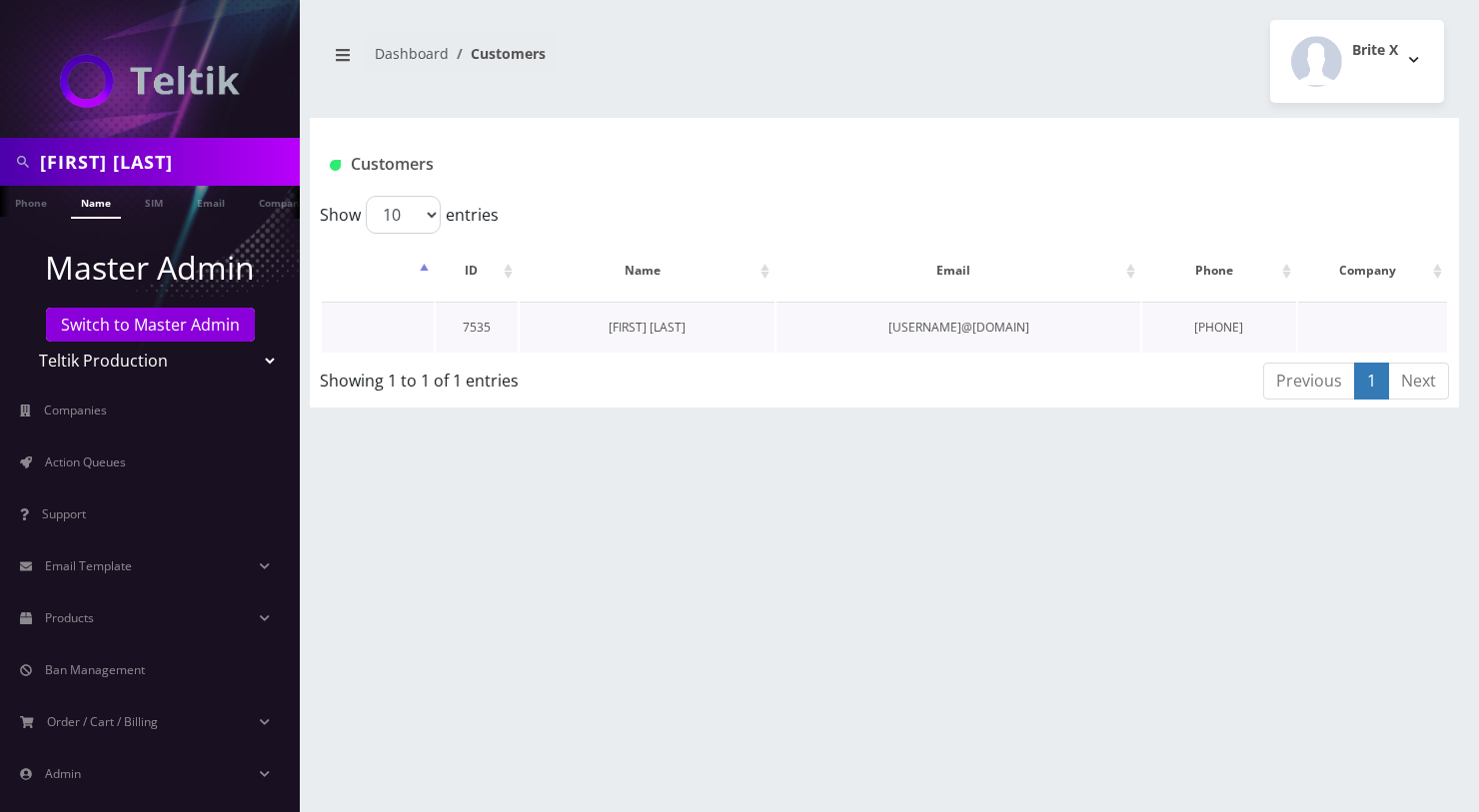 click on "[FIRST] [LAST]" at bounding box center (647, 327) 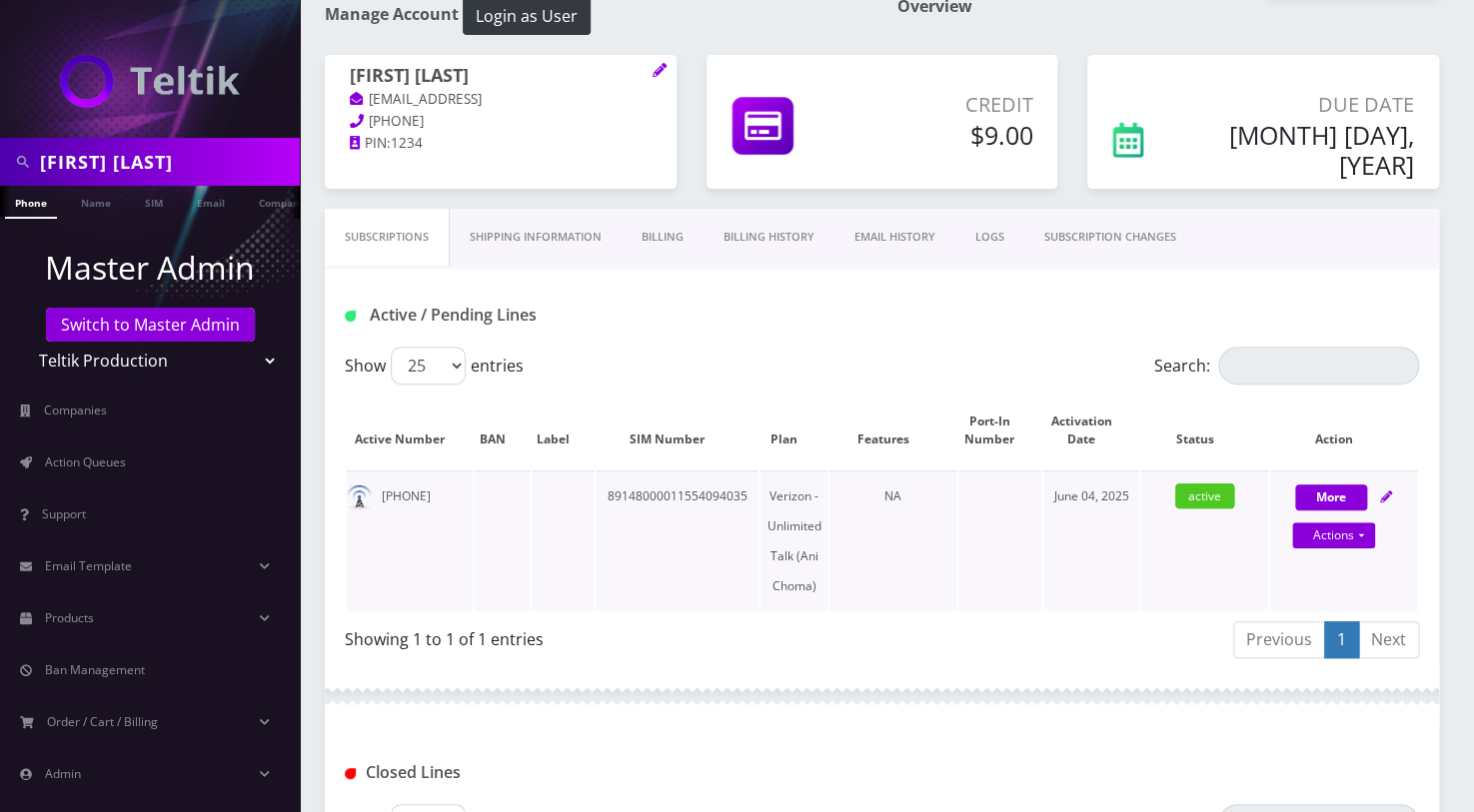 scroll, scrollTop: 0, scrollLeft: 0, axis: both 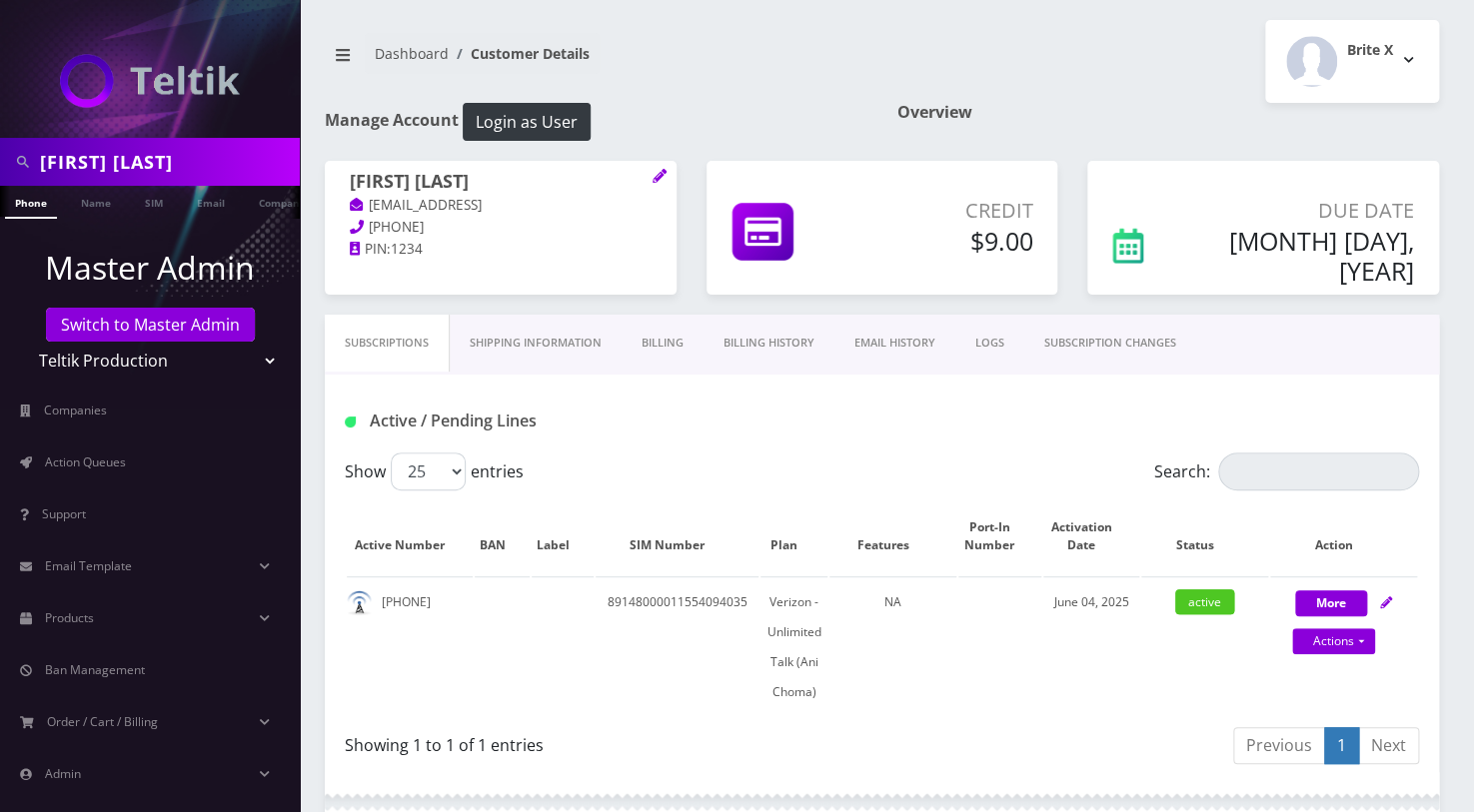 click on "Billing" at bounding box center [663, 343] 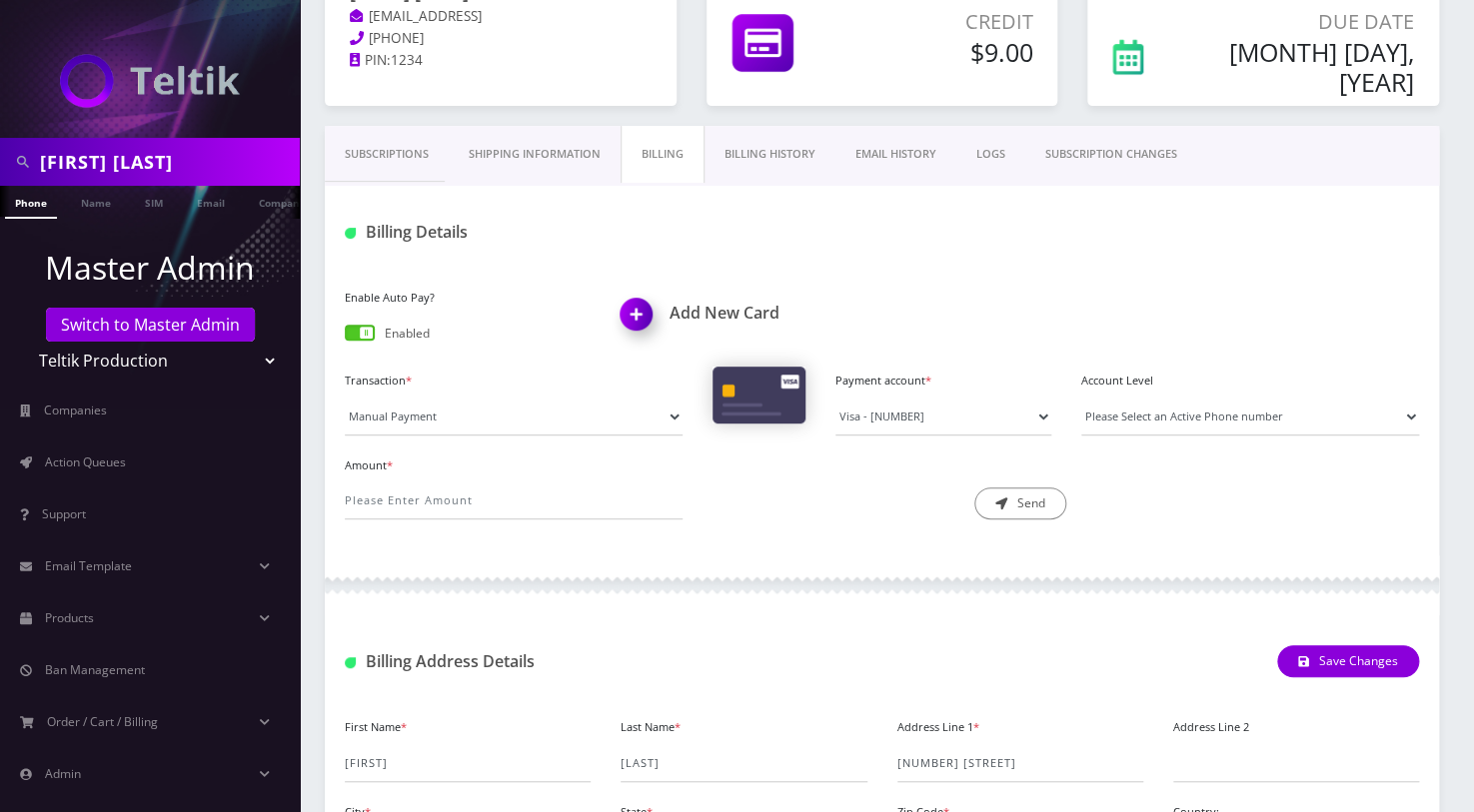 scroll, scrollTop: 181, scrollLeft: 0, axis: vertical 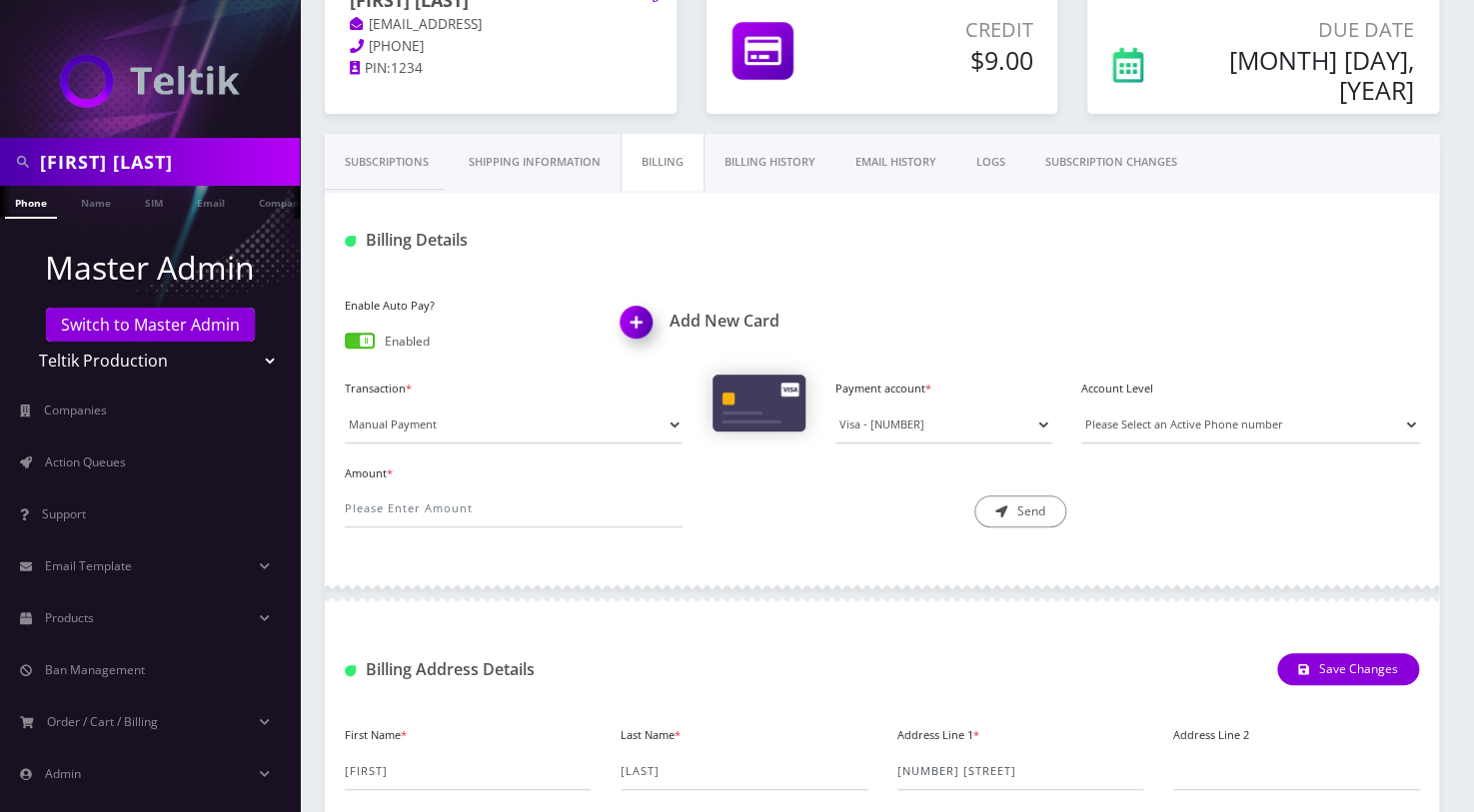 click on "Subscriptions" at bounding box center [387, 162] 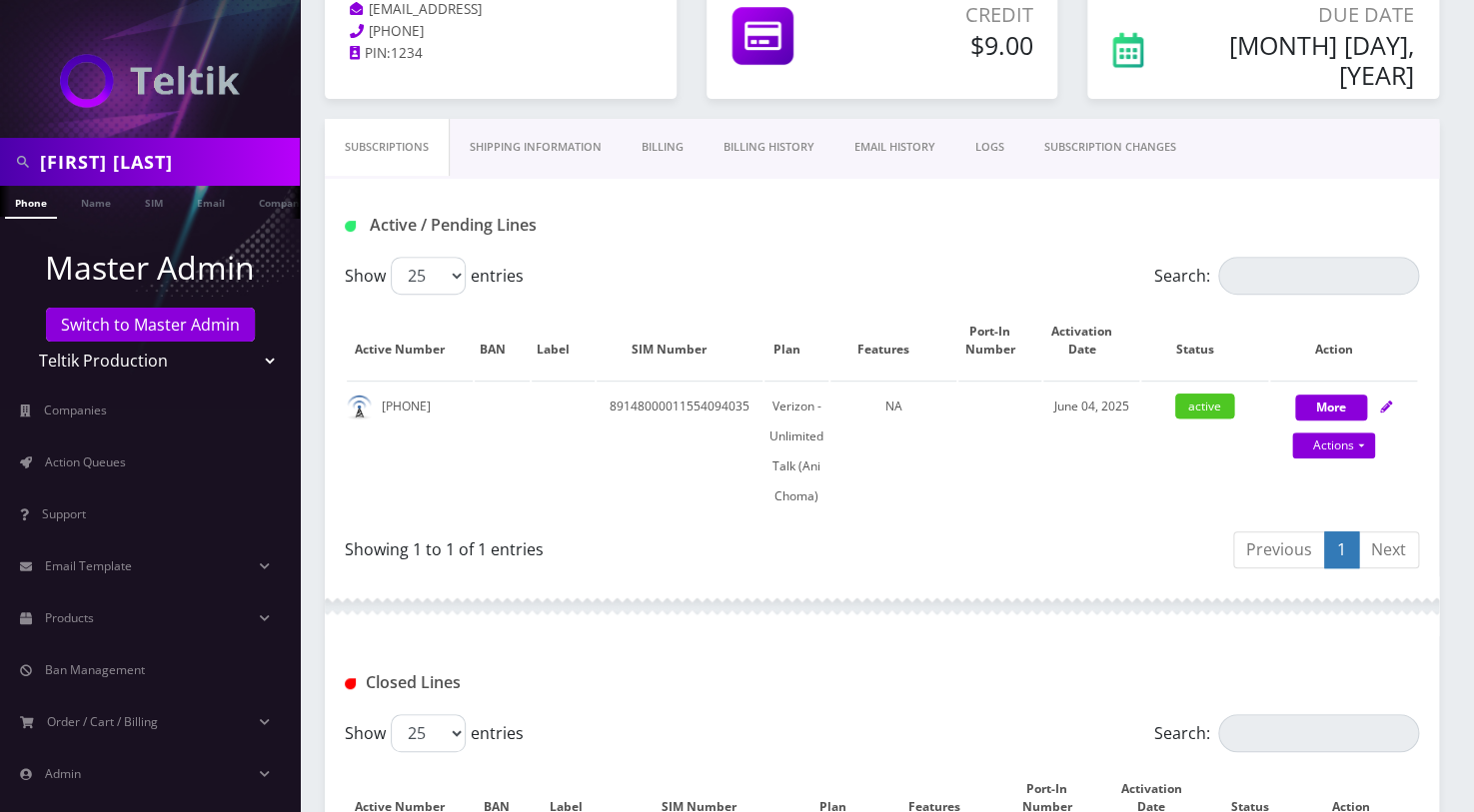 scroll, scrollTop: 195, scrollLeft: 0, axis: vertical 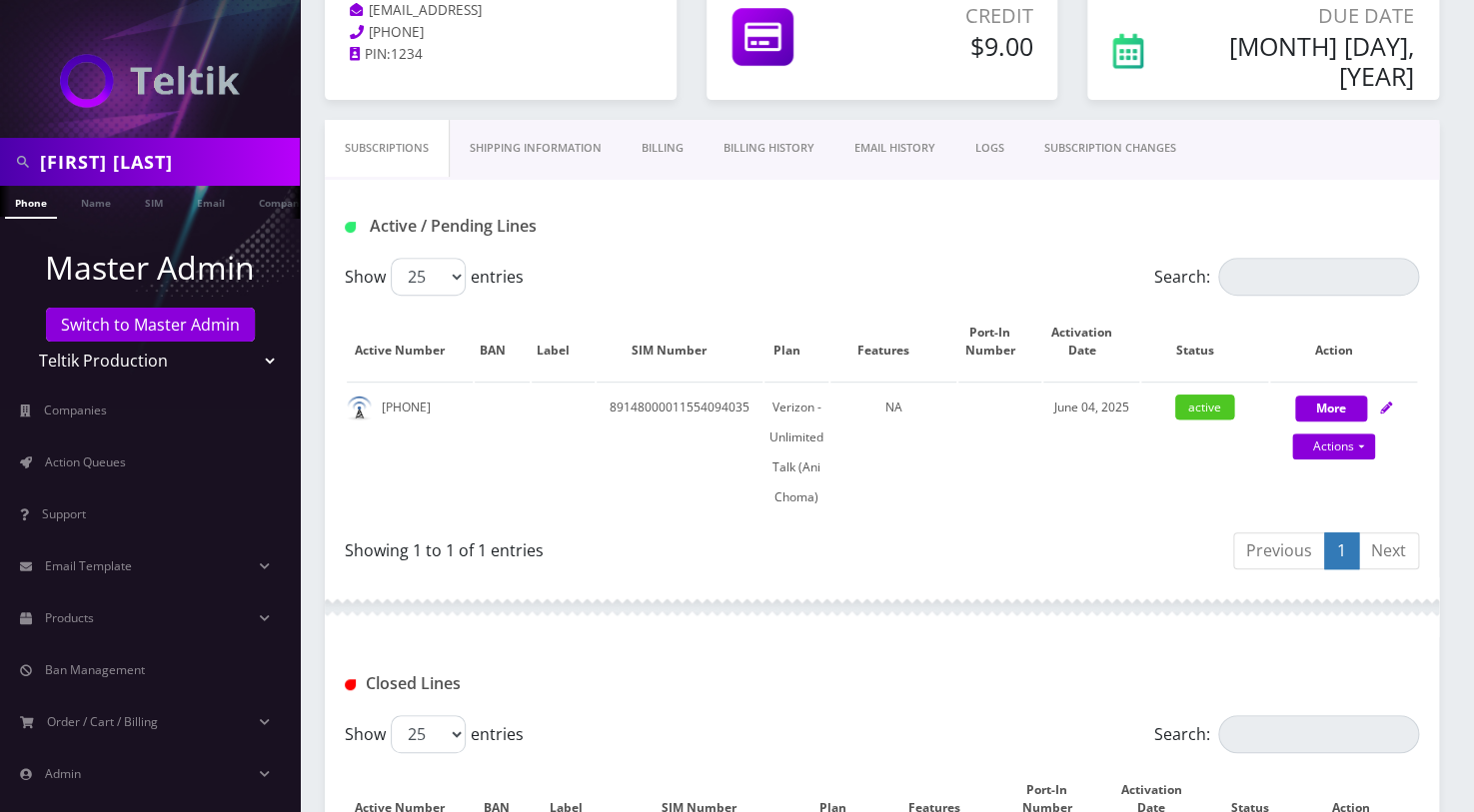 click on "Billing" at bounding box center (663, 148) 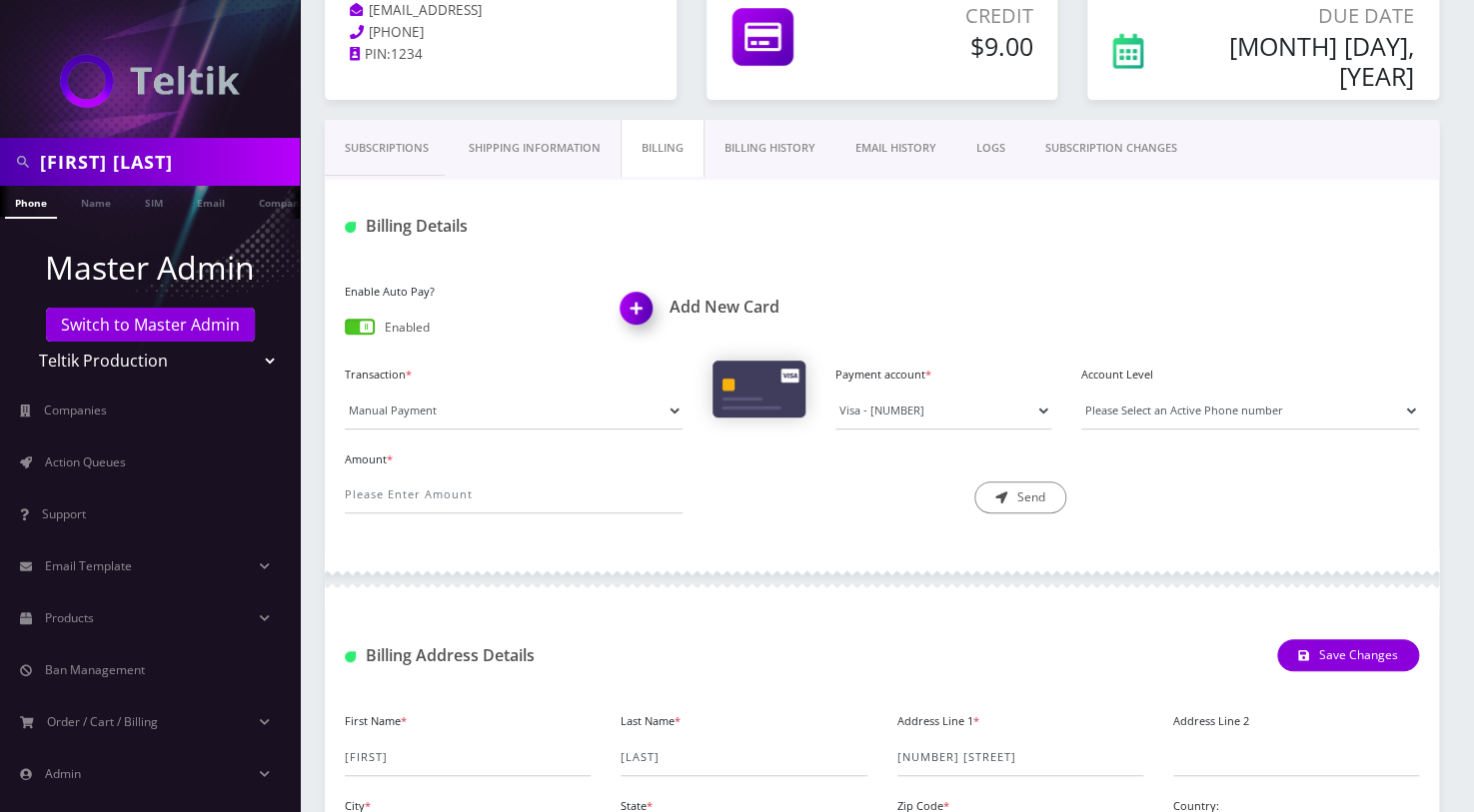 click on "Billing History" at bounding box center (769, 148) 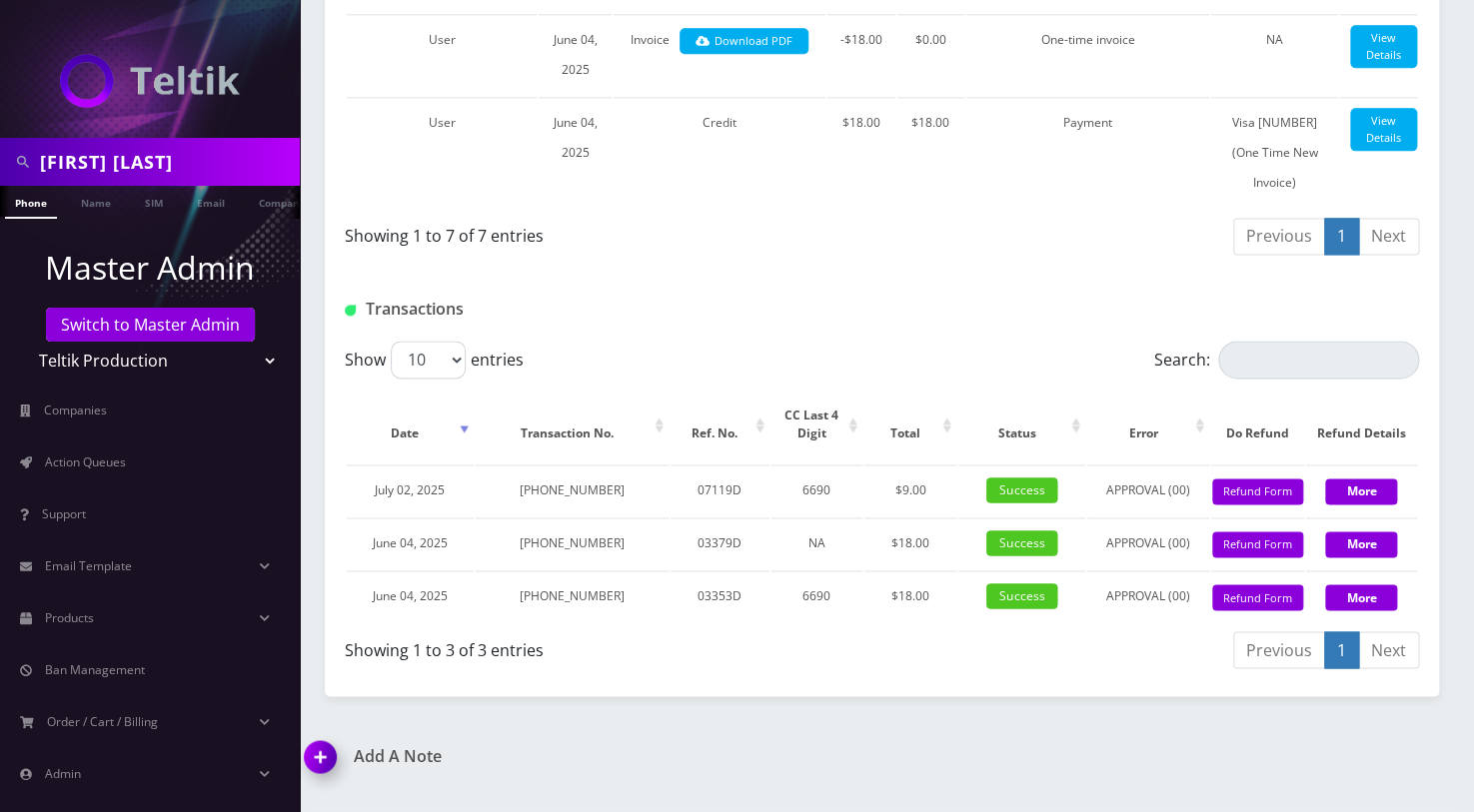 scroll, scrollTop: 1284, scrollLeft: 0, axis: vertical 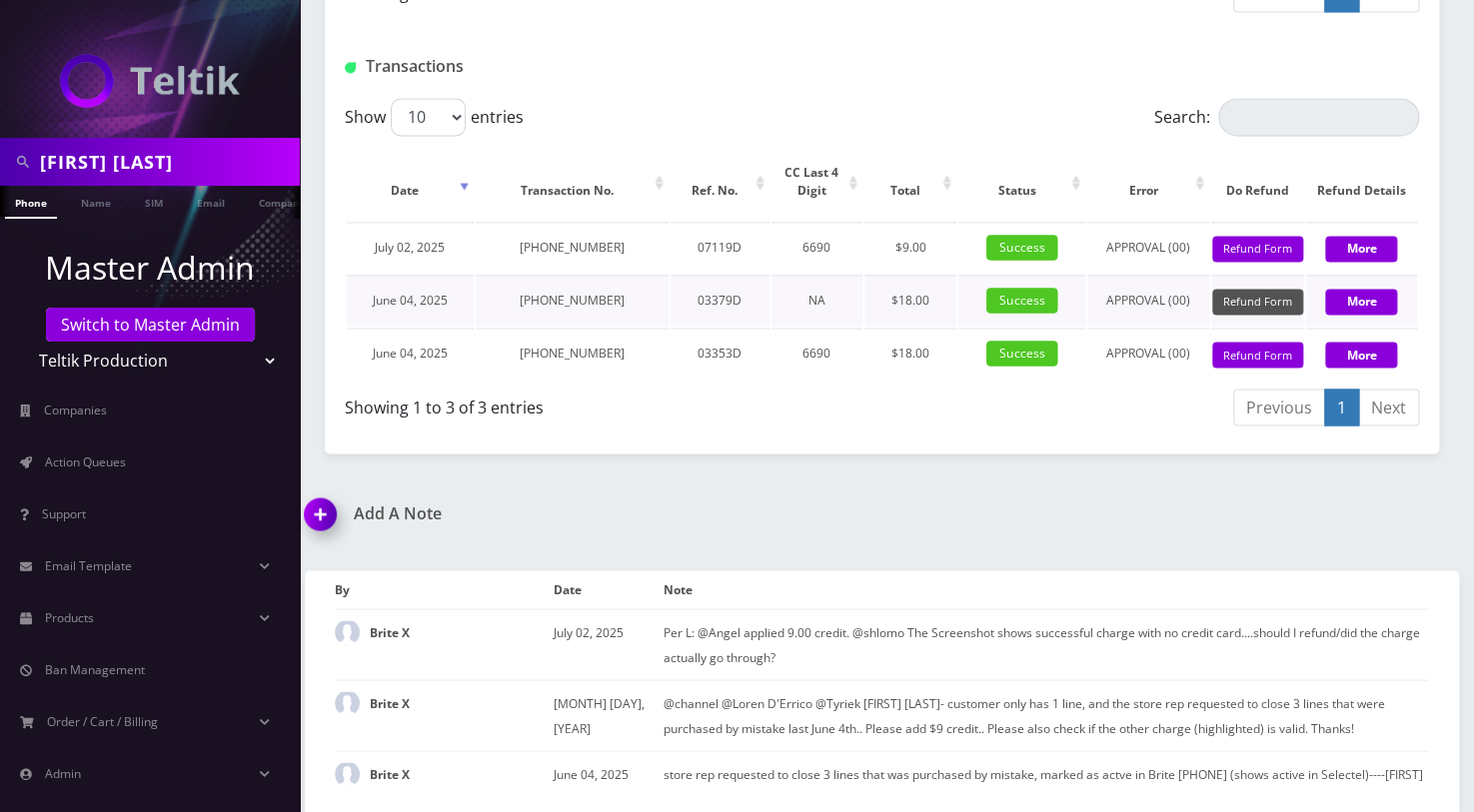 click on "Refund Form" at bounding box center [1257, 302] 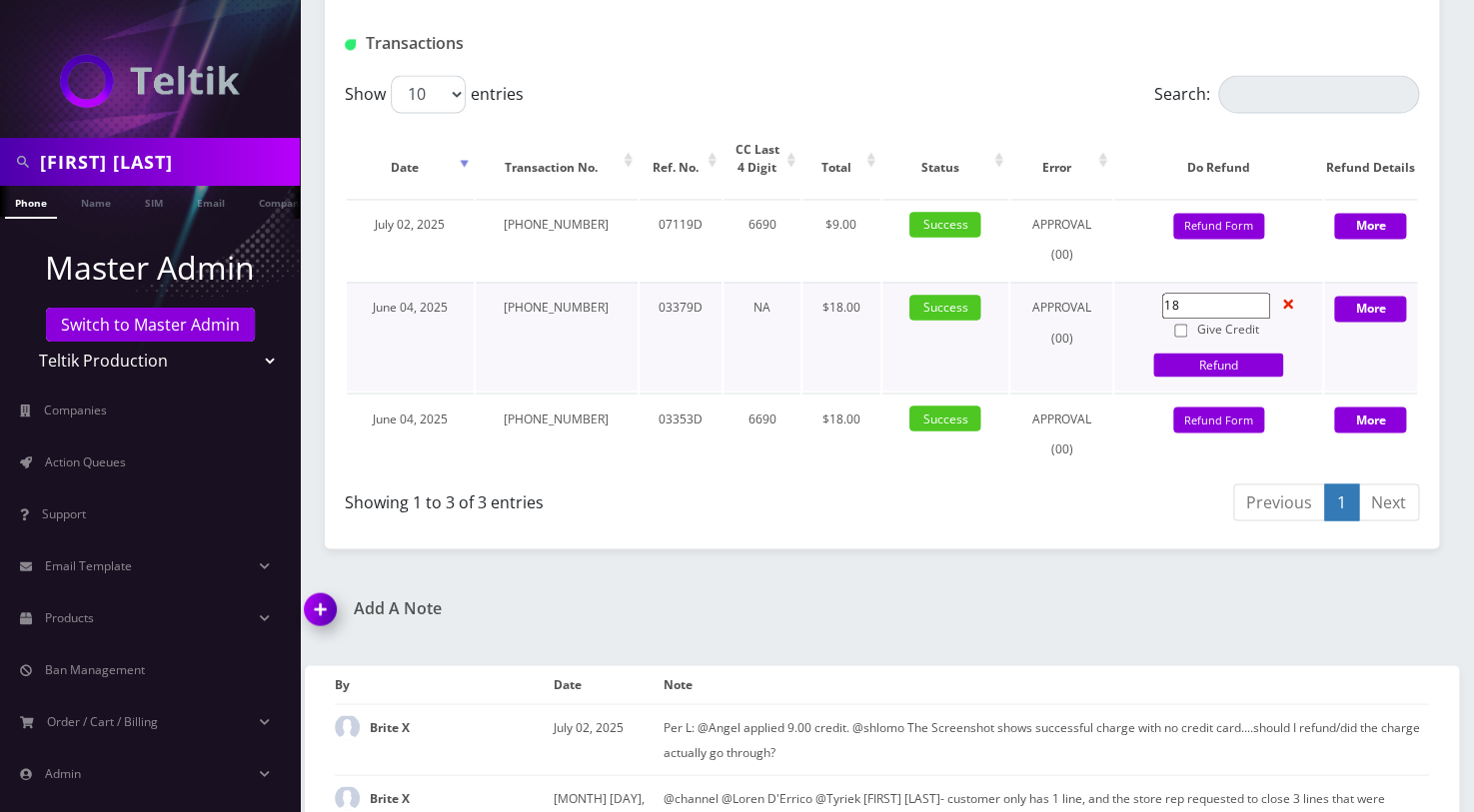 click on "Give Credit" at bounding box center [1180, 330] 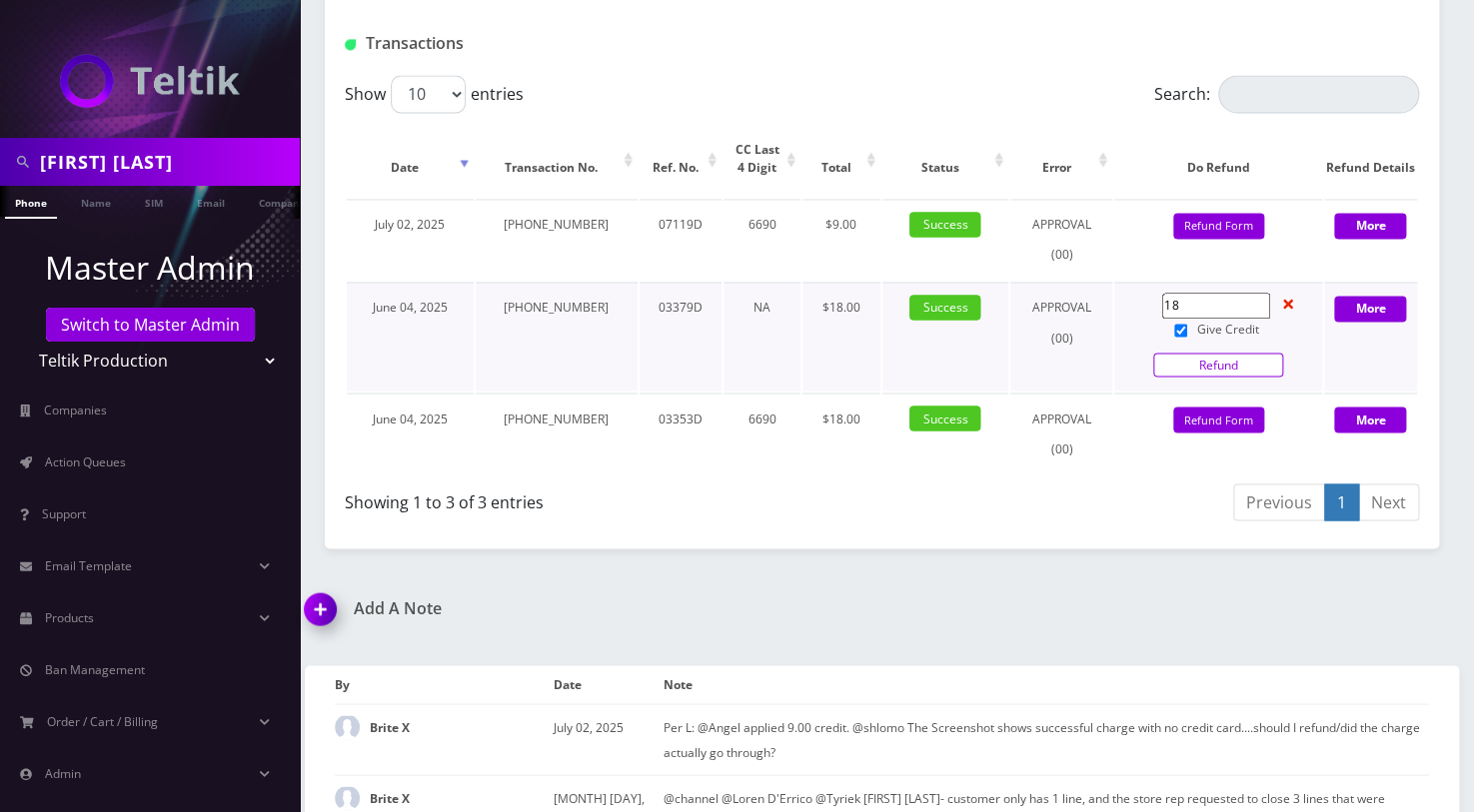 click on "Refund" at bounding box center (1218, 365) 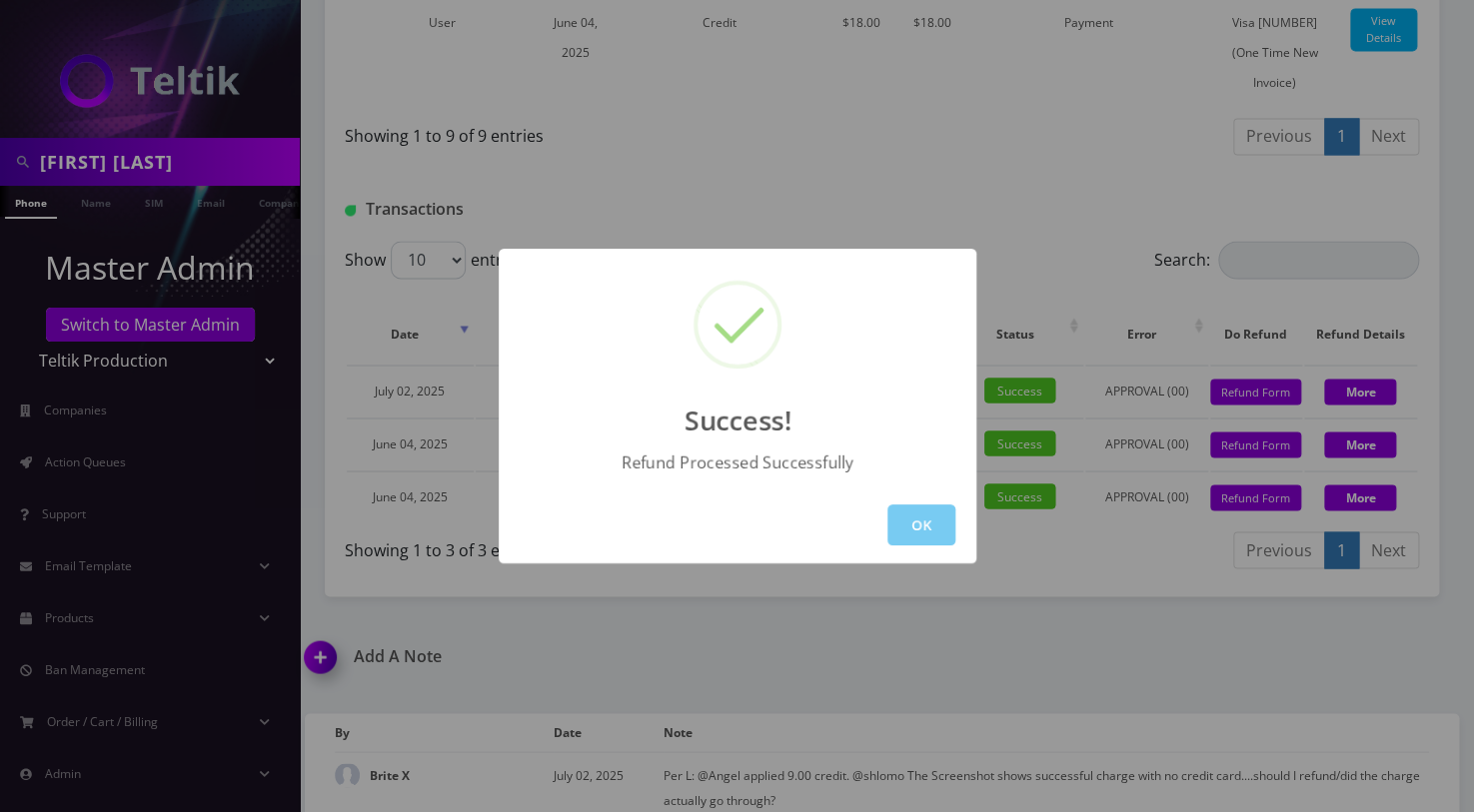 click on "OK" at bounding box center (921, 524) 